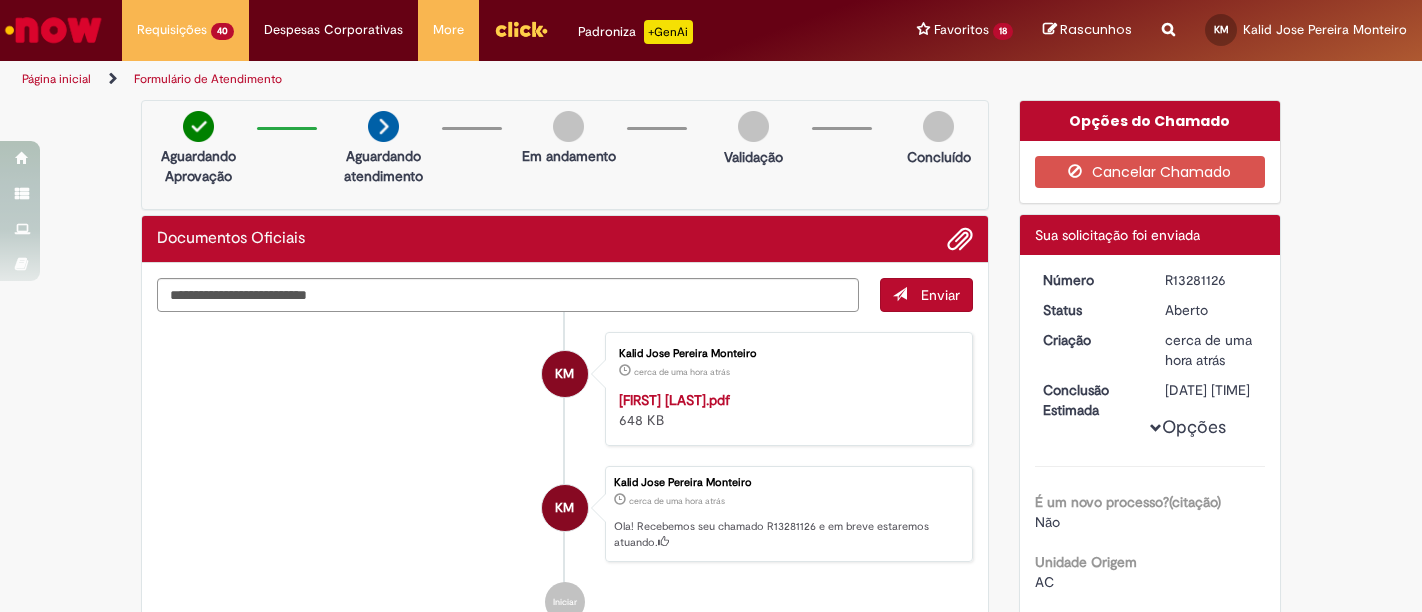 scroll, scrollTop: 0, scrollLeft: 0, axis: both 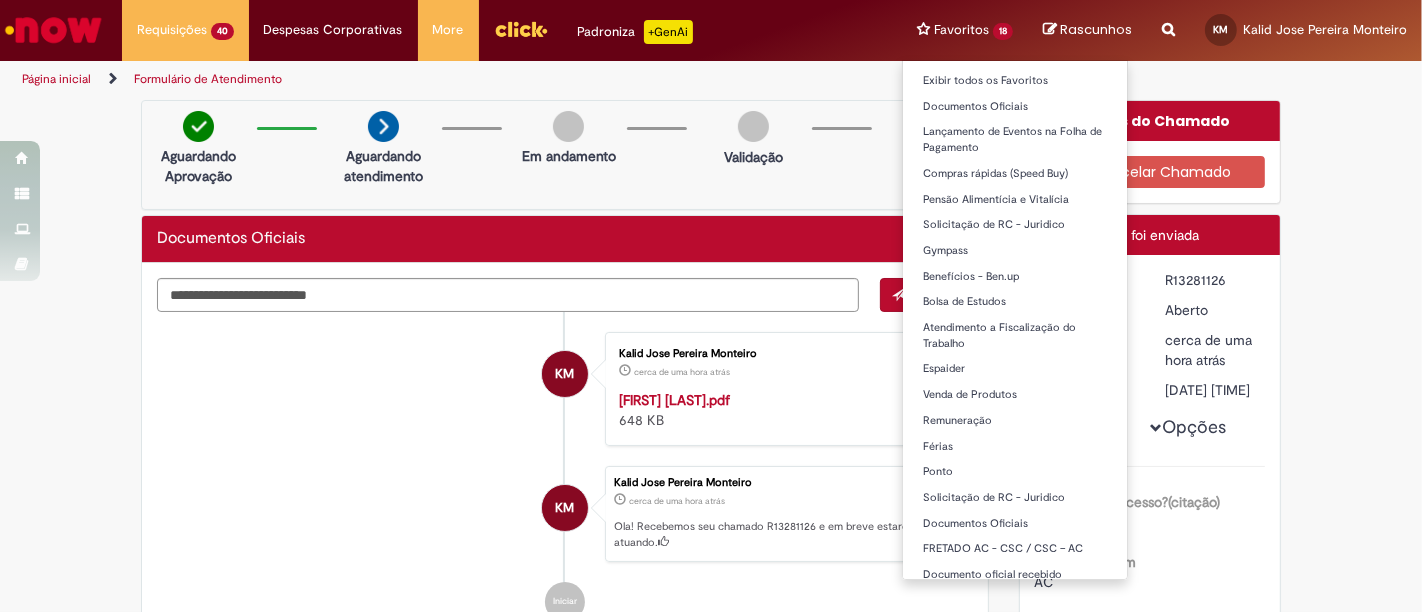 click on "Favoritos   18
Exibir todos os Favoritos
Documentos Oficiais
Lançamento de Eventos na Folha de Pagamento
Compras rápidas (Speed Buy)
Pensão Alimentícia e Vitalícia
Solicitação de RC - Juridico
Gympass
Benefícios - Ben.up
Bolsa de Estudos
Atendimento a Fiscalização do Trabalho
Espaider
Venda de Produtos
Remuneração
Férias
Ponto
Solicitação de RC - Juridico
Documentos Oficiais
FRETADO AC - CSC / CSC – AC
Documento oficial recebido" at bounding box center (965, 30) 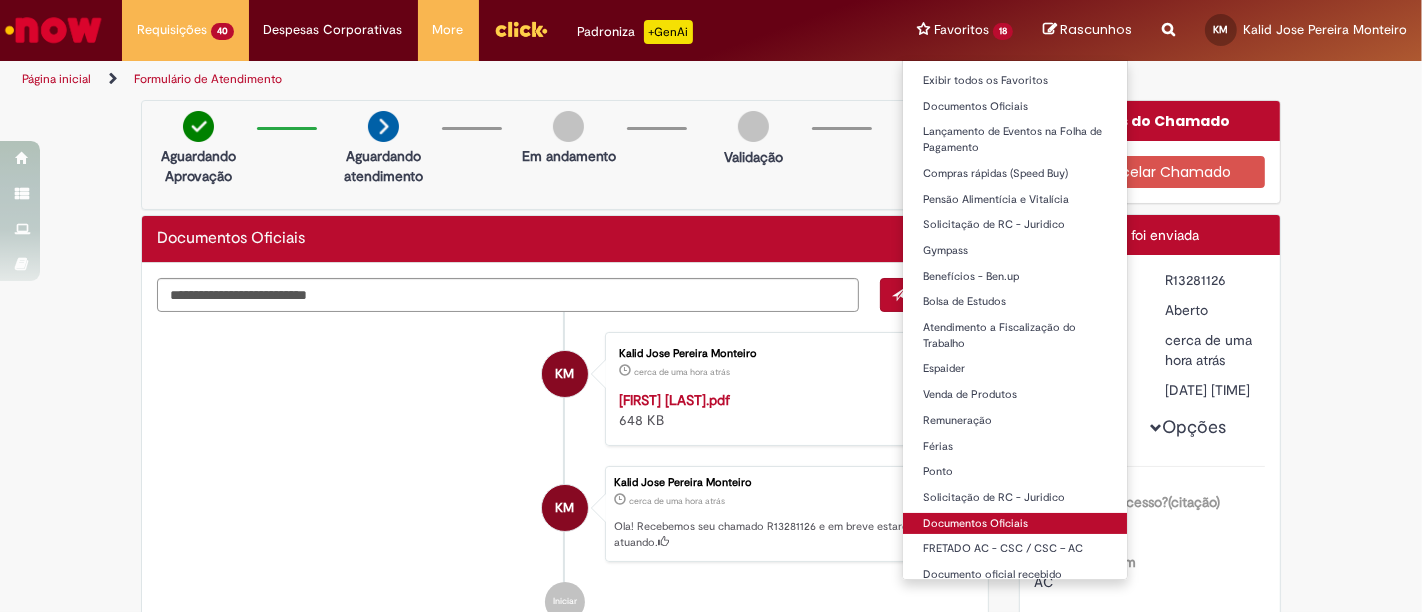 click on "Documentos Oficiais" at bounding box center (1015, 524) 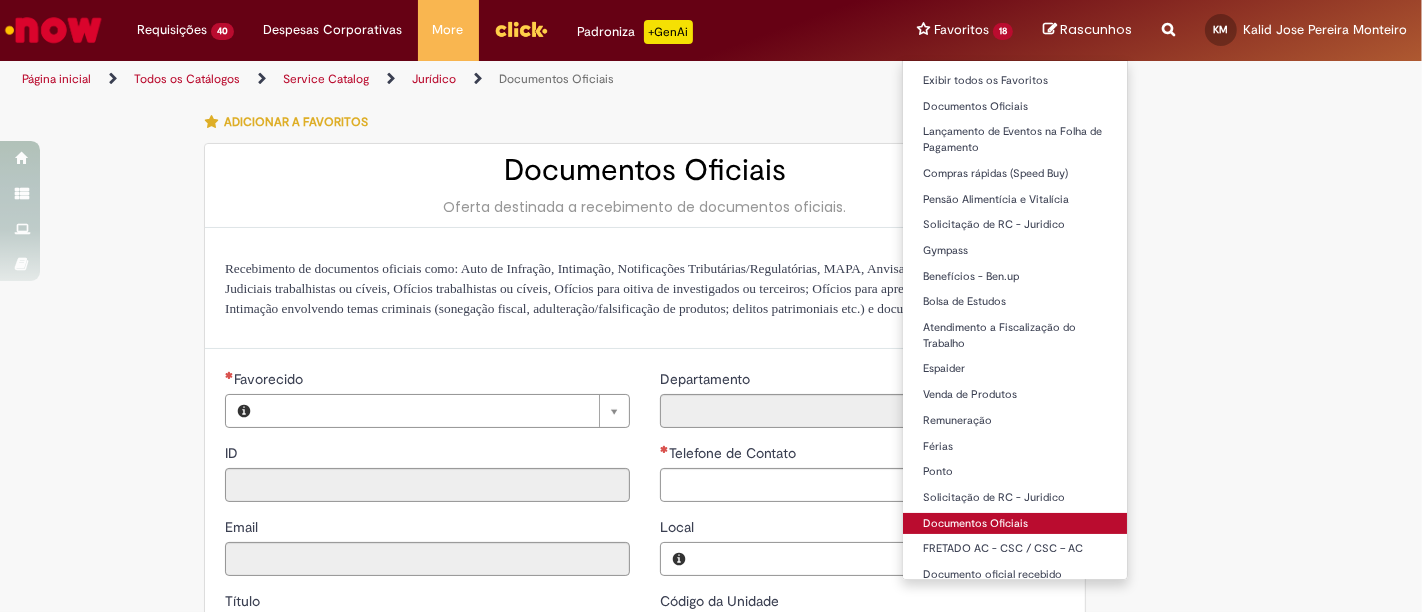type on "********" 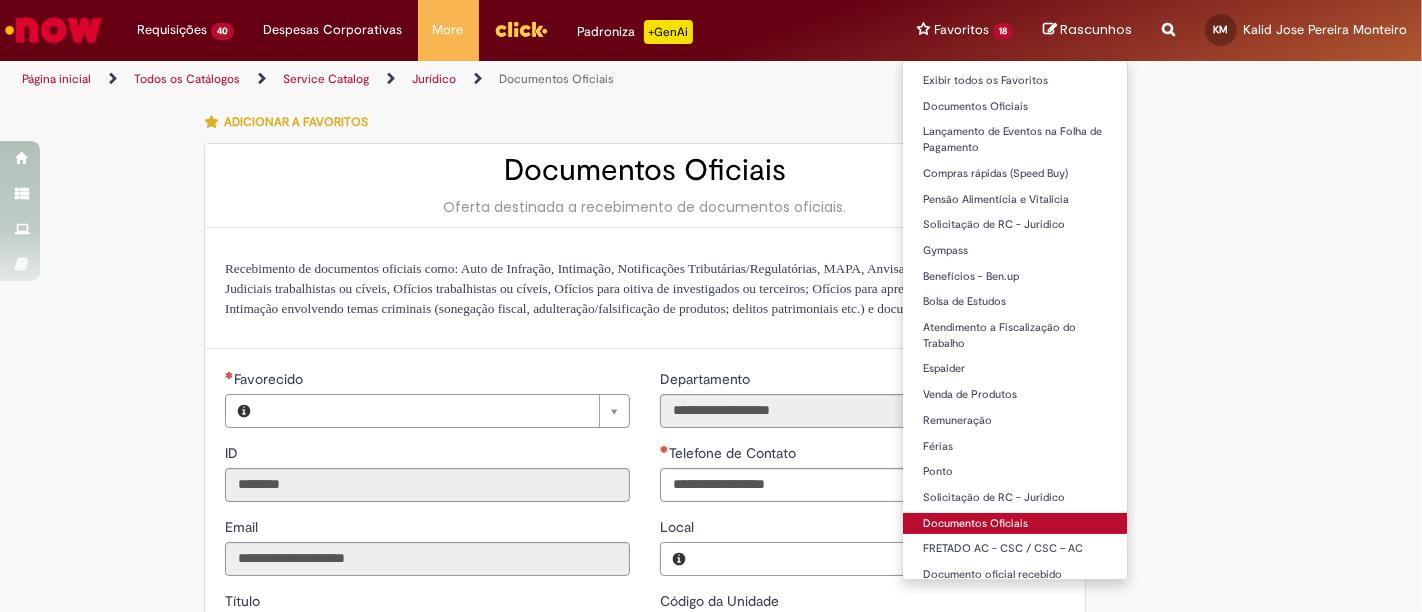 type on "**********" 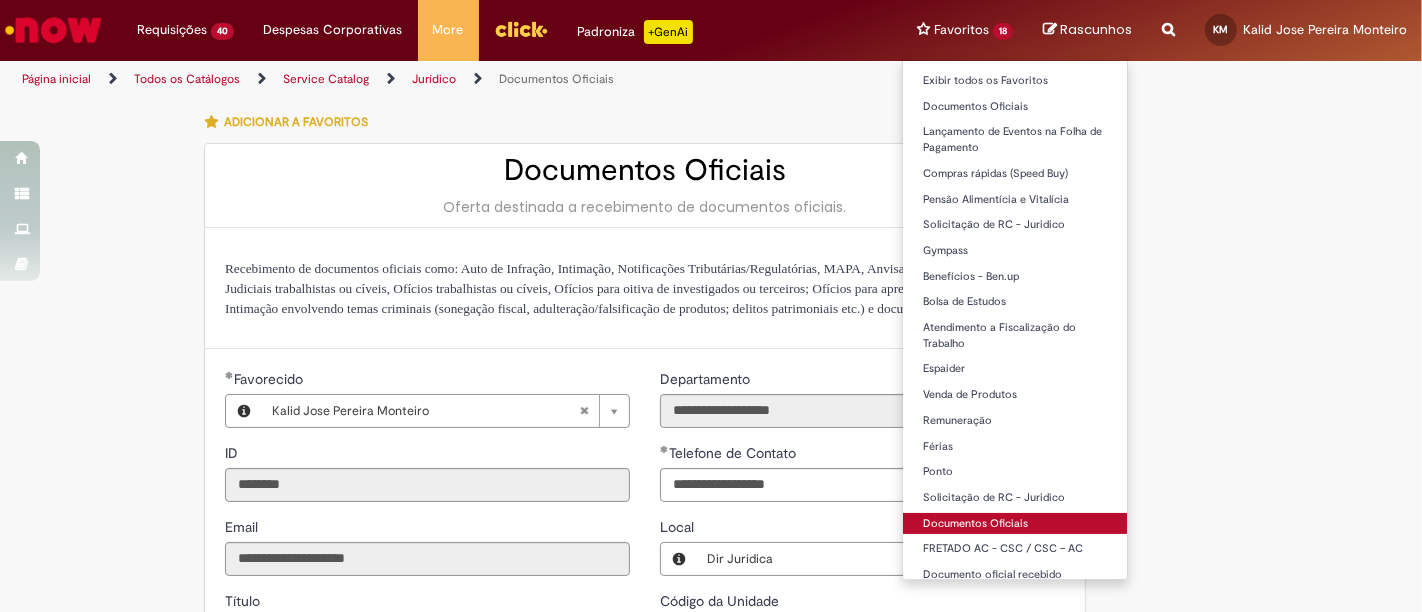 type on "**********" 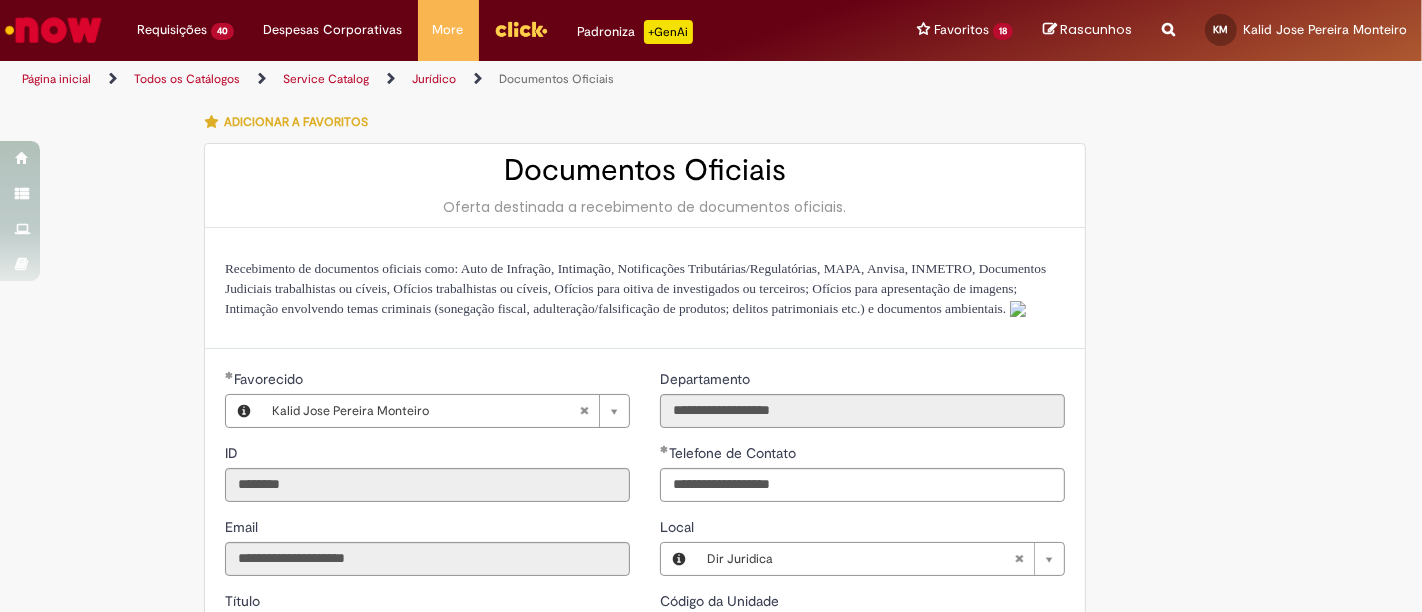 click on "Tire dúvidas com LupiAssist    +GenAI
Oi! Eu sou LupiAssist, uma Inteligência Artificial Generativa em constante aprendizado   Meu conteúdo é monitorado para trazer uma melhor experiência
Dúvidas comuns:
Só mais um instante, estou consultando nossas bases de conhecimento  e escrevendo a melhor resposta pra você!
Title
Lorem ipsum dolor sit amet    Fazer uma nova pergunta
Gerei esta resposta utilizando IA Generativa em conjunto com os nossos padrões. Em caso de divergência, os documentos oficiais prevalecerão.
Saiba mais em:
Ou ligue para:
E aí, te ajudei?
Sim, obrigado!" at bounding box center [711, 676] 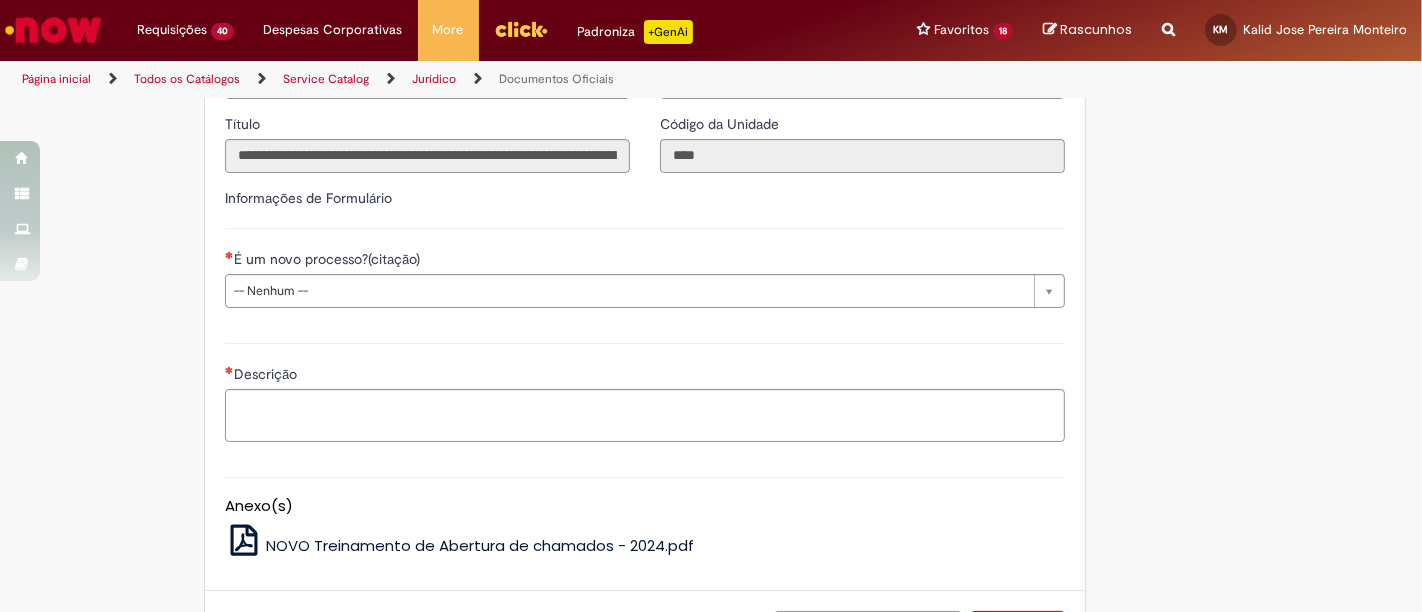 scroll, scrollTop: 480, scrollLeft: 0, axis: vertical 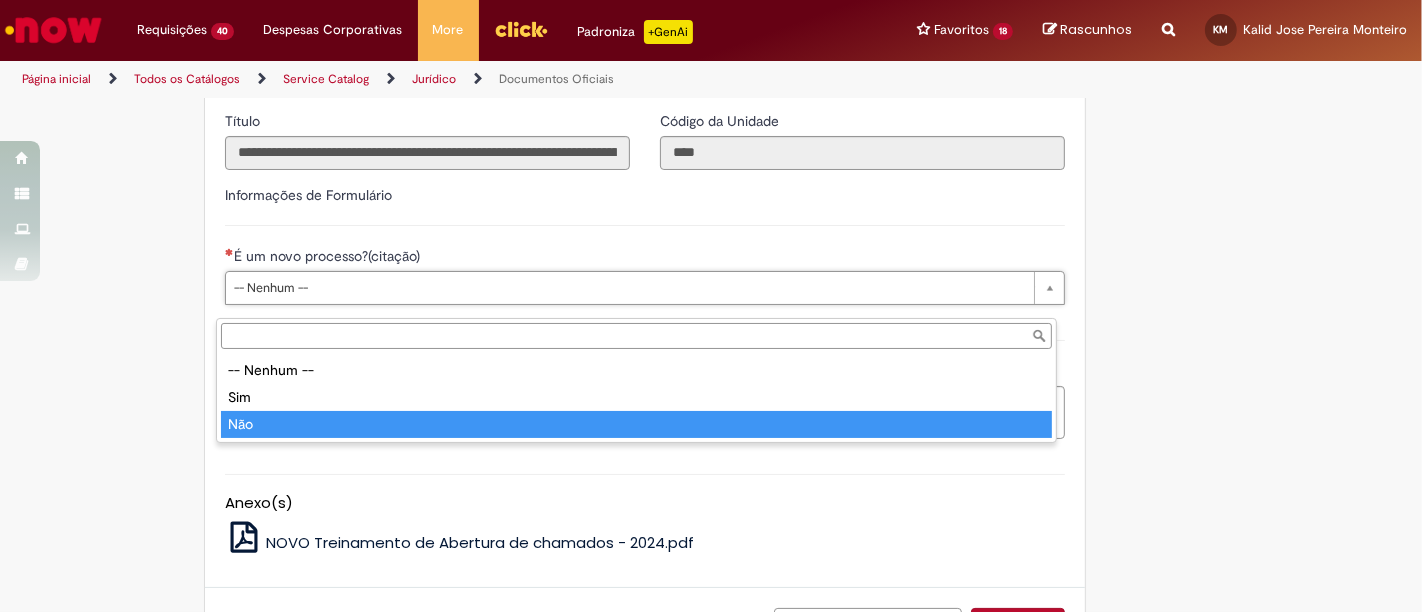 type on "***" 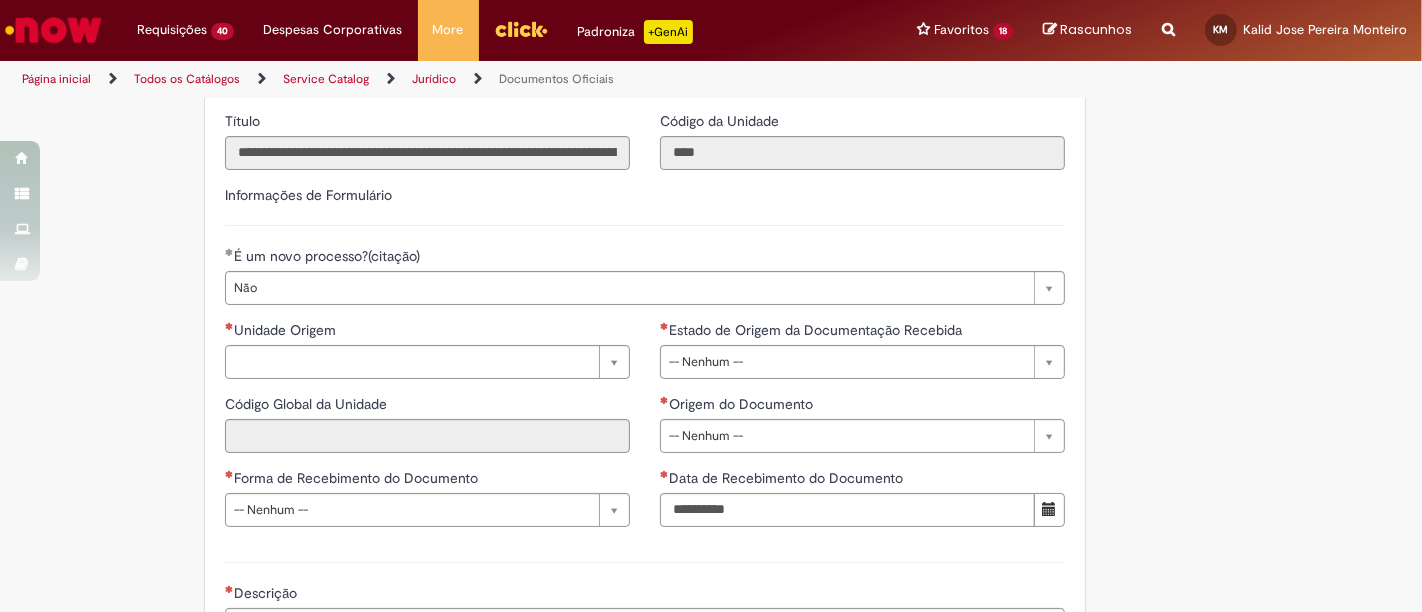 click on "Código Global da Unidade" at bounding box center (427, 406) 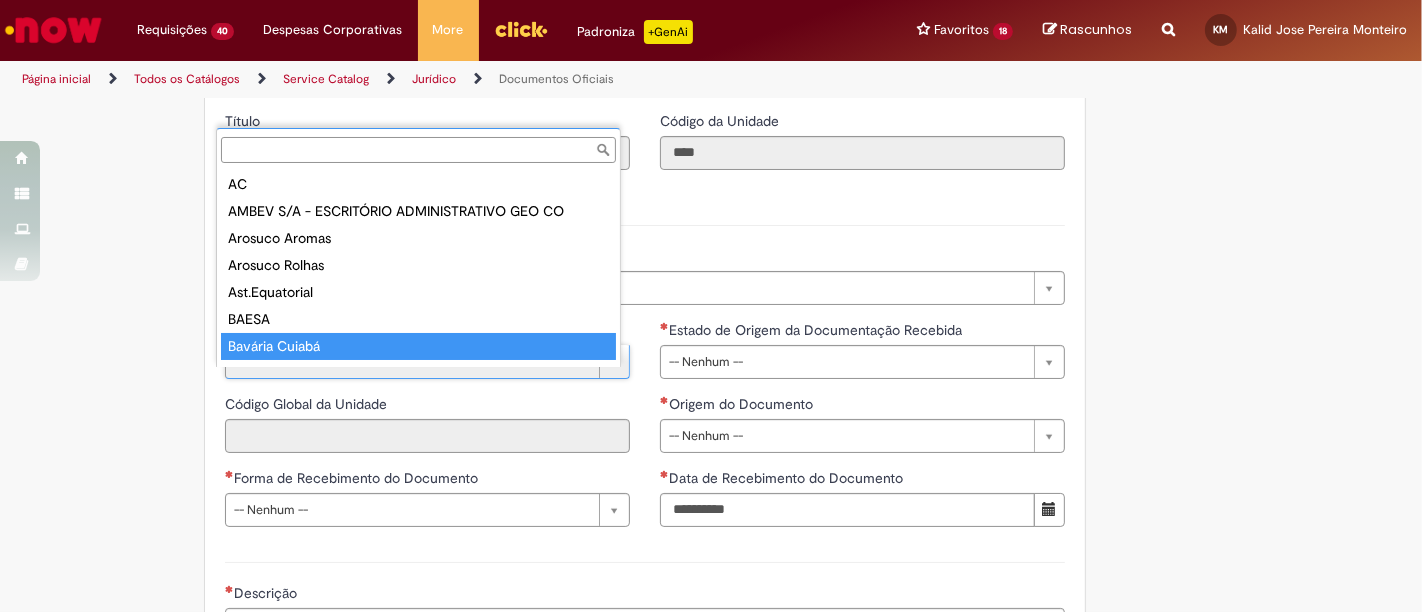 scroll, scrollTop: 0, scrollLeft: 0, axis: both 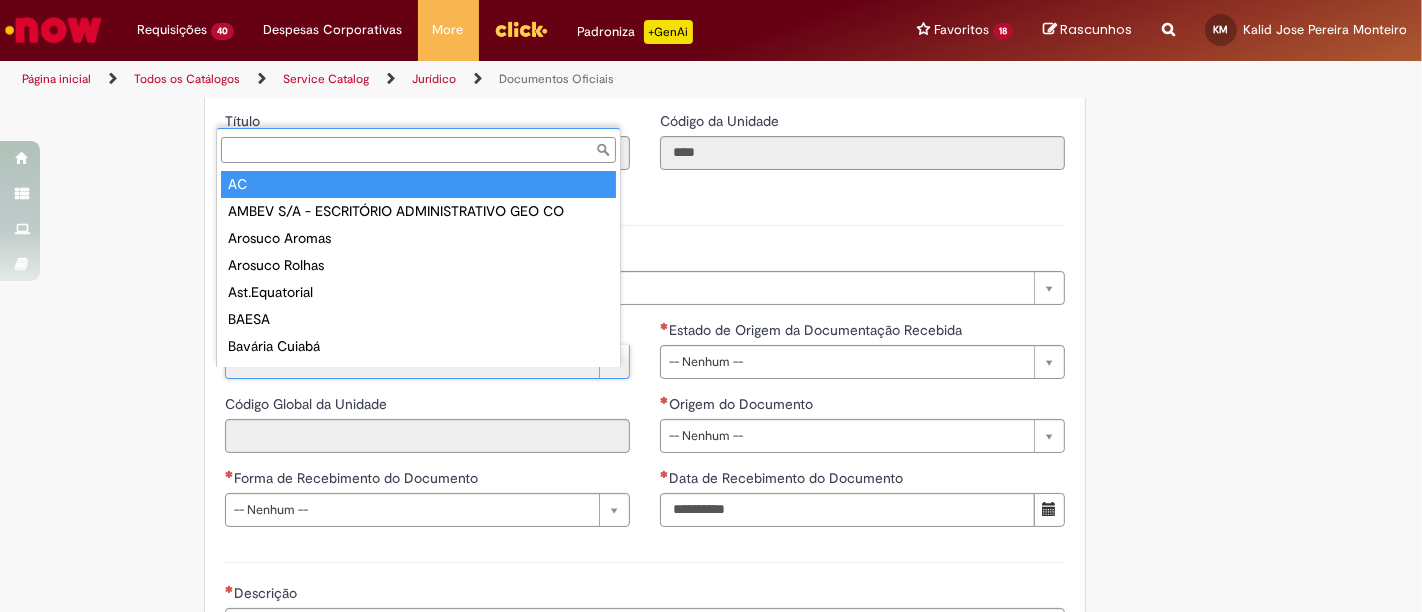 type on "**" 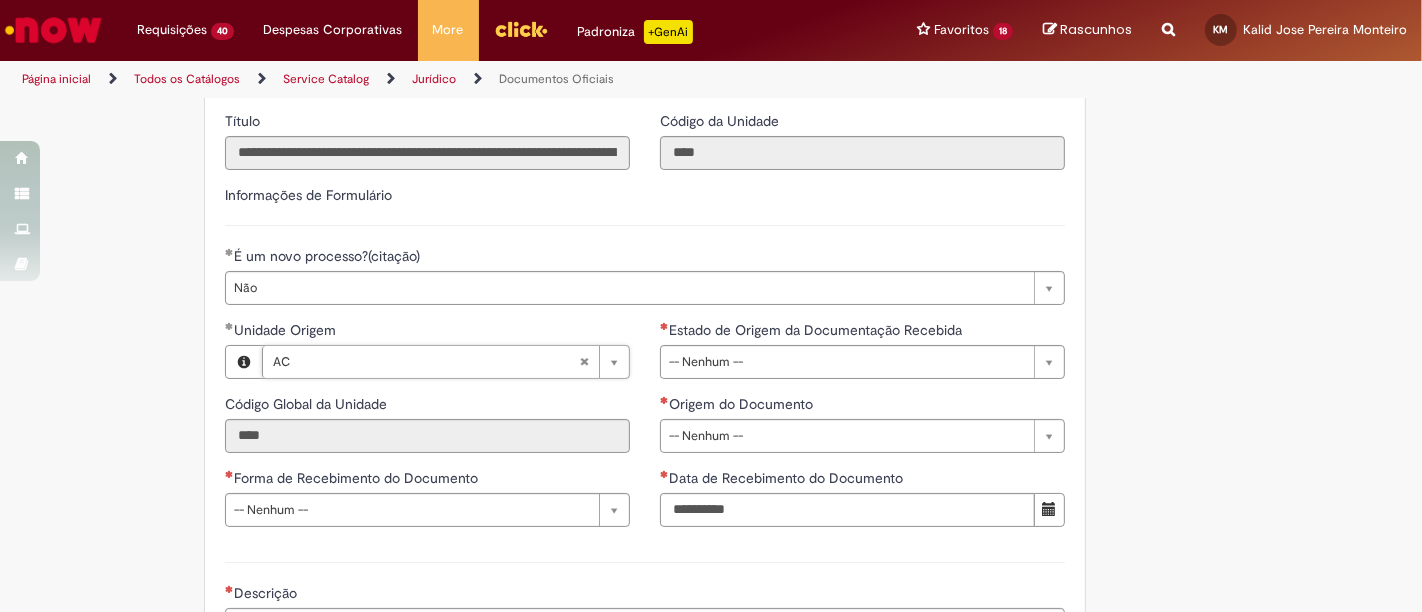 type on "**" 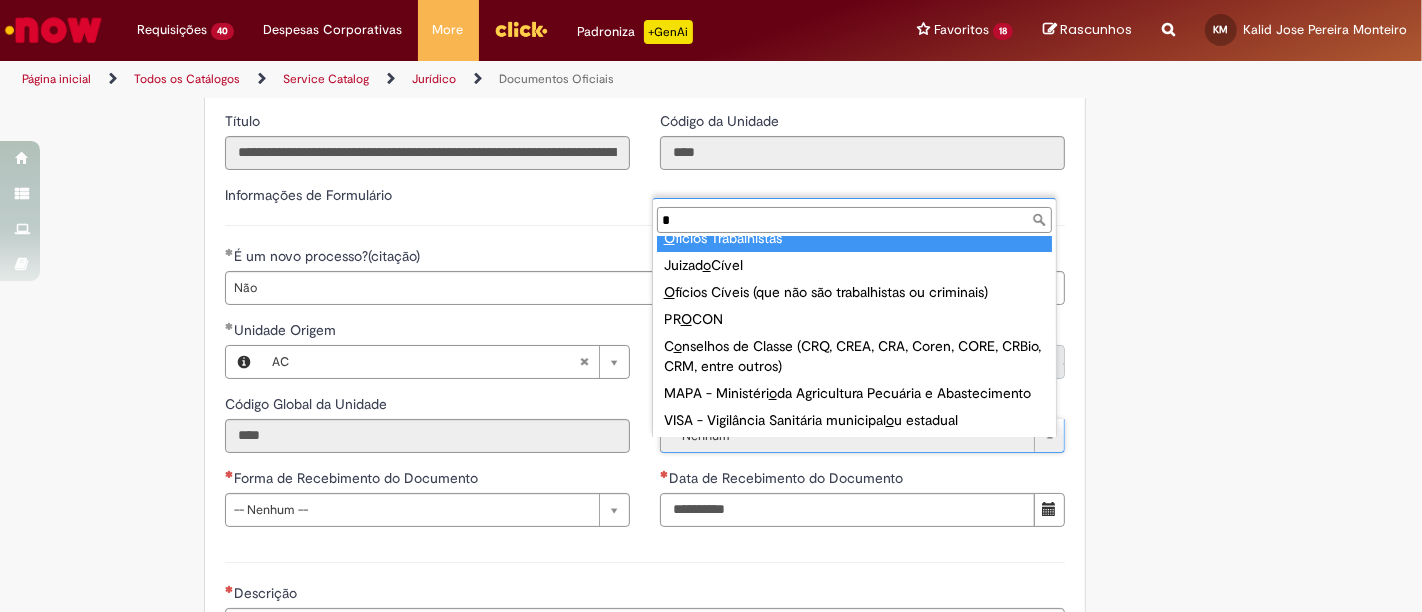 scroll, scrollTop: 0, scrollLeft: 0, axis: both 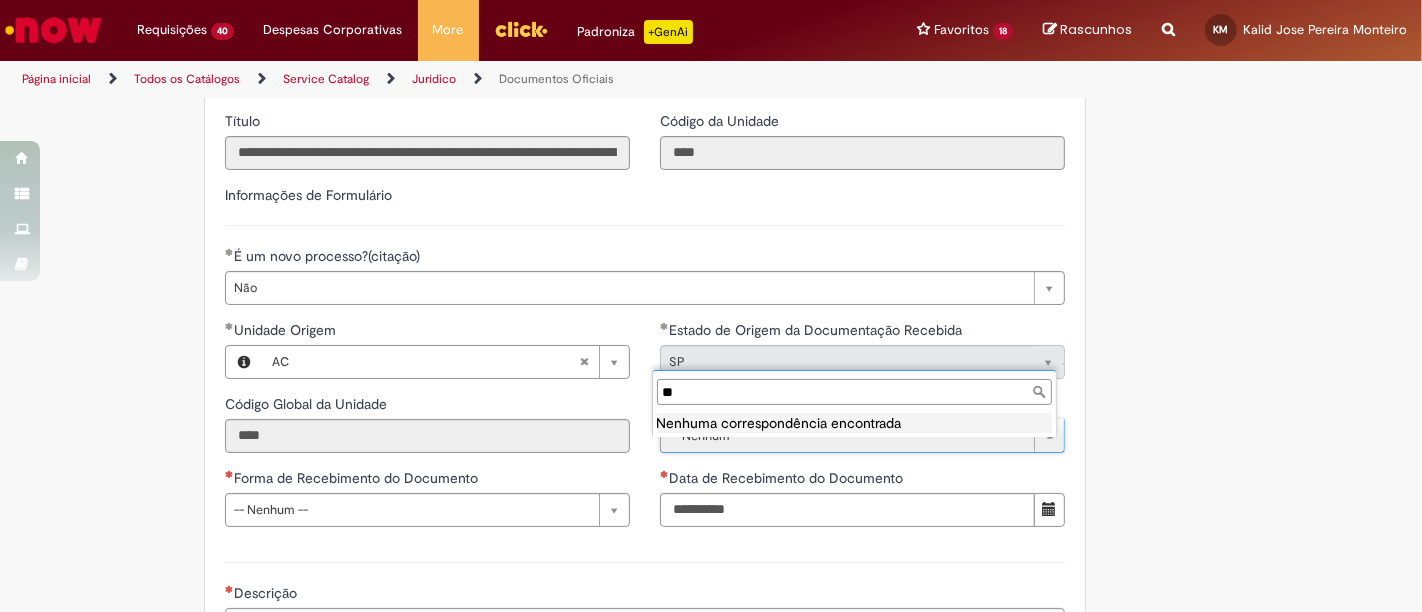 type on "*" 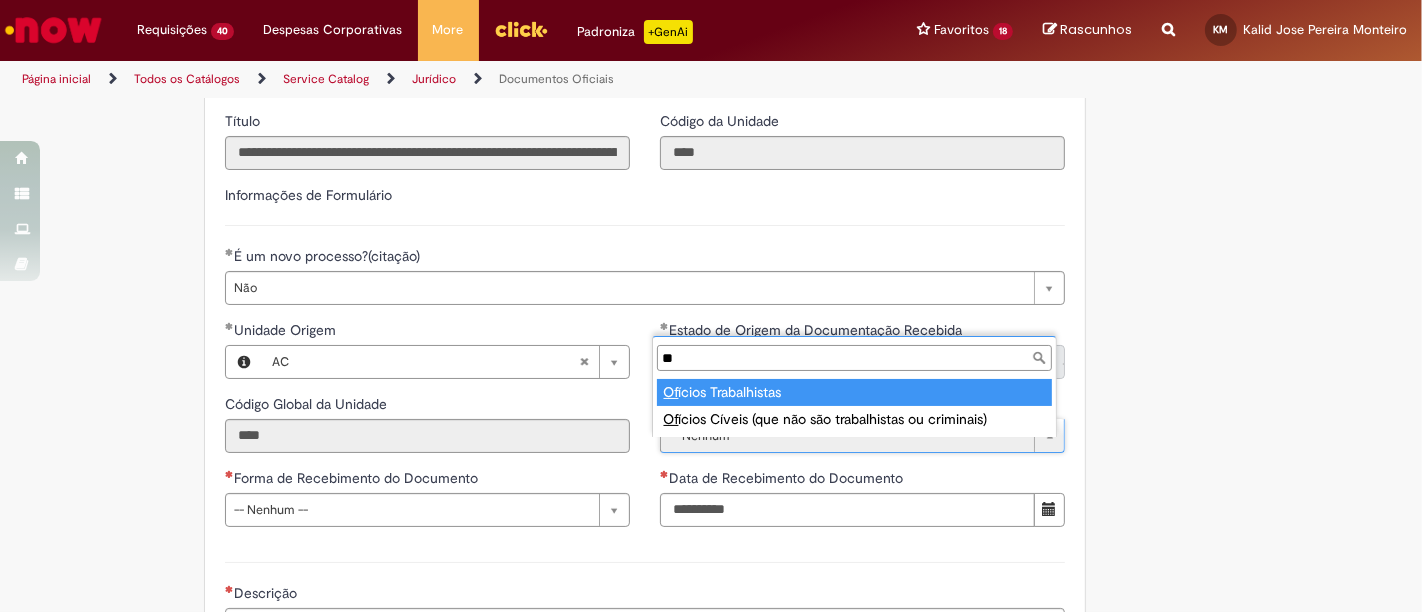 type on "***" 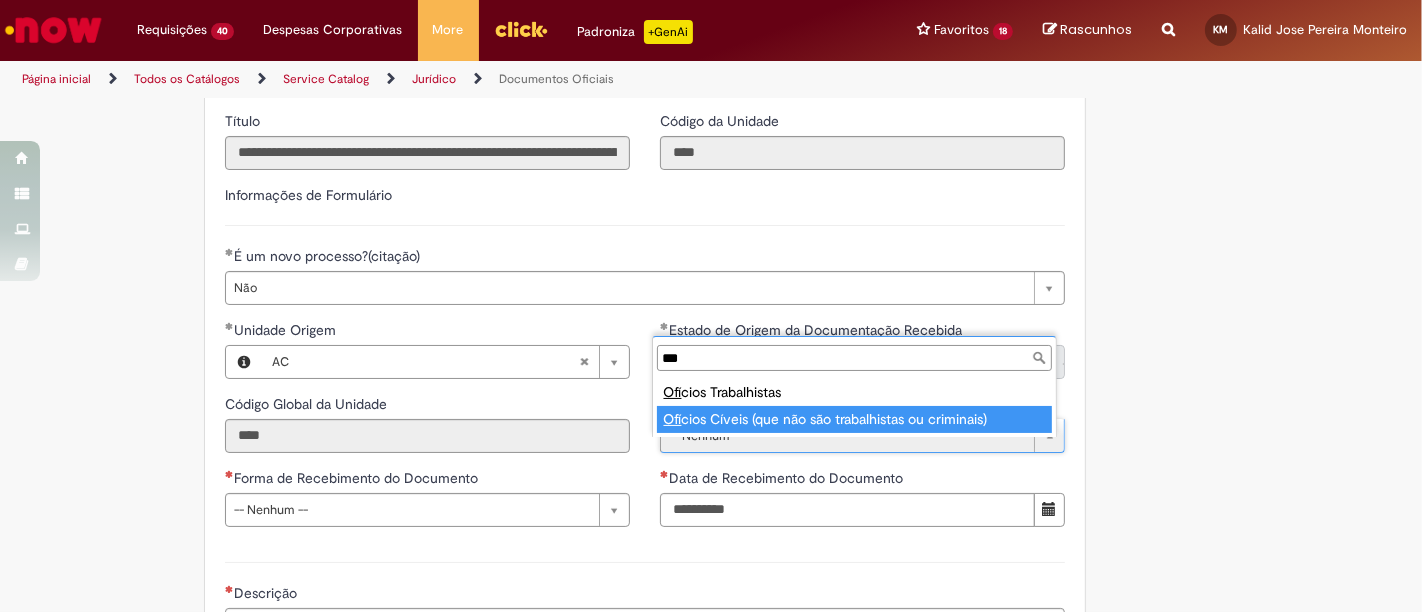 type on "**********" 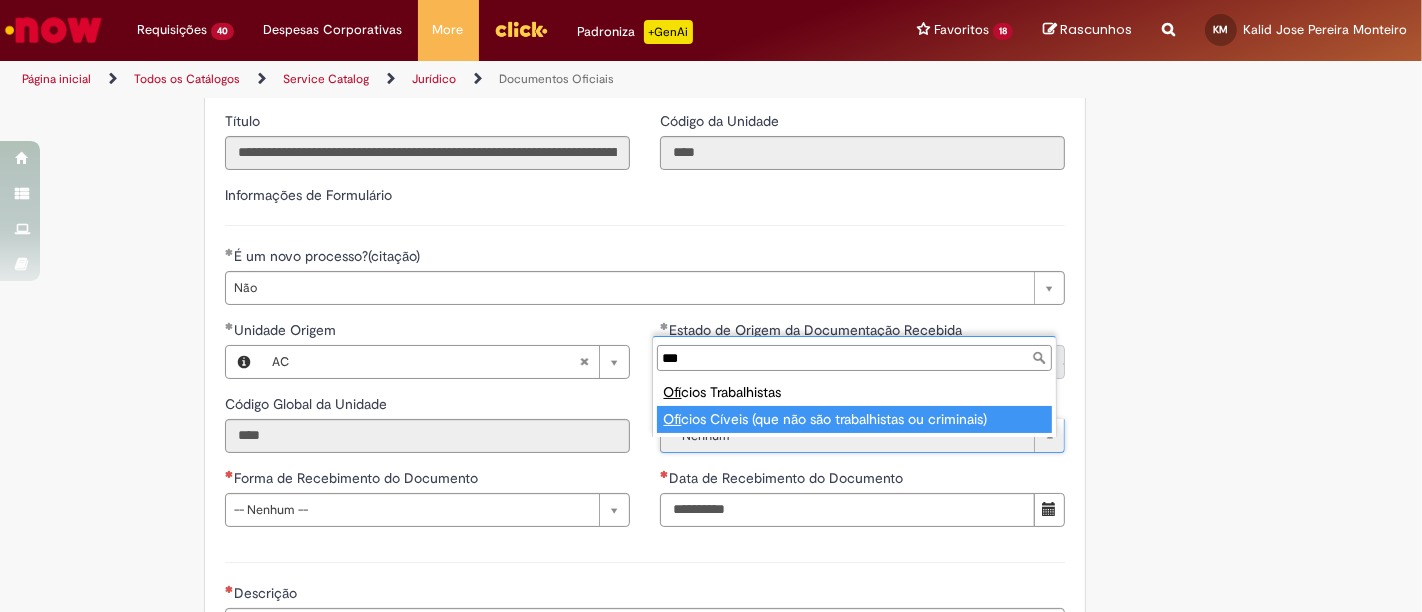 select on "**********" 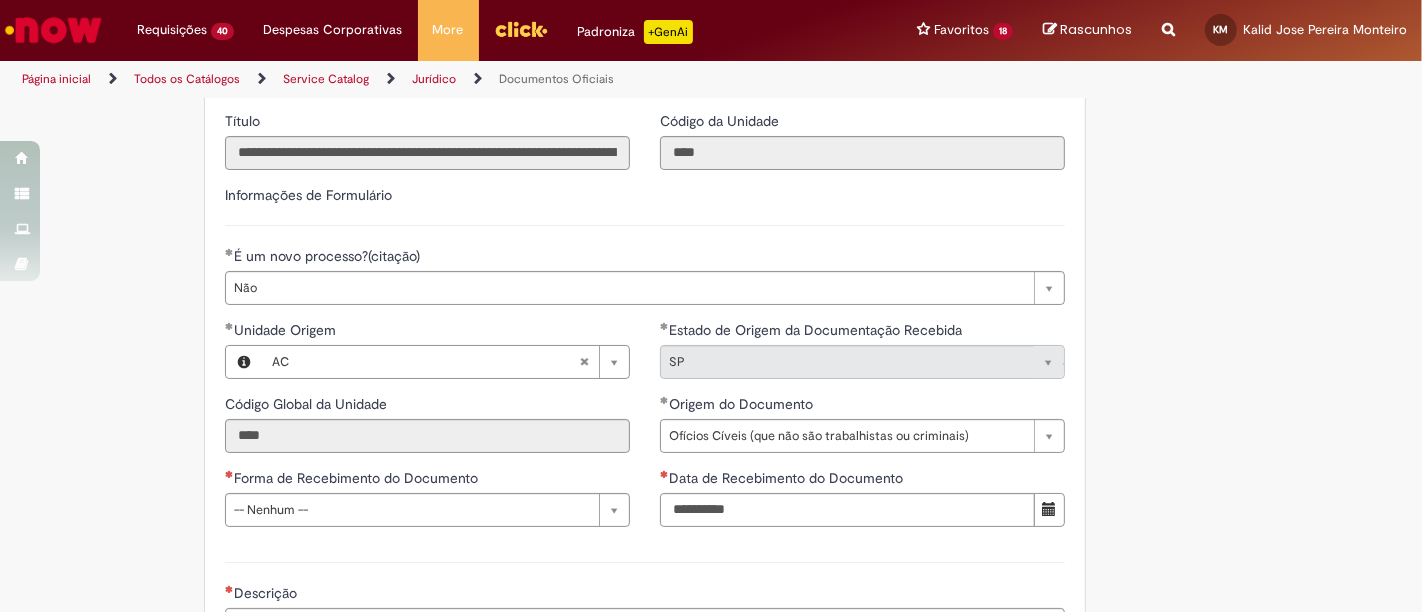 click on "**********" at bounding box center (711, 307) 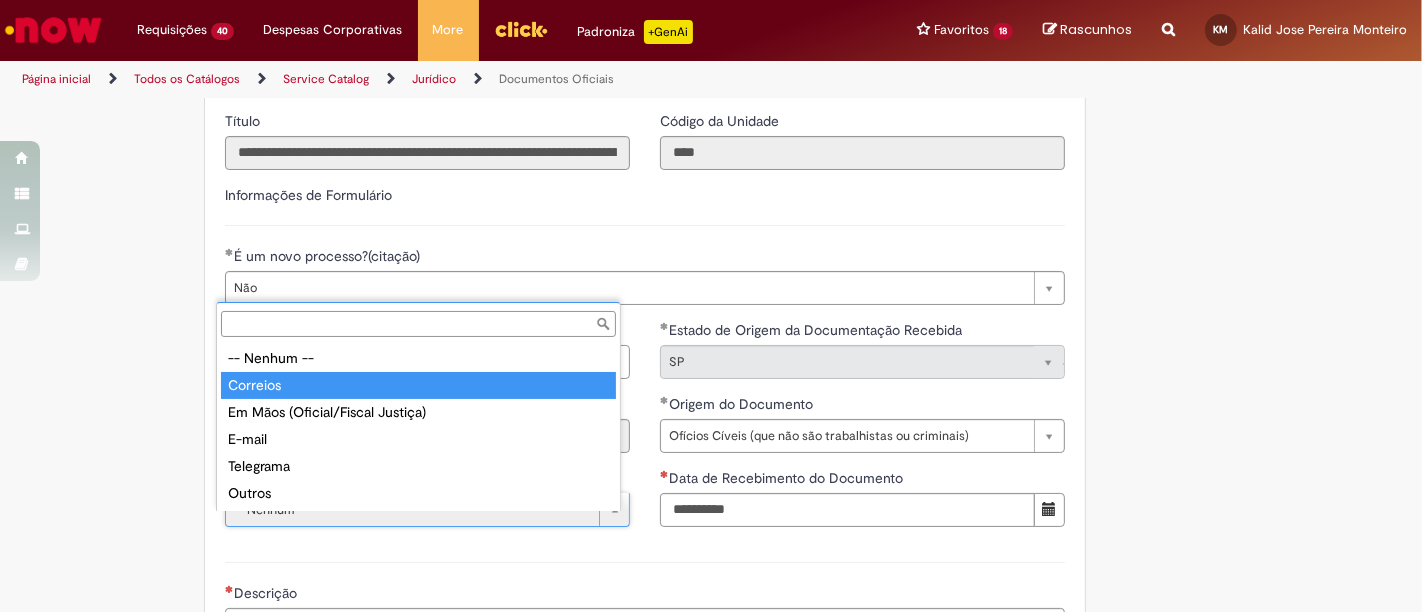 type on "********" 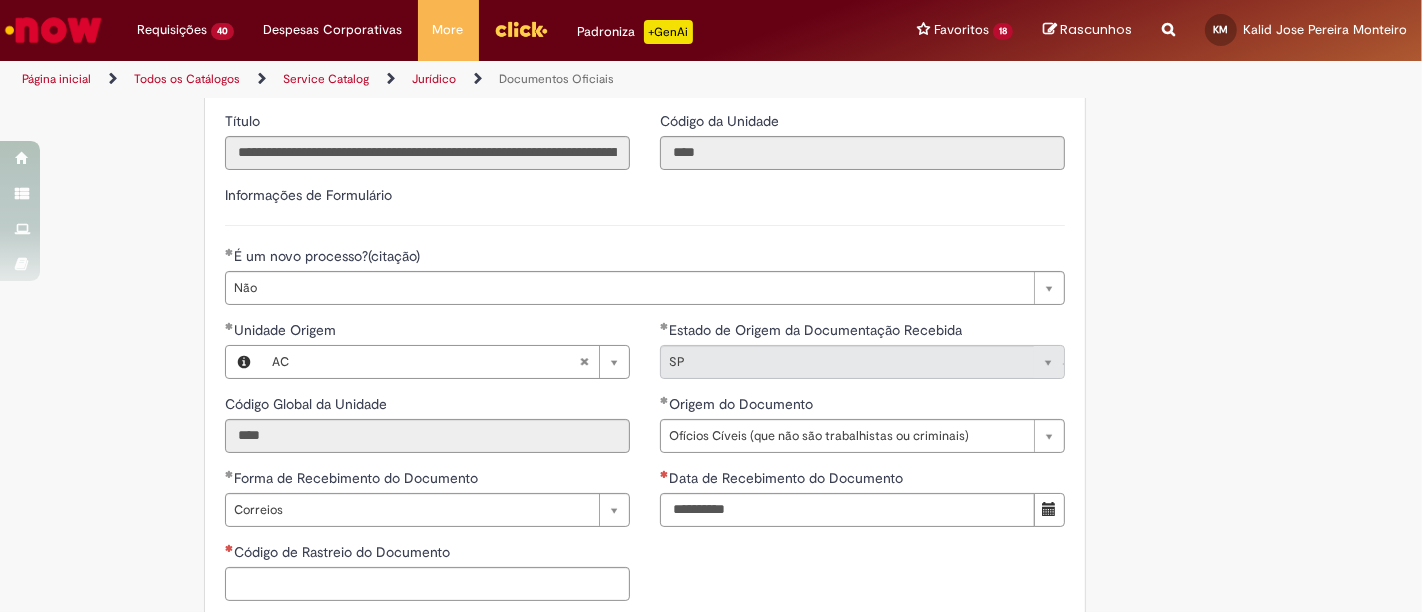 click on "**********" at bounding box center (645, 510) 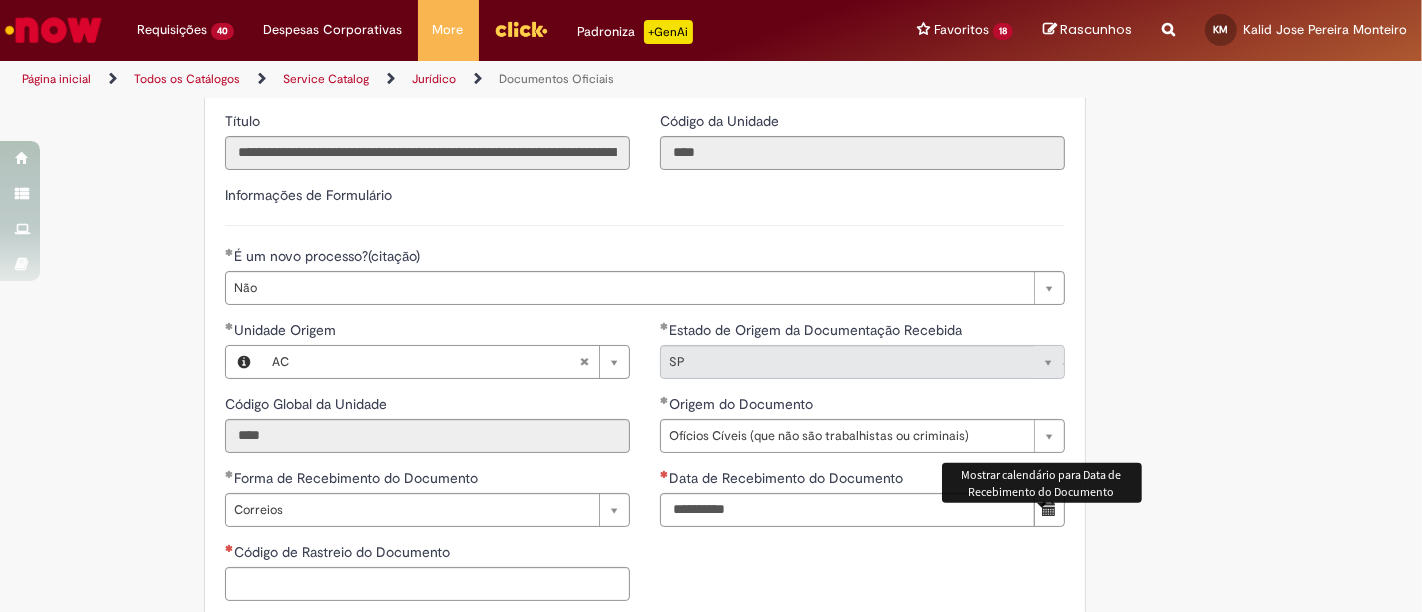 click at bounding box center (1049, 510) 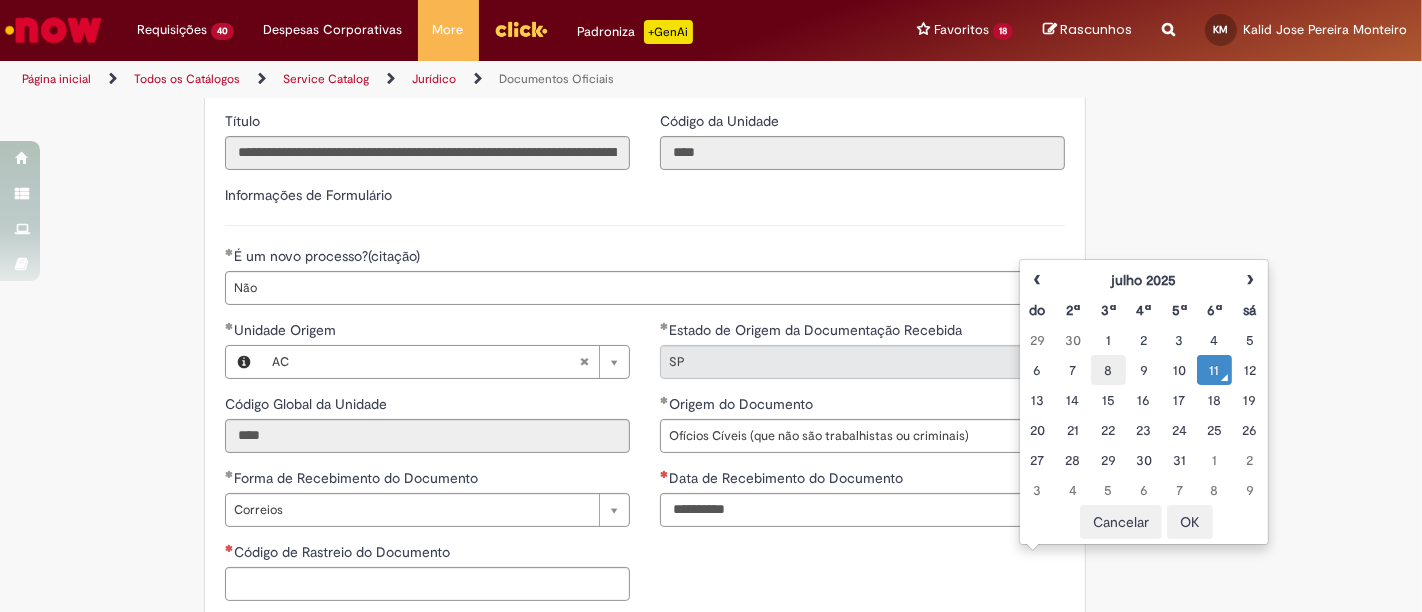 click on "8" at bounding box center [1108, 370] 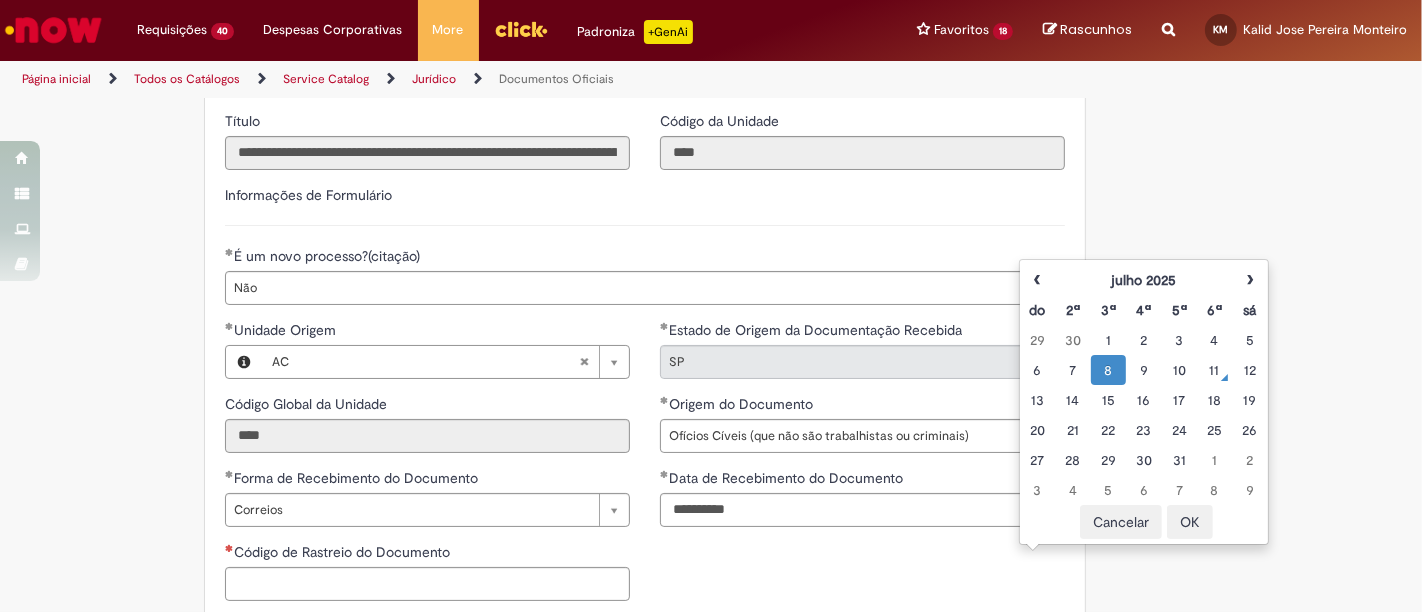 click on "8" at bounding box center (1108, 370) 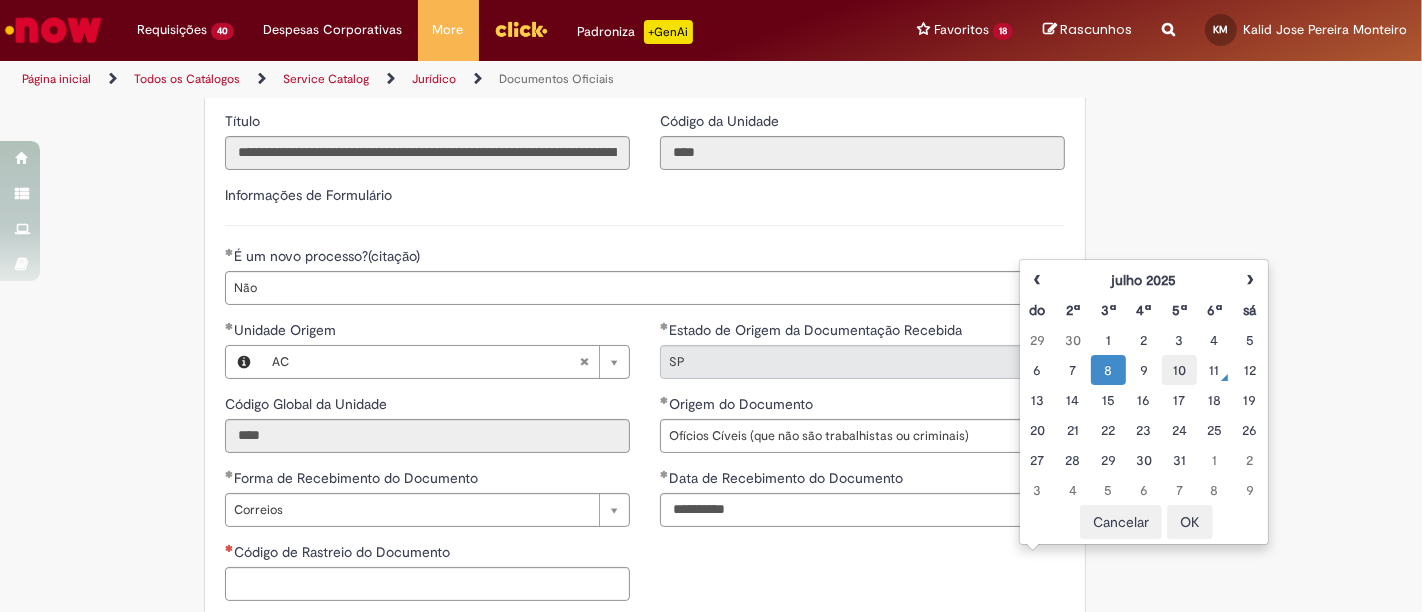 click on "10" at bounding box center (1179, 370) 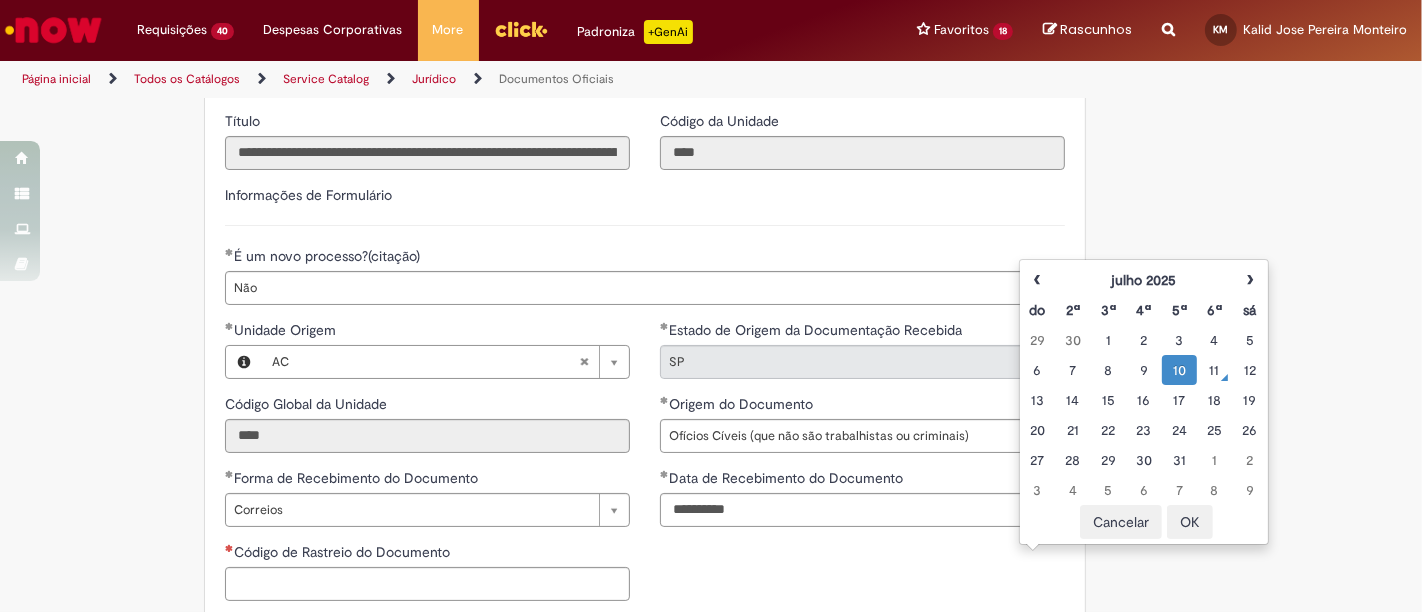 click on "10" at bounding box center [1179, 370] 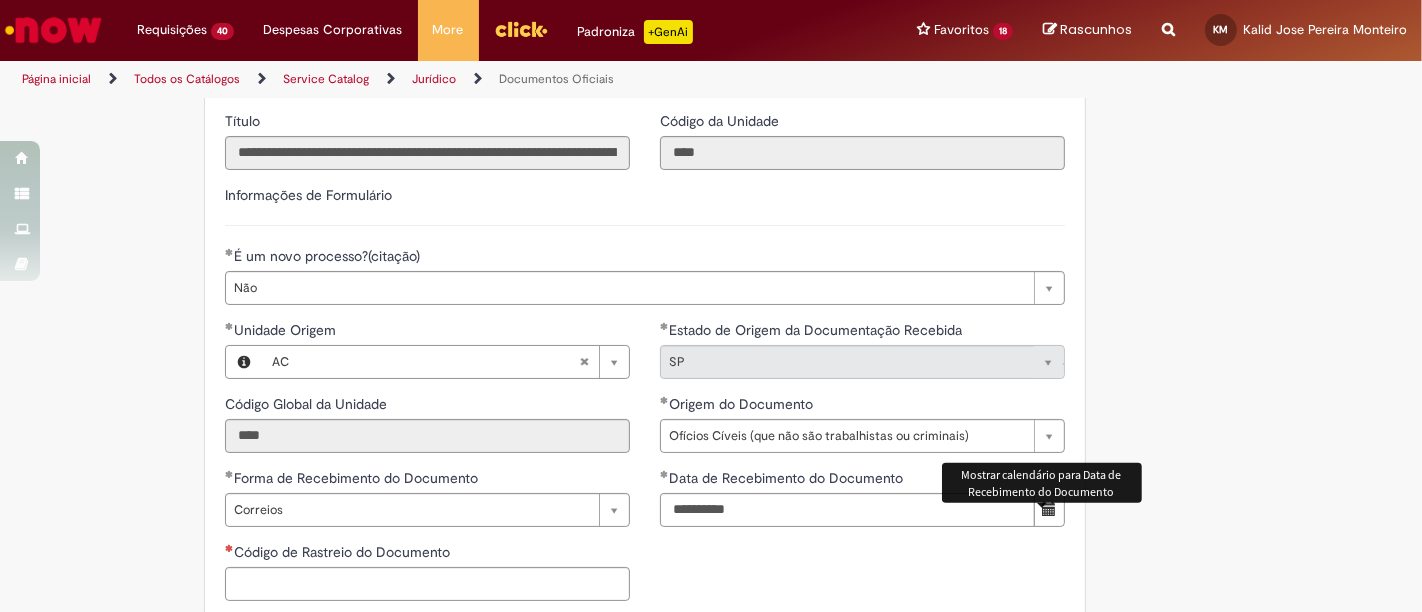 click on "**********" at bounding box center [862, 431] 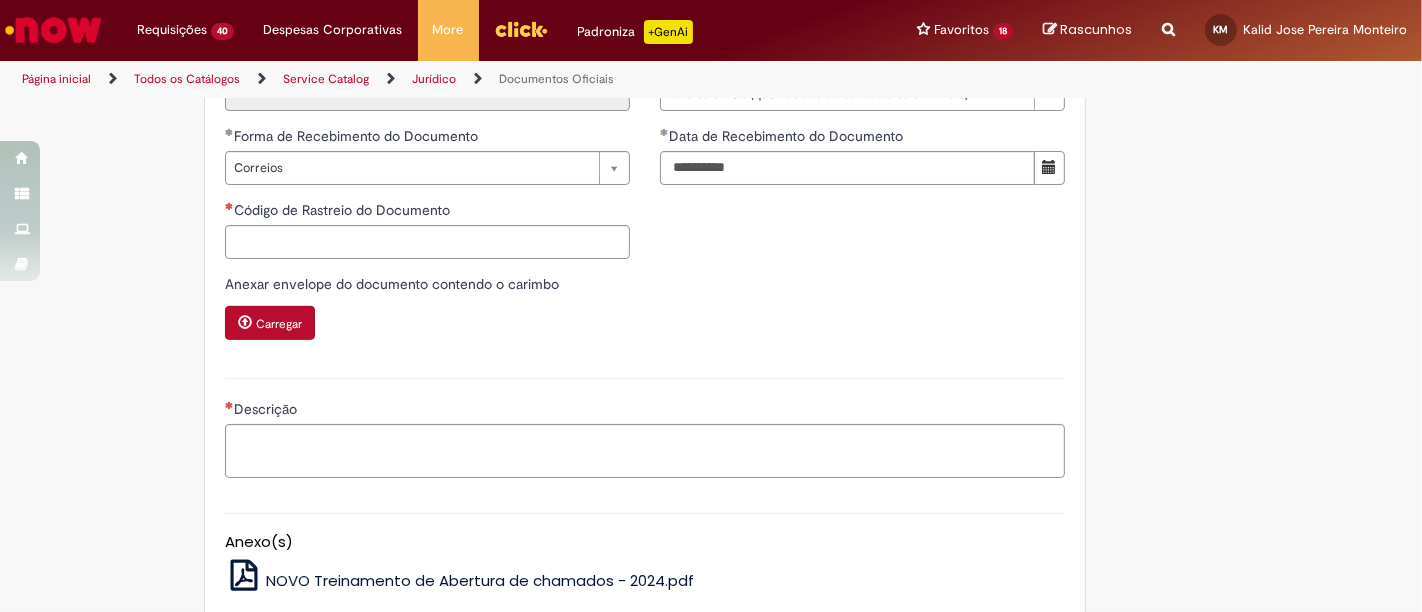 scroll, scrollTop: 825, scrollLeft: 0, axis: vertical 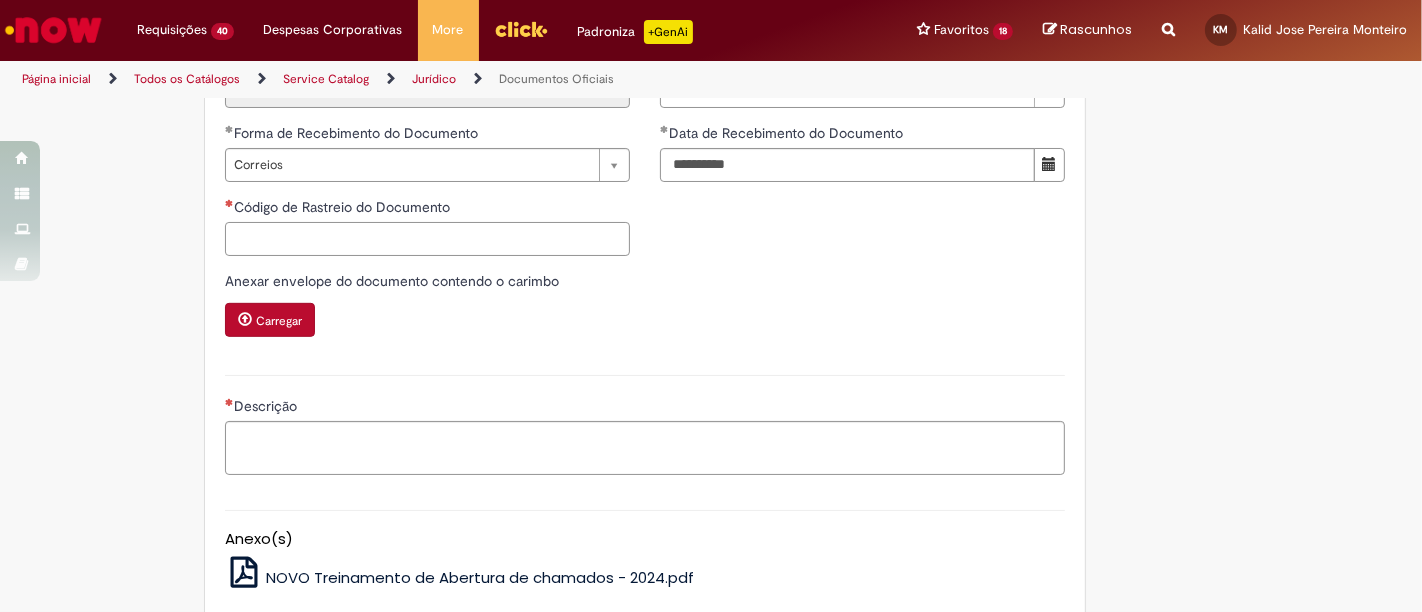 click on "Código de Rastreio do Documento" at bounding box center [427, 239] 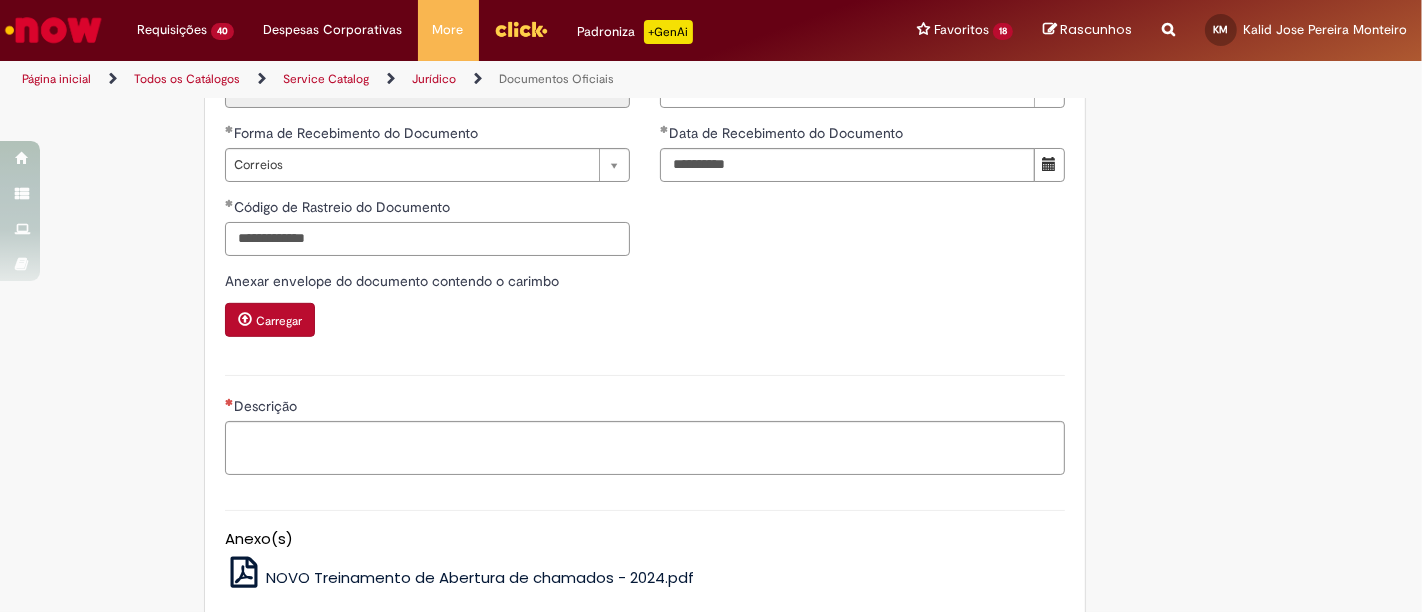 type on "**********" 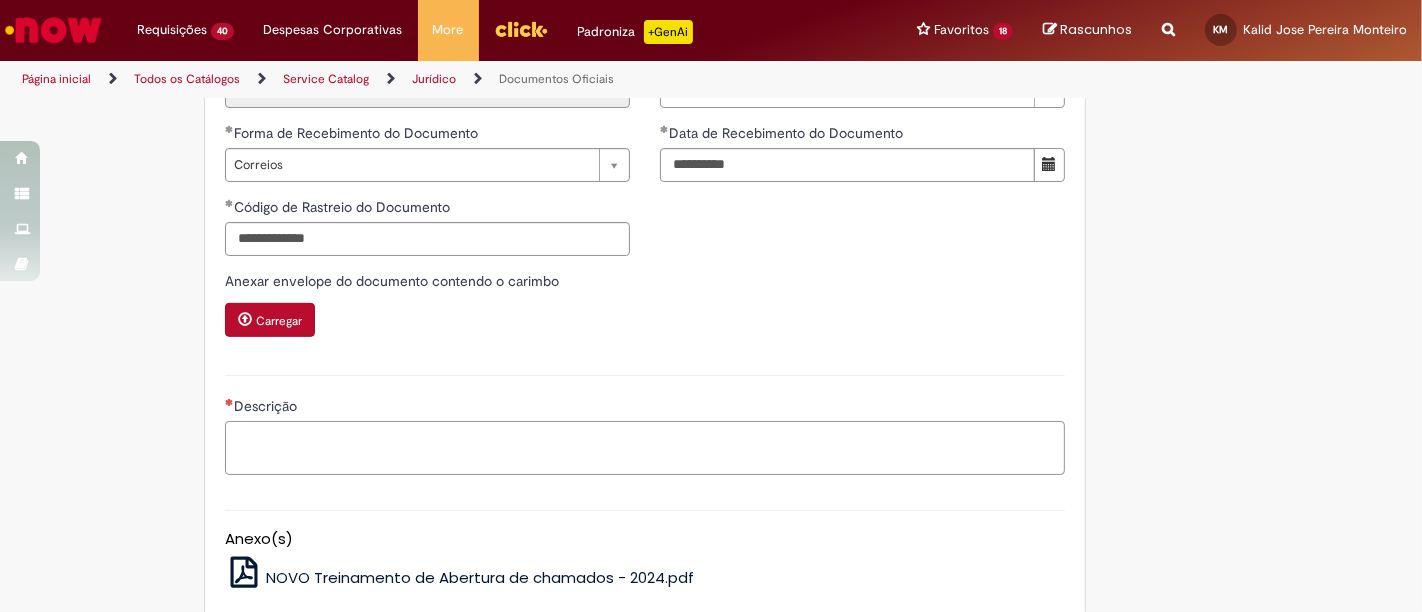 click on "Descrição" at bounding box center [645, 447] 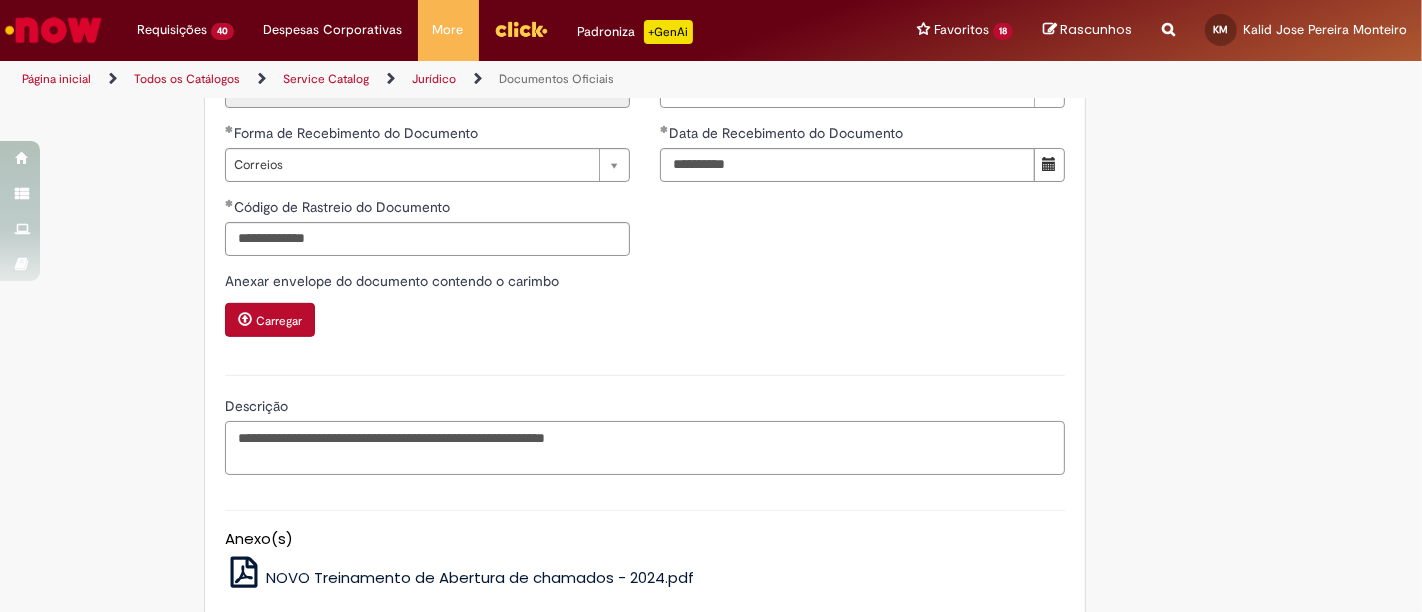 click on "**********" at bounding box center [645, 447] 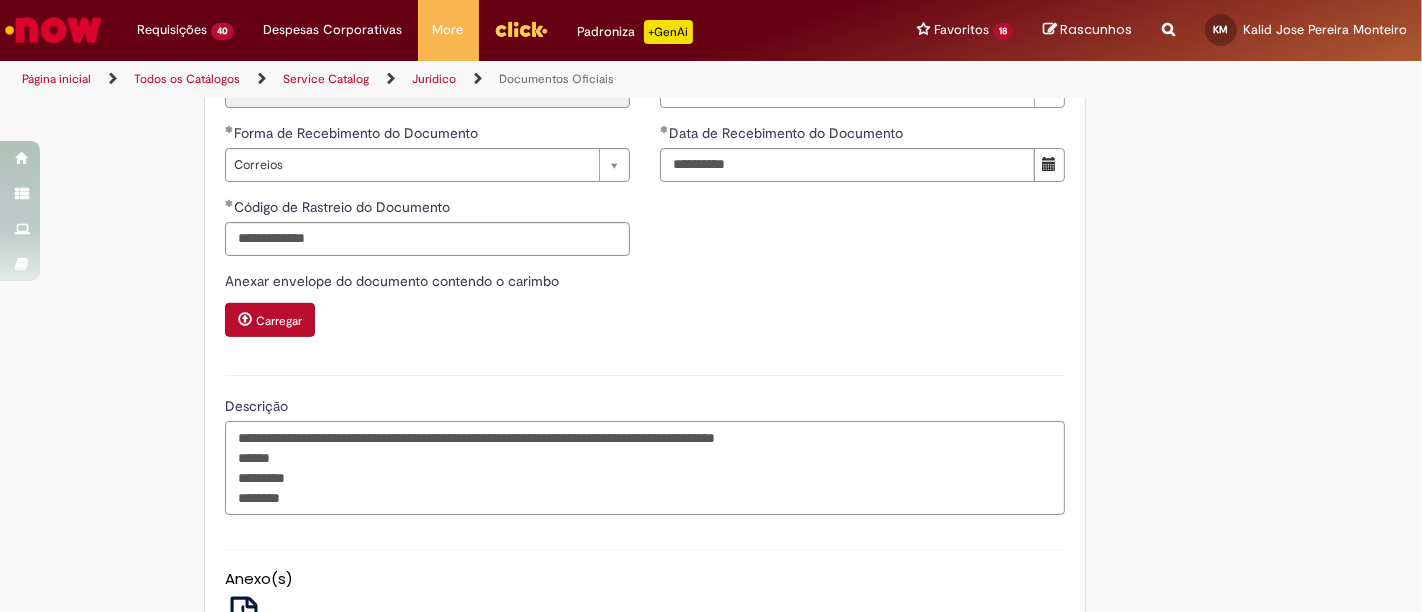 click on "**********" at bounding box center [645, 467] 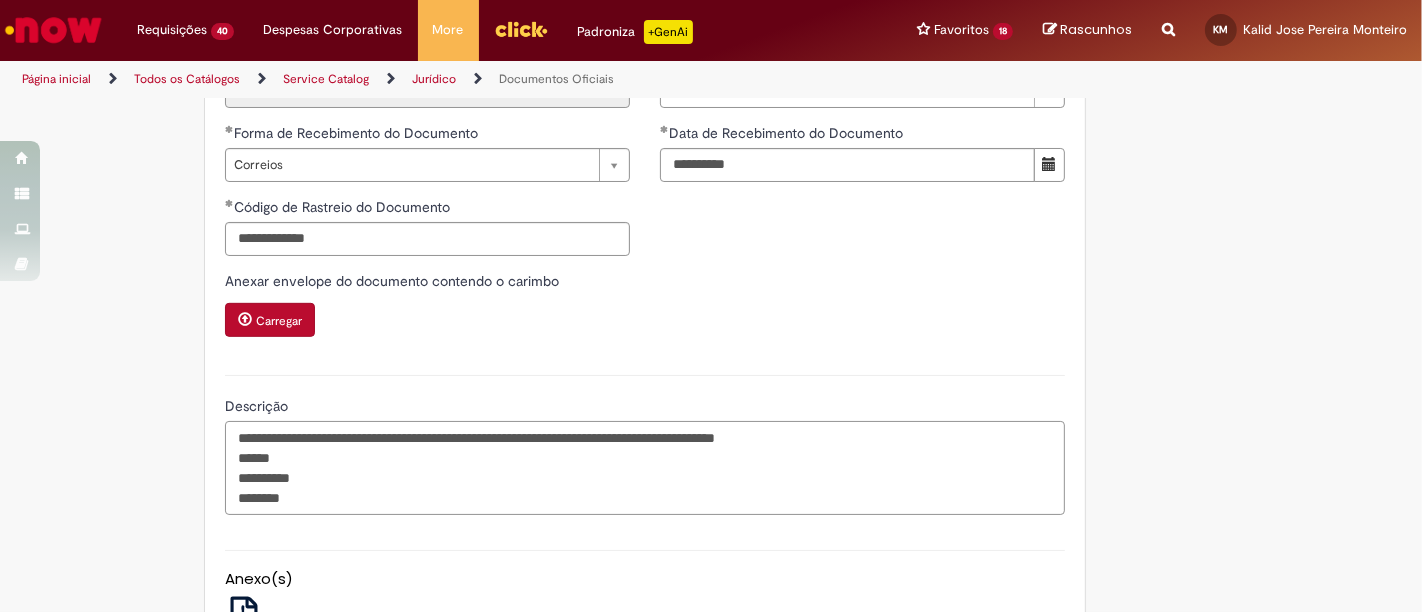 paste on "**********" 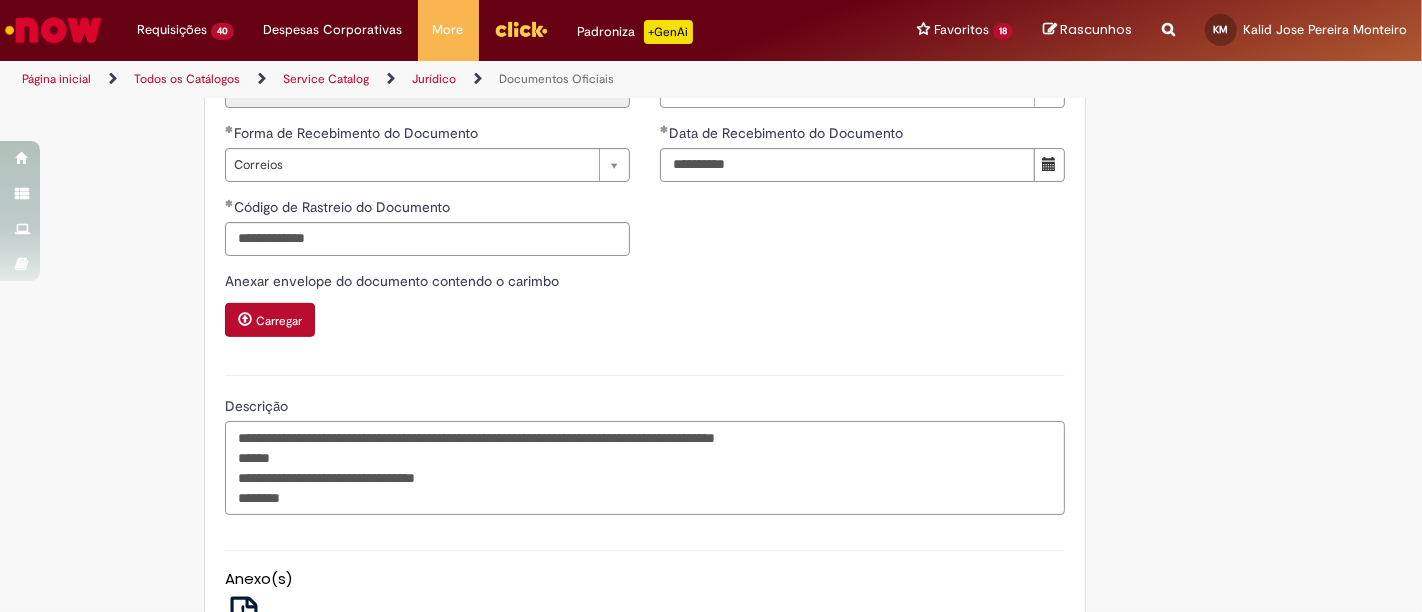 click on "**********" at bounding box center [645, 467] 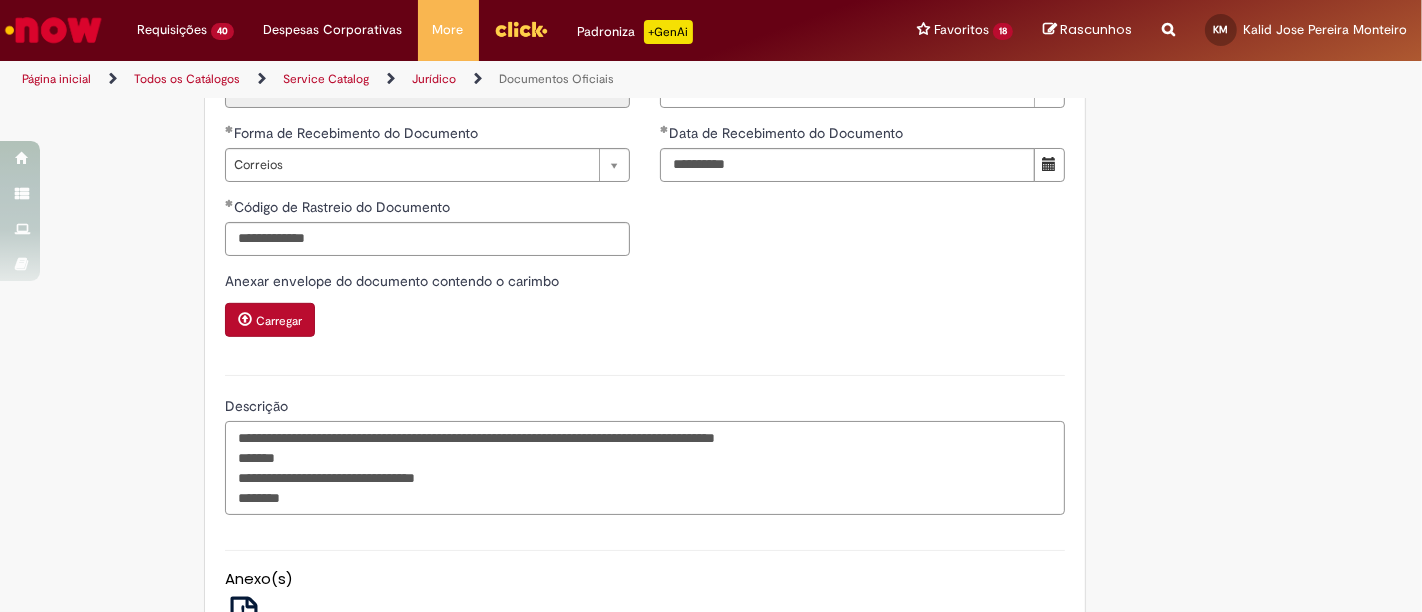 paste on "**********" 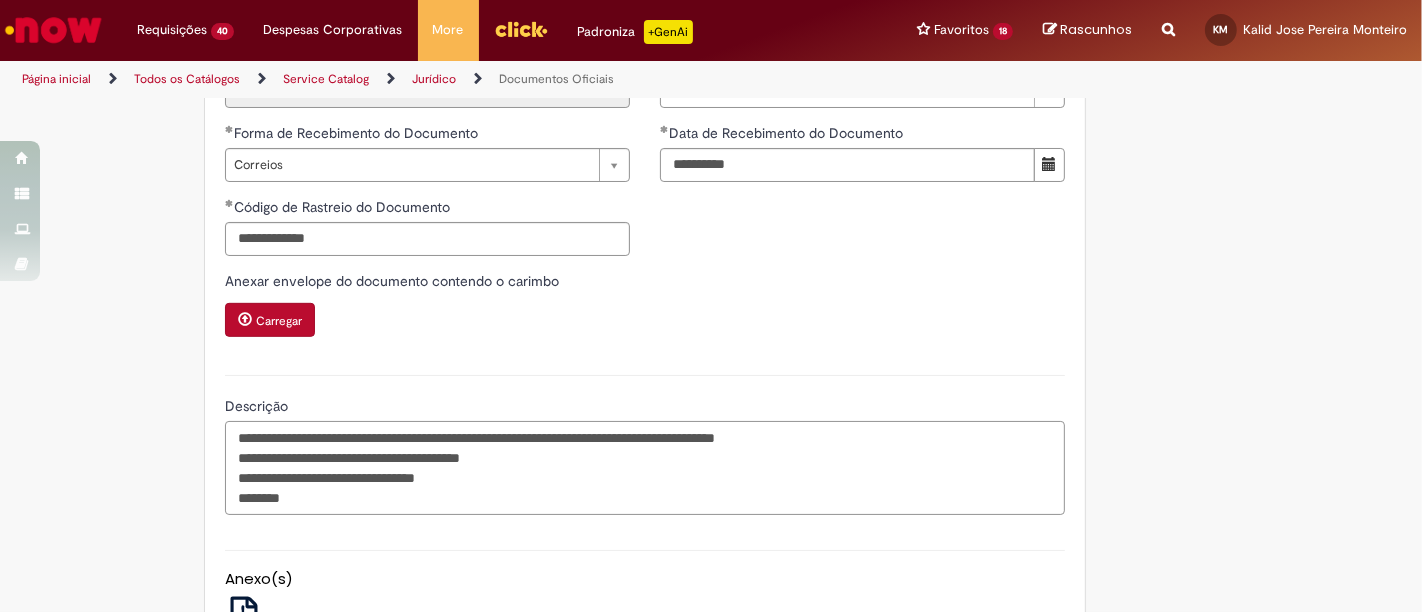 click on "**********" at bounding box center [645, 467] 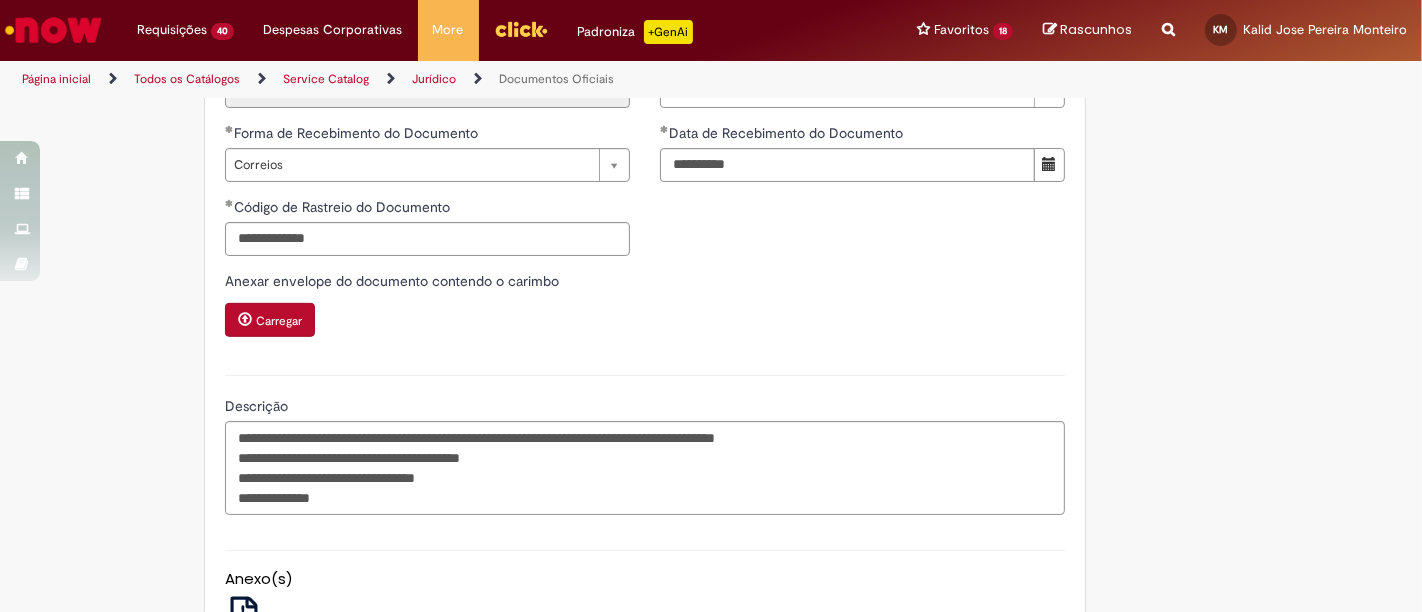 click on "Anexo(s)
NOVO Treinamento de Abertura de chamados - 2024.pdf" at bounding box center [645, 586] 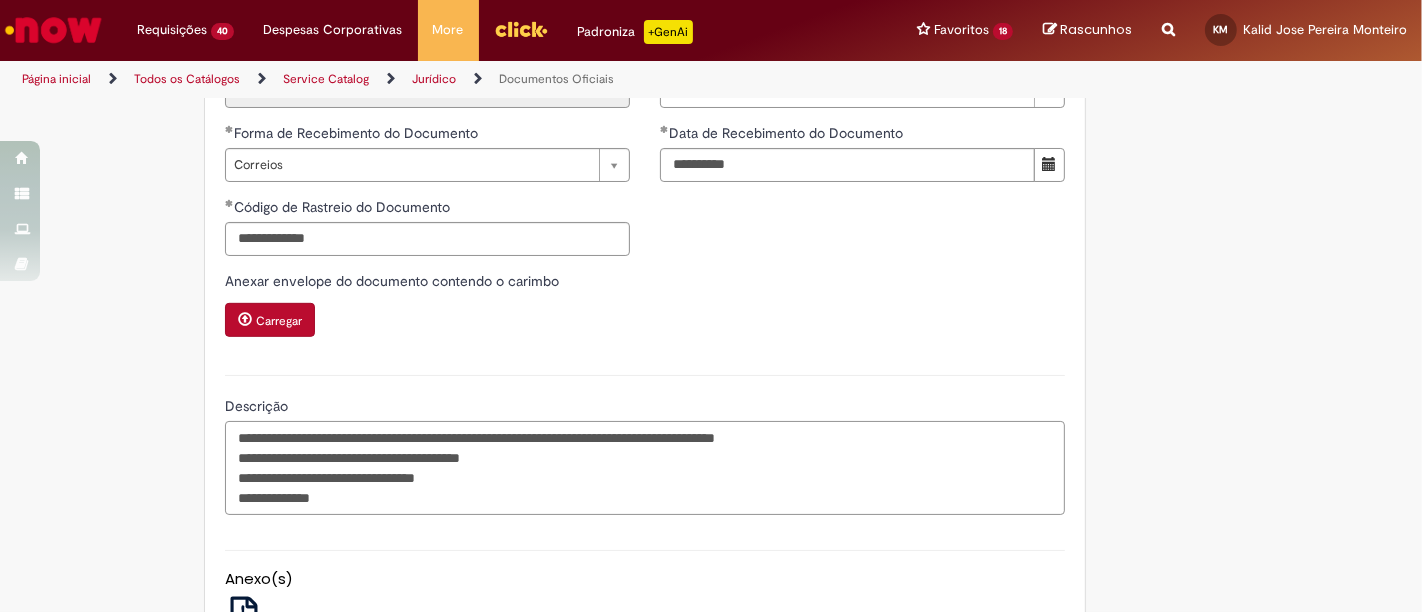 click on "**********" at bounding box center [645, 467] 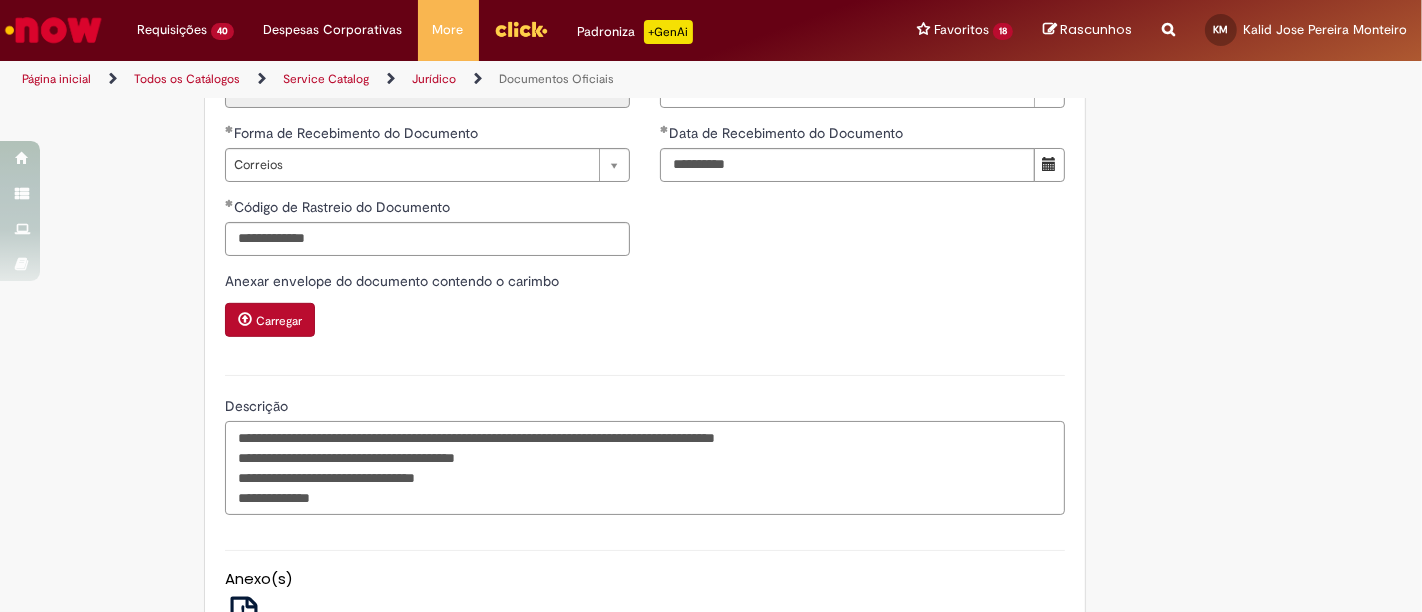 drag, startPoint x: 560, startPoint y: 476, endPoint x: 269, endPoint y: 472, distance: 291.0275 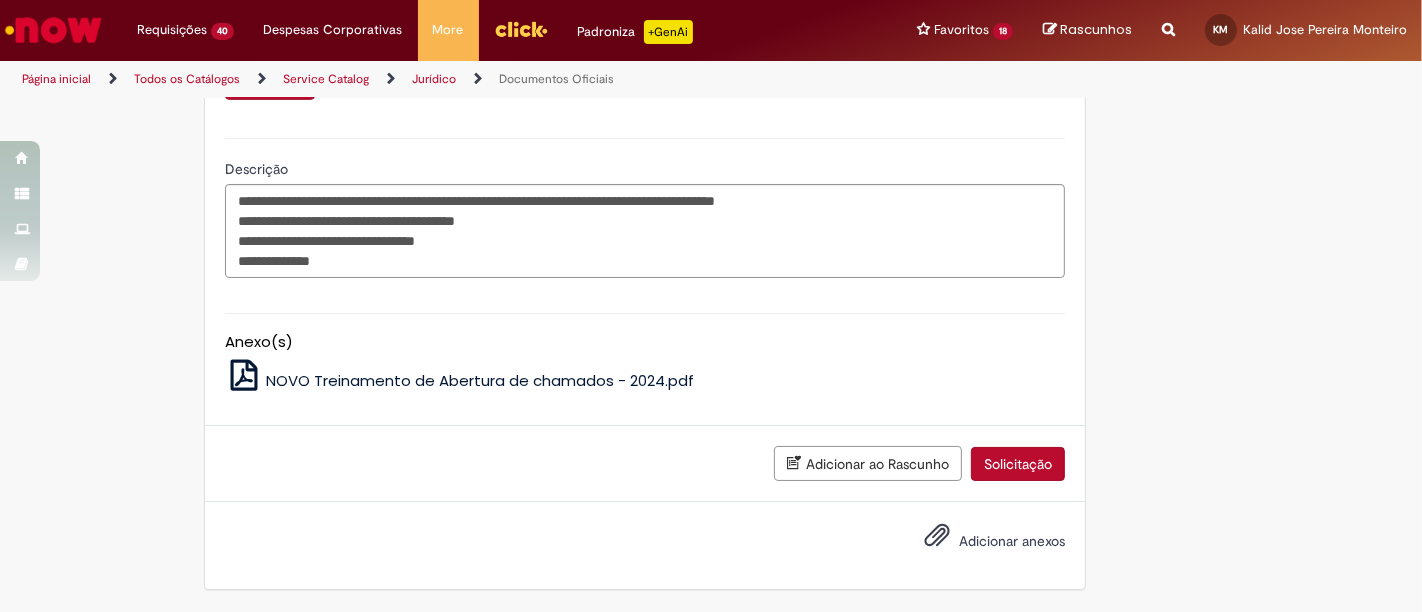 scroll, scrollTop: 1077, scrollLeft: 0, axis: vertical 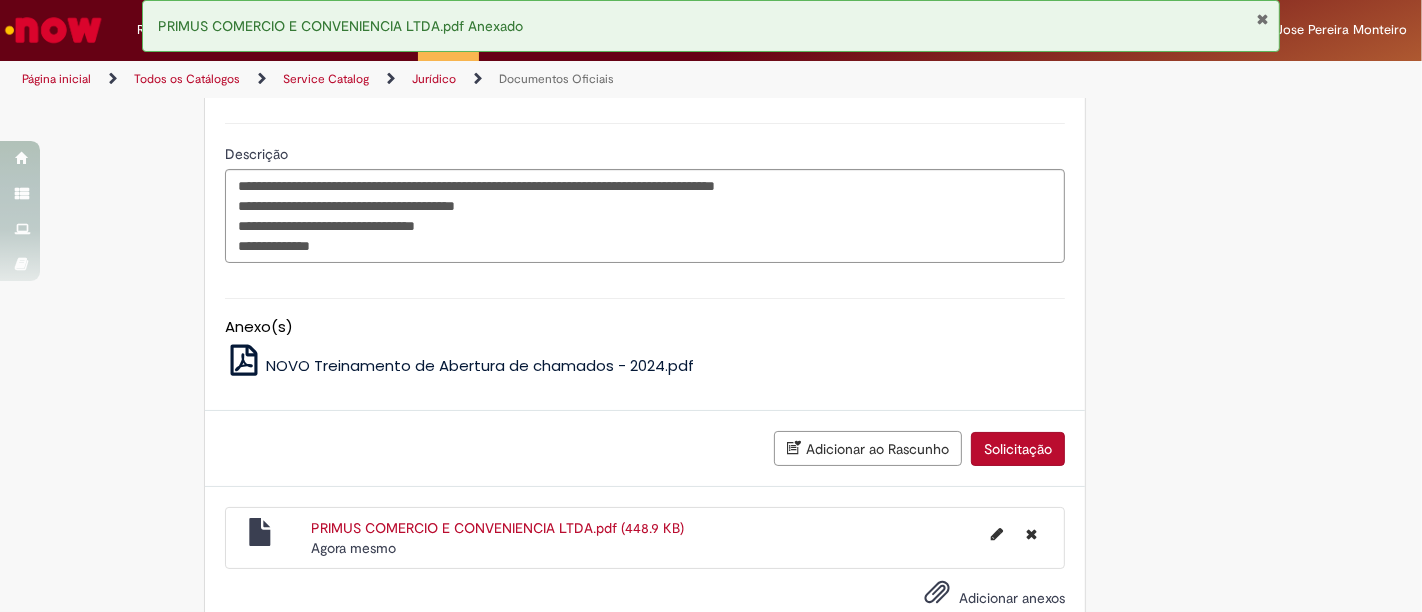 click on "Solicitação" at bounding box center [1018, 449] 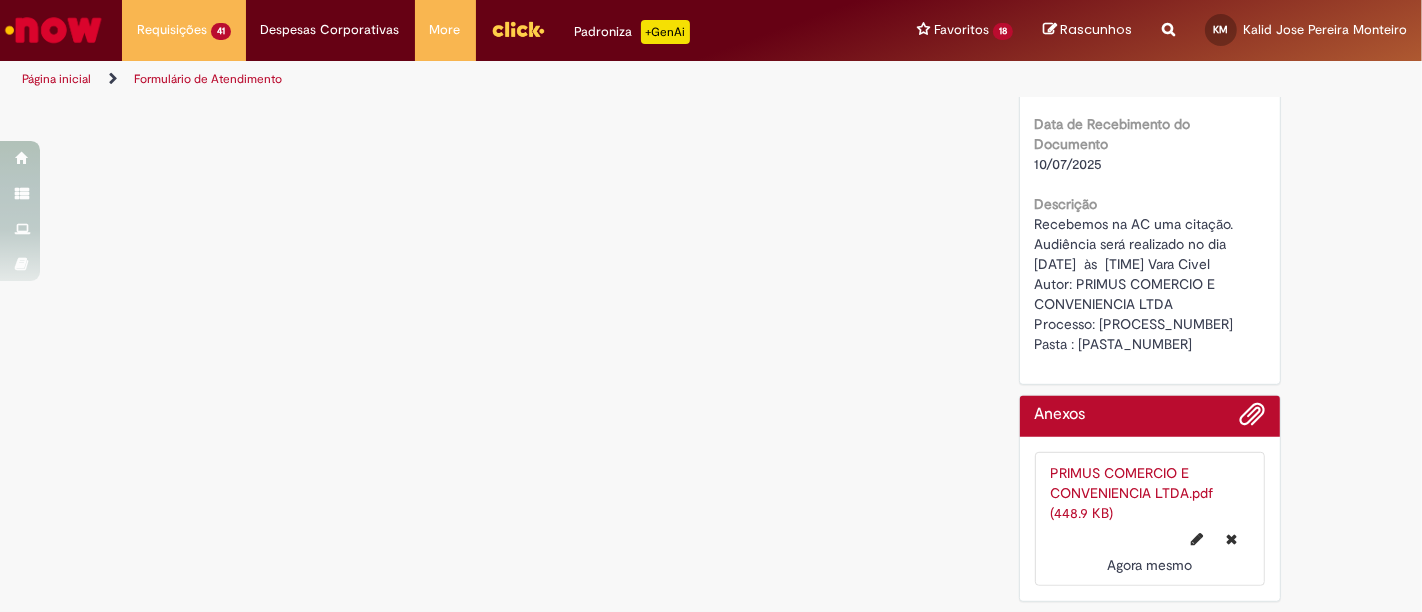 scroll, scrollTop: 0, scrollLeft: 0, axis: both 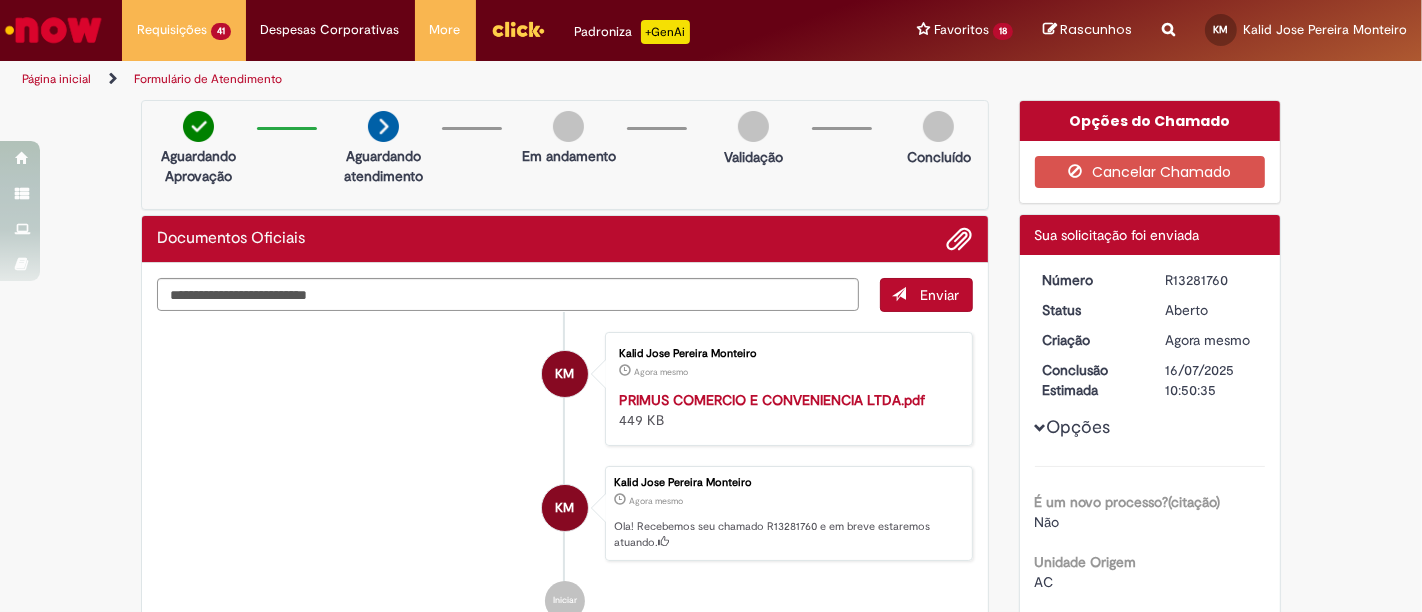 drag, startPoint x: 1222, startPoint y: 277, endPoint x: 1131, endPoint y: 273, distance: 91.08787 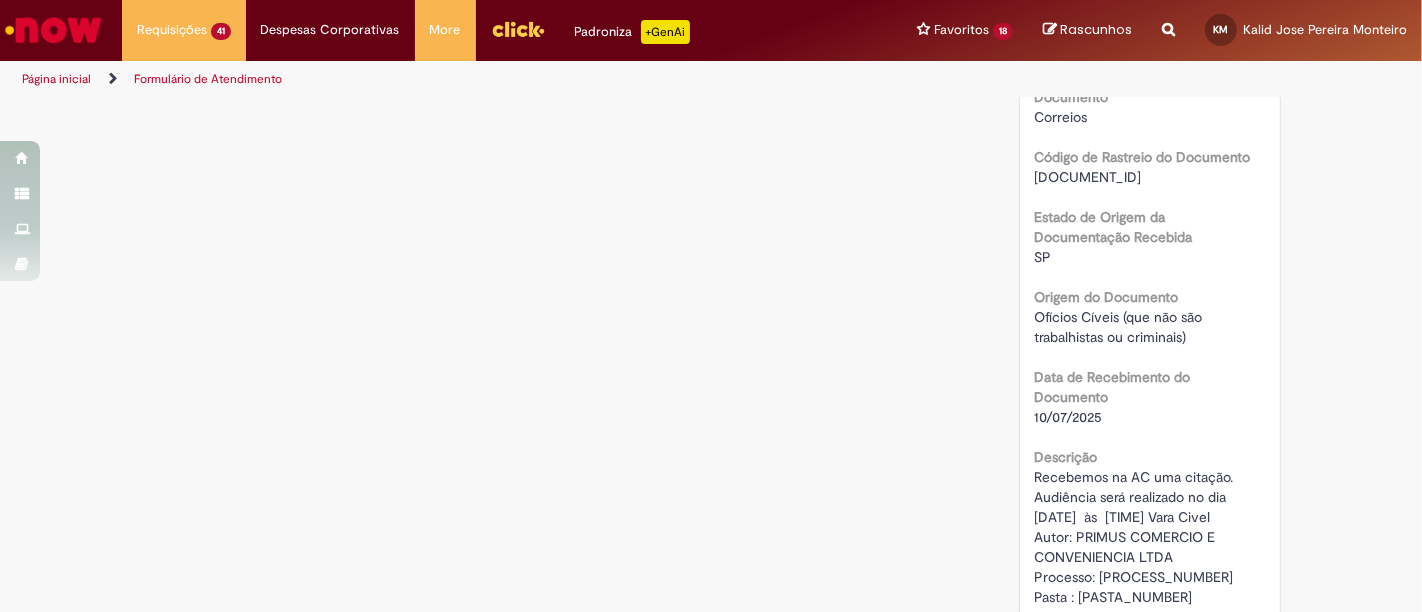 scroll, scrollTop: 834, scrollLeft: 0, axis: vertical 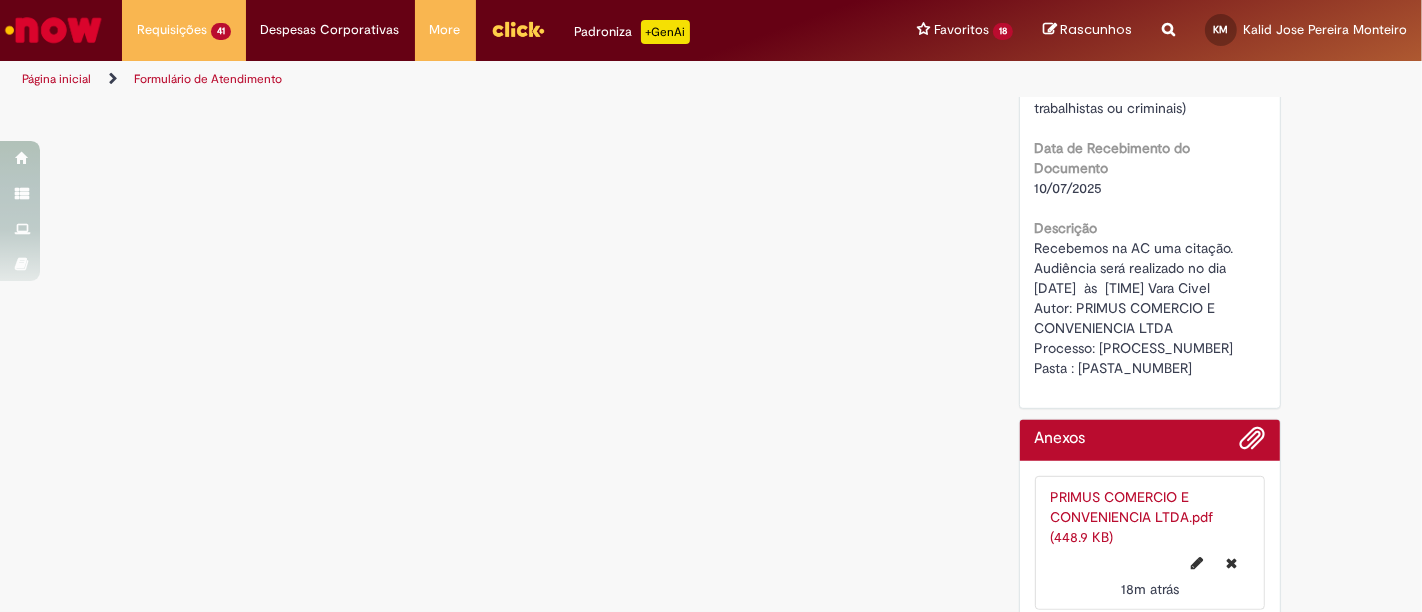 drag, startPoint x: 1026, startPoint y: 224, endPoint x: 1141, endPoint y: 363, distance: 180.4051 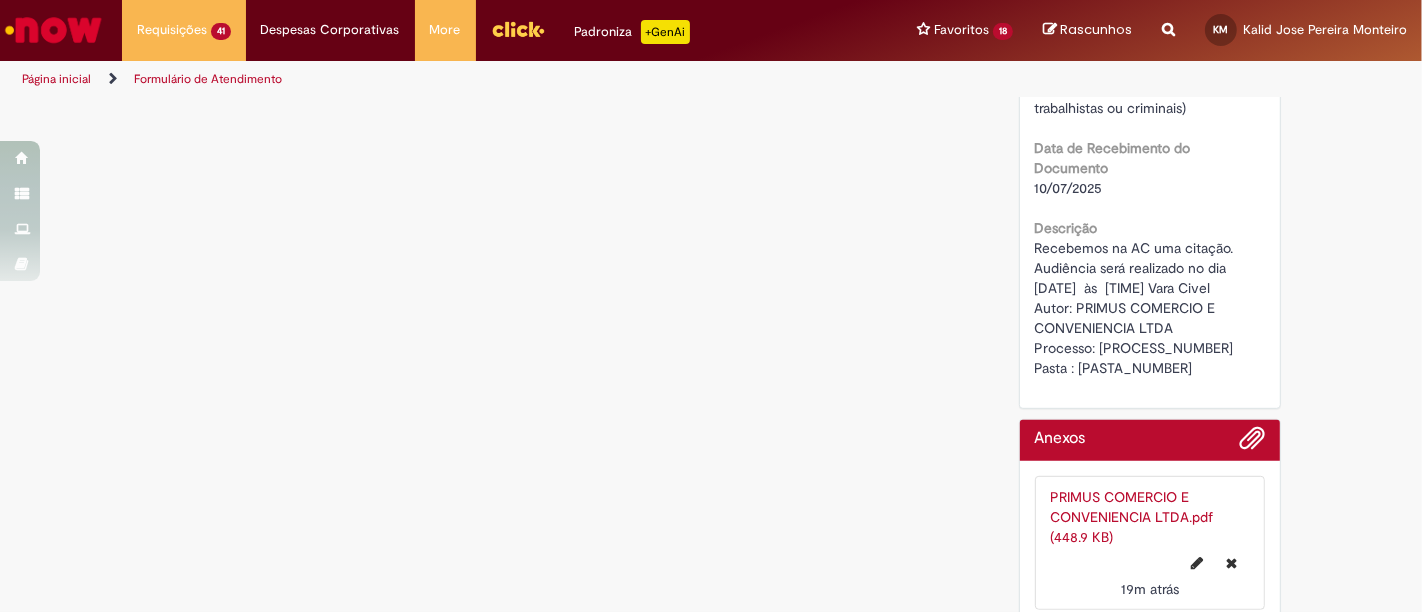 copy on "Recebemos na AC uma citação. Audiência será realizado no dia   [DATE]  às  [TIME] Vara Civel
Autor: PRIMUS COMERCIO E CONVENIENCIA LTDA
Processo: [PROCESS_NUMBER]
Pasta : [PASTA_NUMBER]" 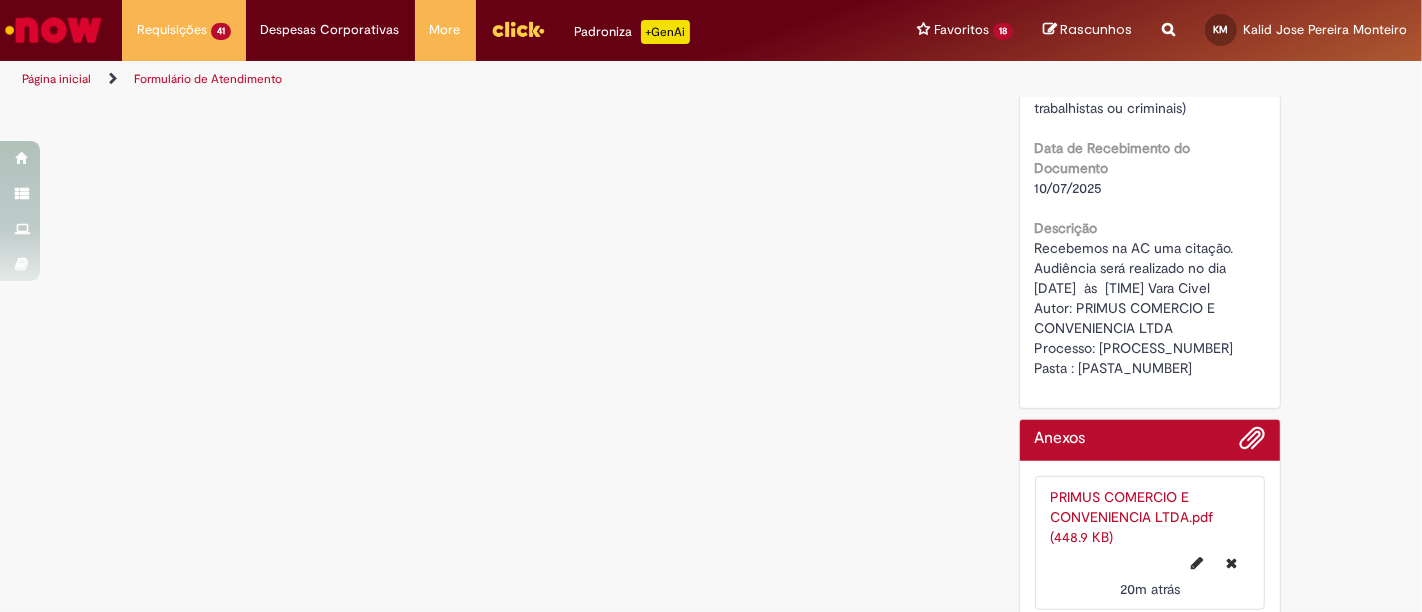 copy on "Recebemos na AC uma citação. Audiência será realizado no dia   [DATE]  às  [TIME] Vara Civel
Autor: PRIMUS COMERCIO E CONVENIENCIA LTDA
Processo: [PROCESS_NUMBER]
Pasta : [PASTA_NUMBER]" 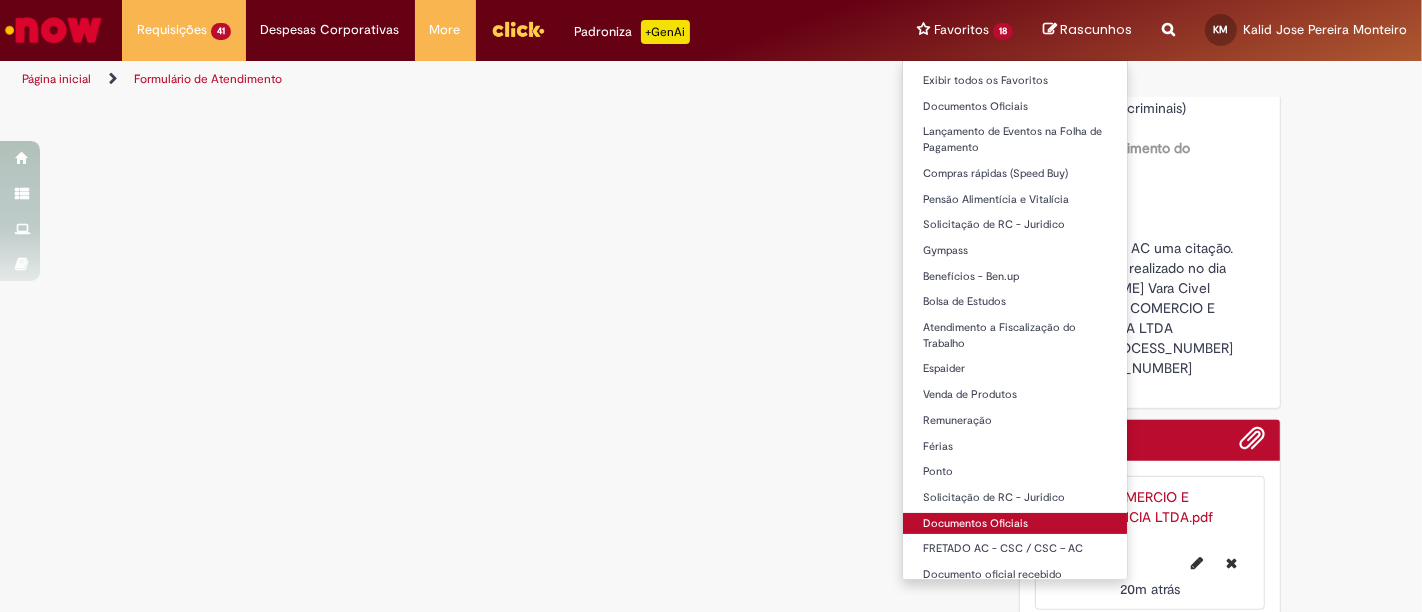 click on "Documentos Oficiais" at bounding box center (1015, 524) 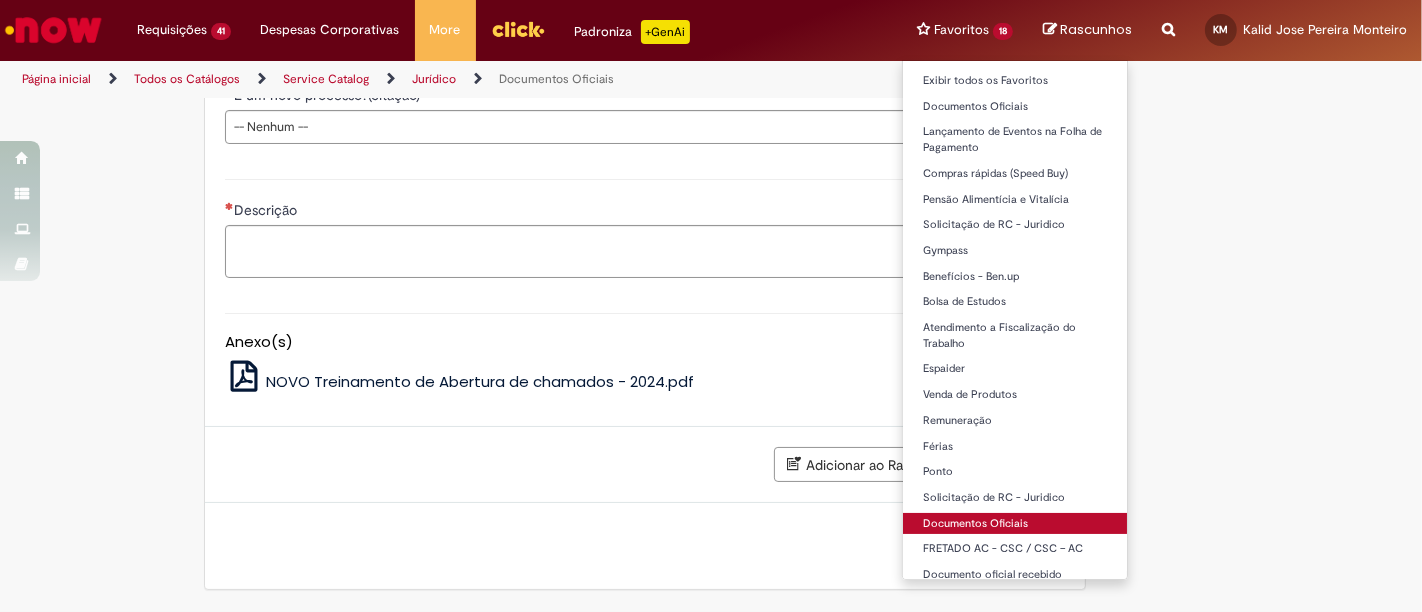 type on "********" 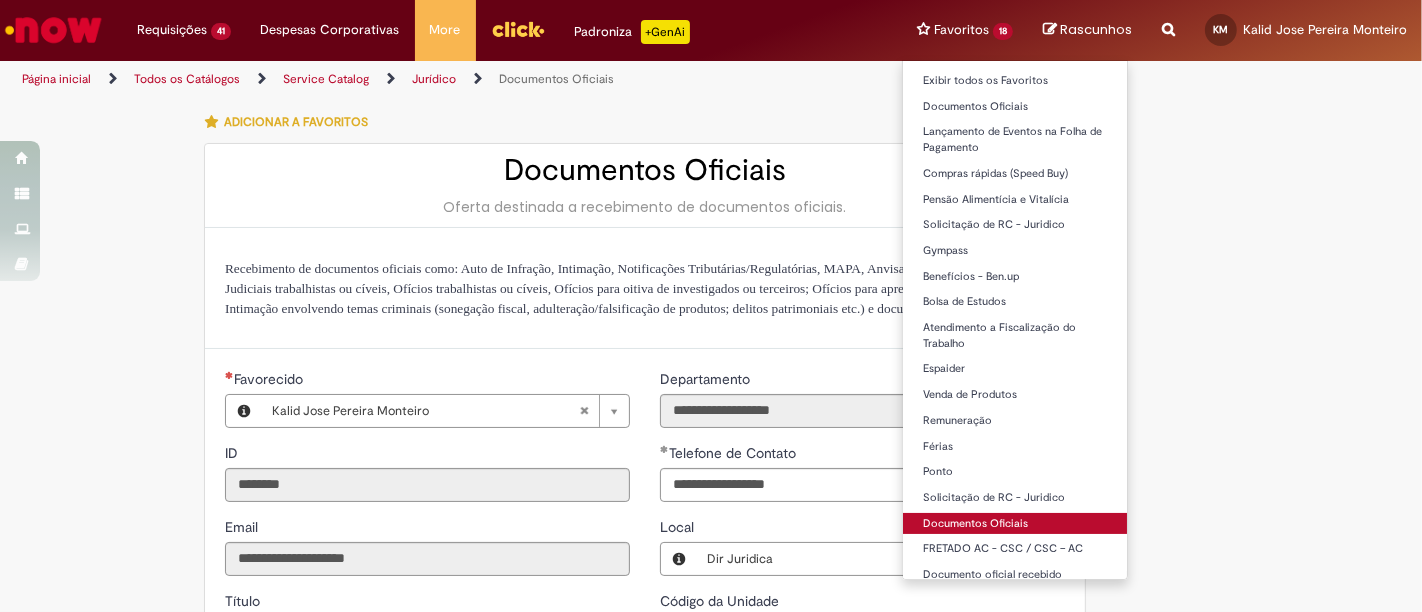 type on "**********" 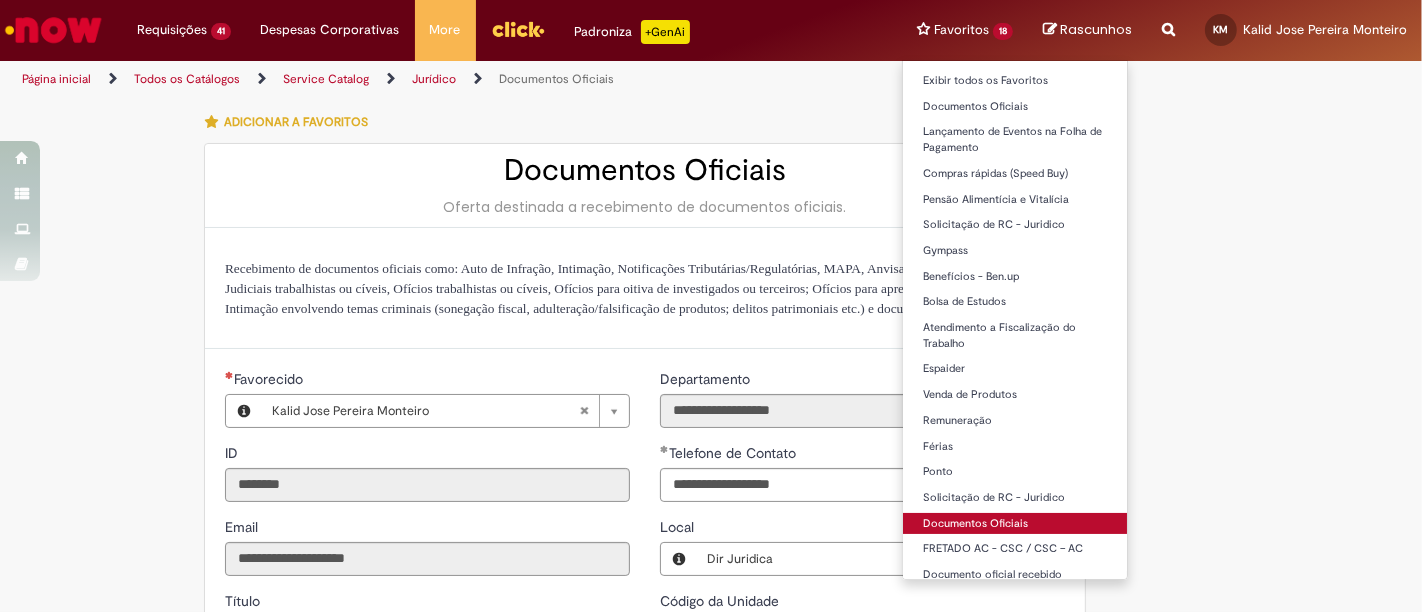 type on "**********" 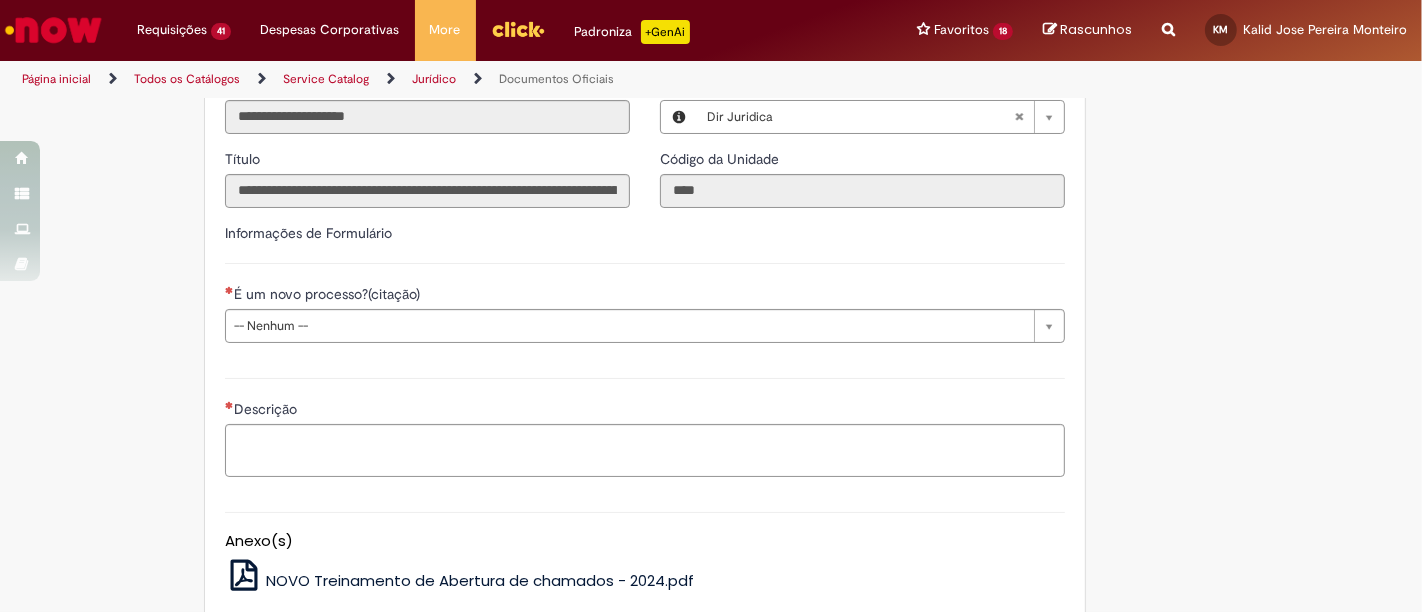 scroll, scrollTop: 460, scrollLeft: 0, axis: vertical 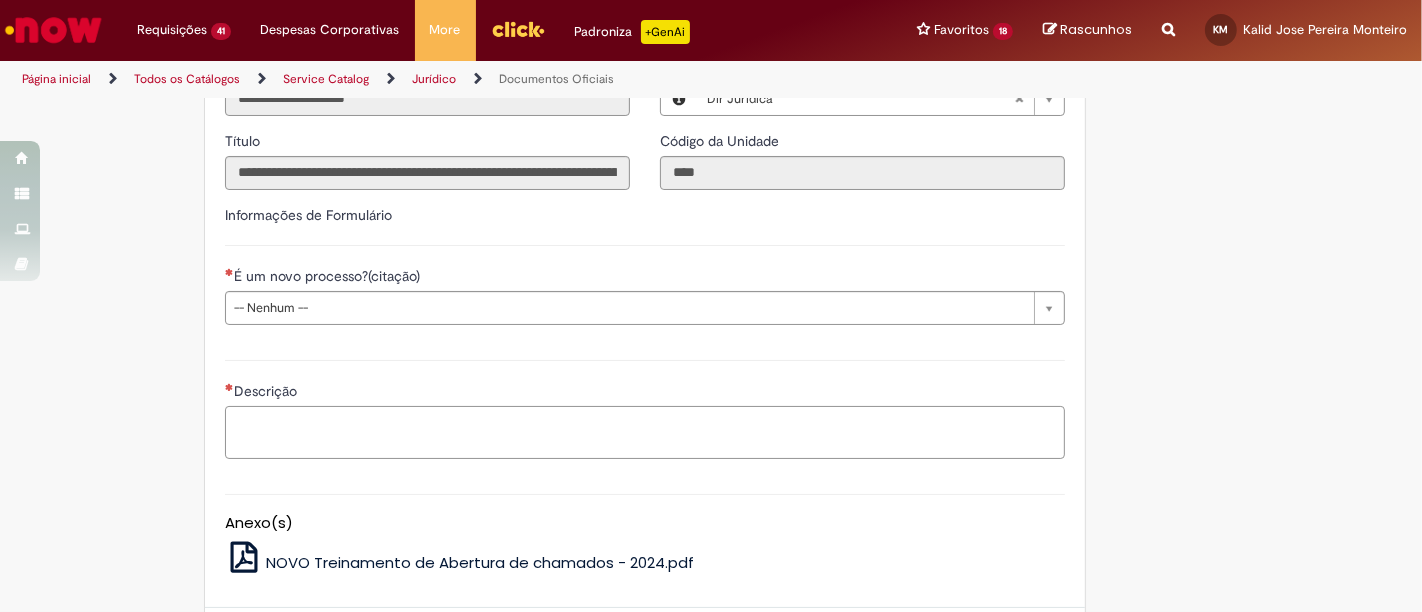 click on "Descrição" at bounding box center [645, 432] 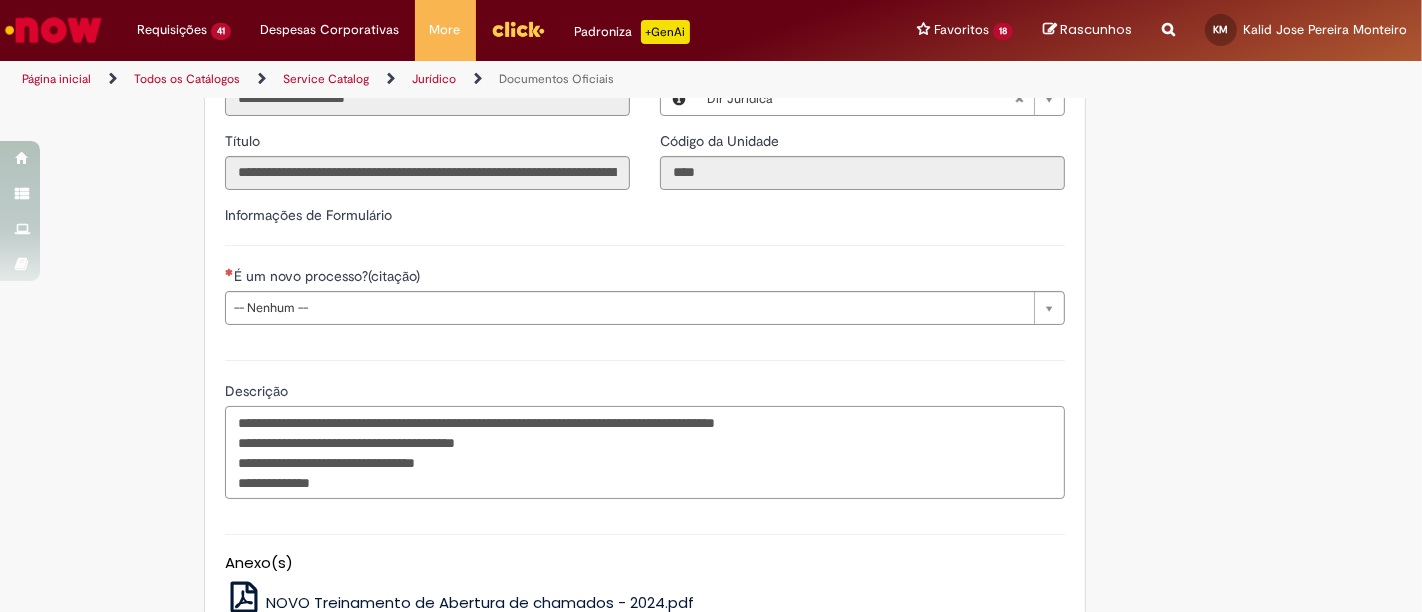 drag, startPoint x: 775, startPoint y: 439, endPoint x: 434, endPoint y: 441, distance: 341.00586 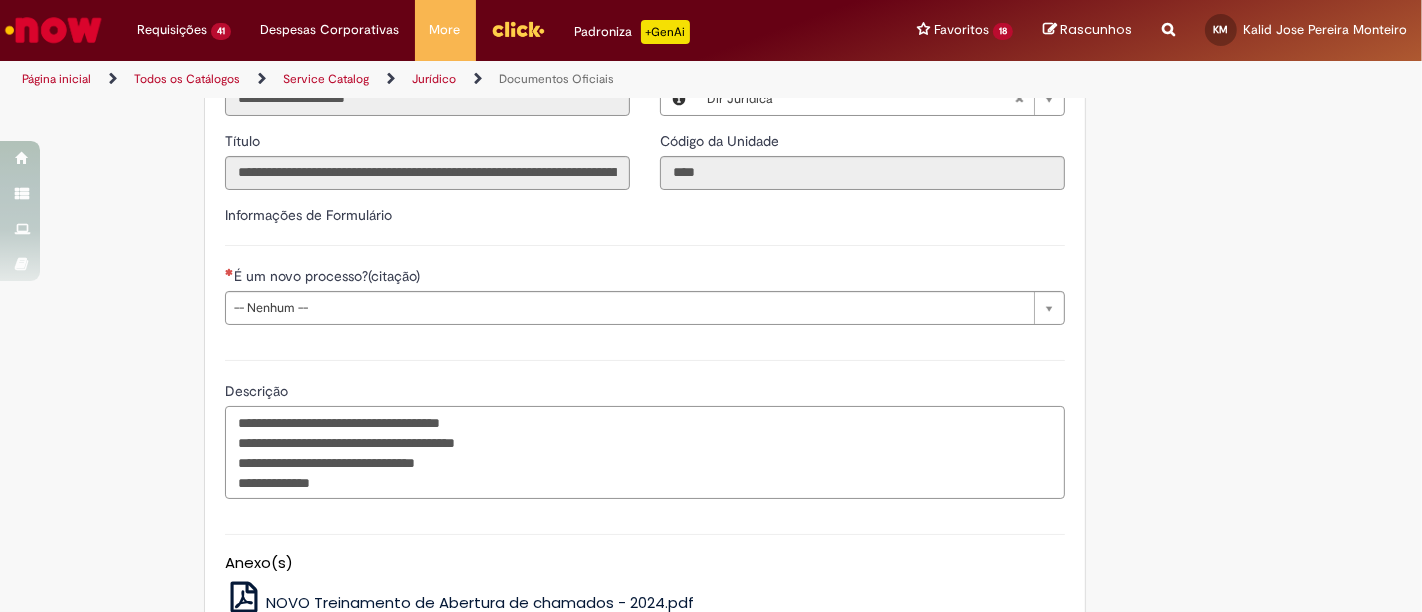 drag, startPoint x: 272, startPoint y: 458, endPoint x: 600, endPoint y: 461, distance: 328.01373 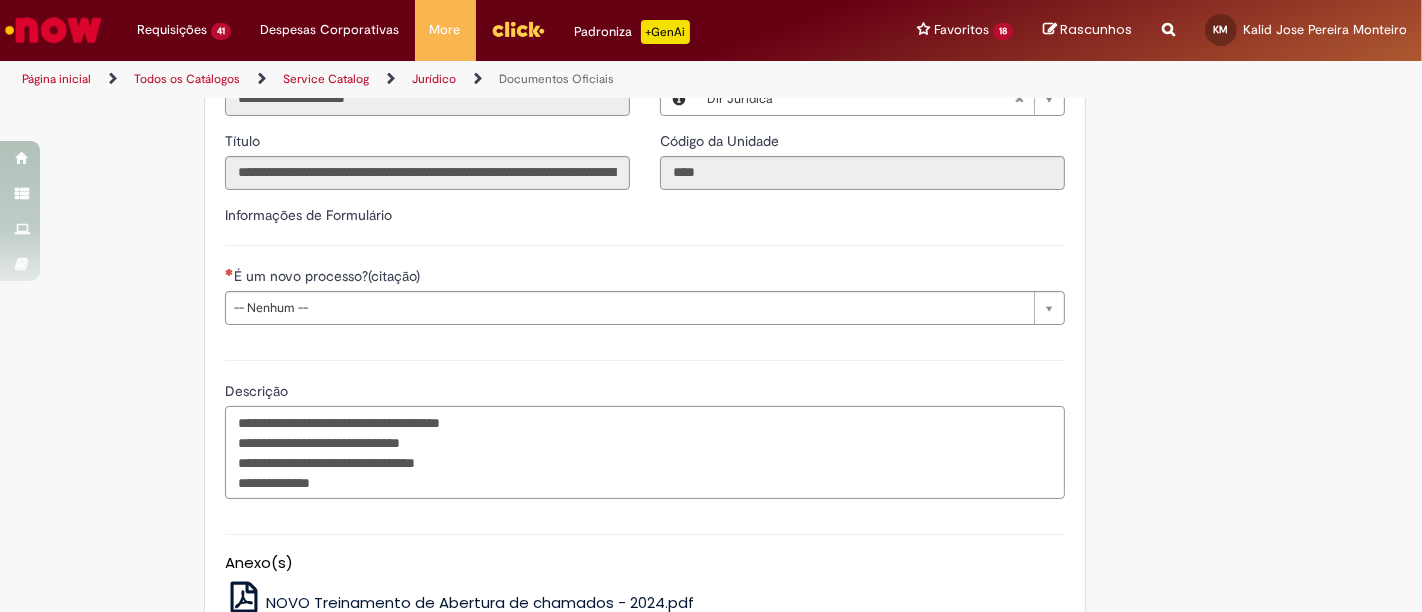 drag, startPoint x: 297, startPoint y: 481, endPoint x: 508, endPoint y: 478, distance: 211.02133 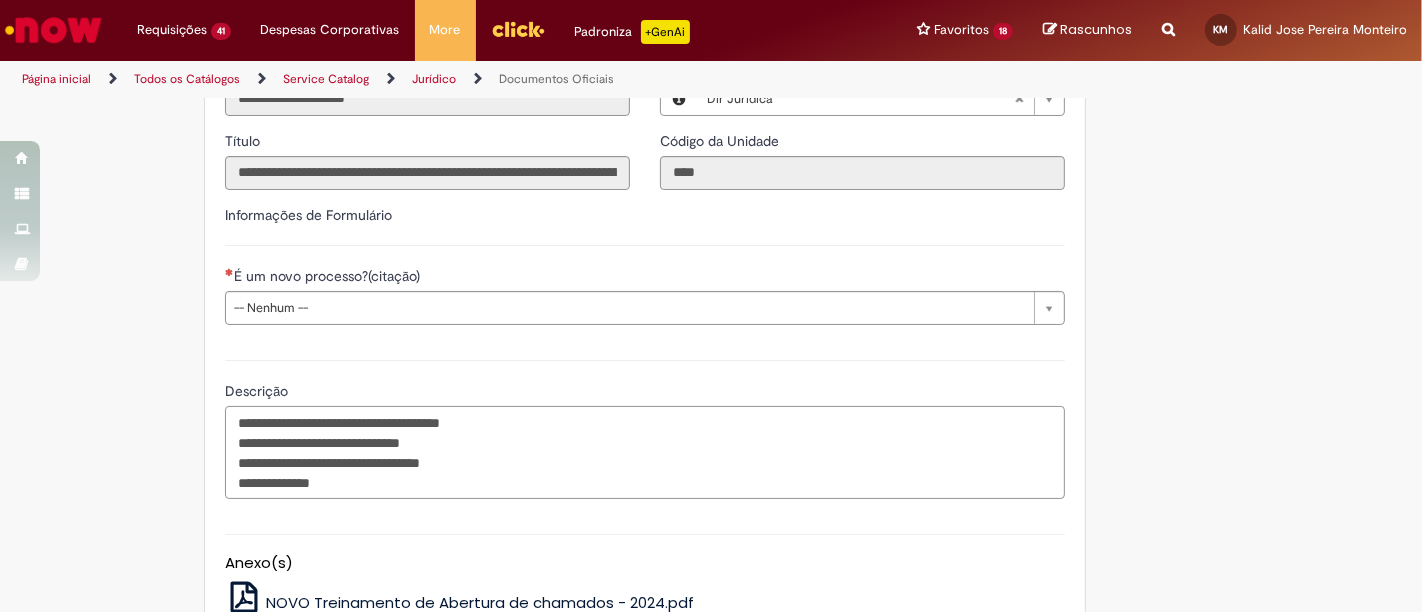 drag, startPoint x: 272, startPoint y: 500, endPoint x: 351, endPoint y: 495, distance: 79.15807 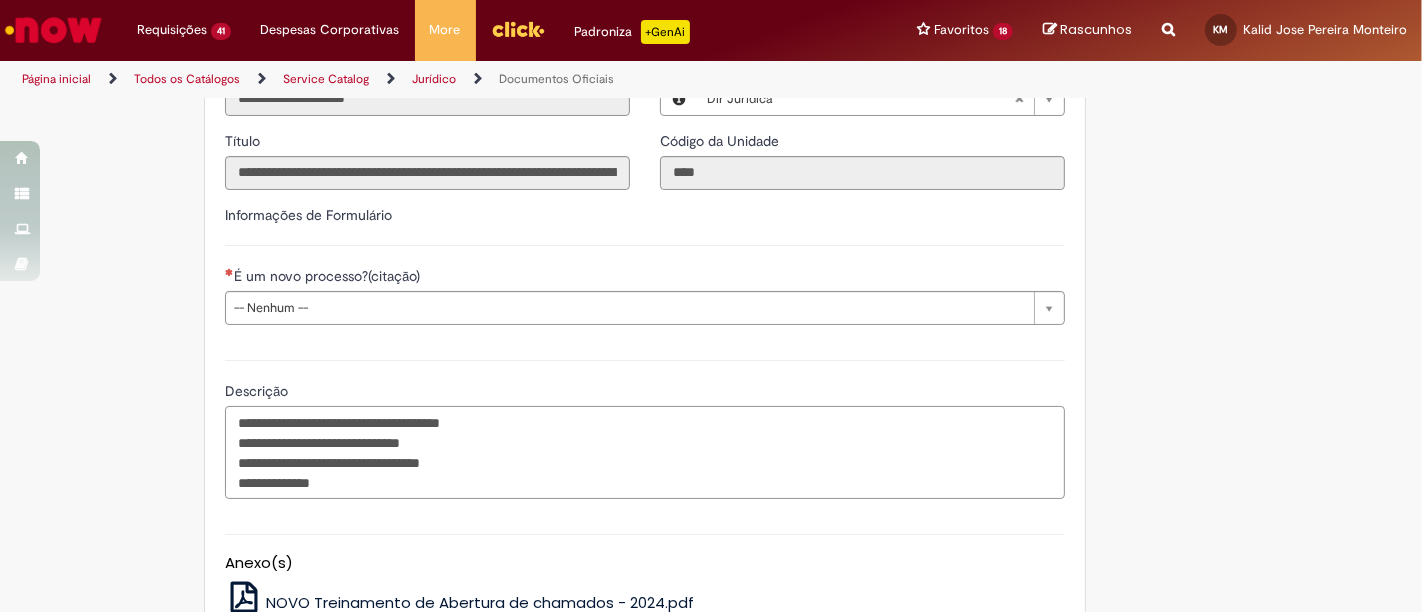 type on "**********" 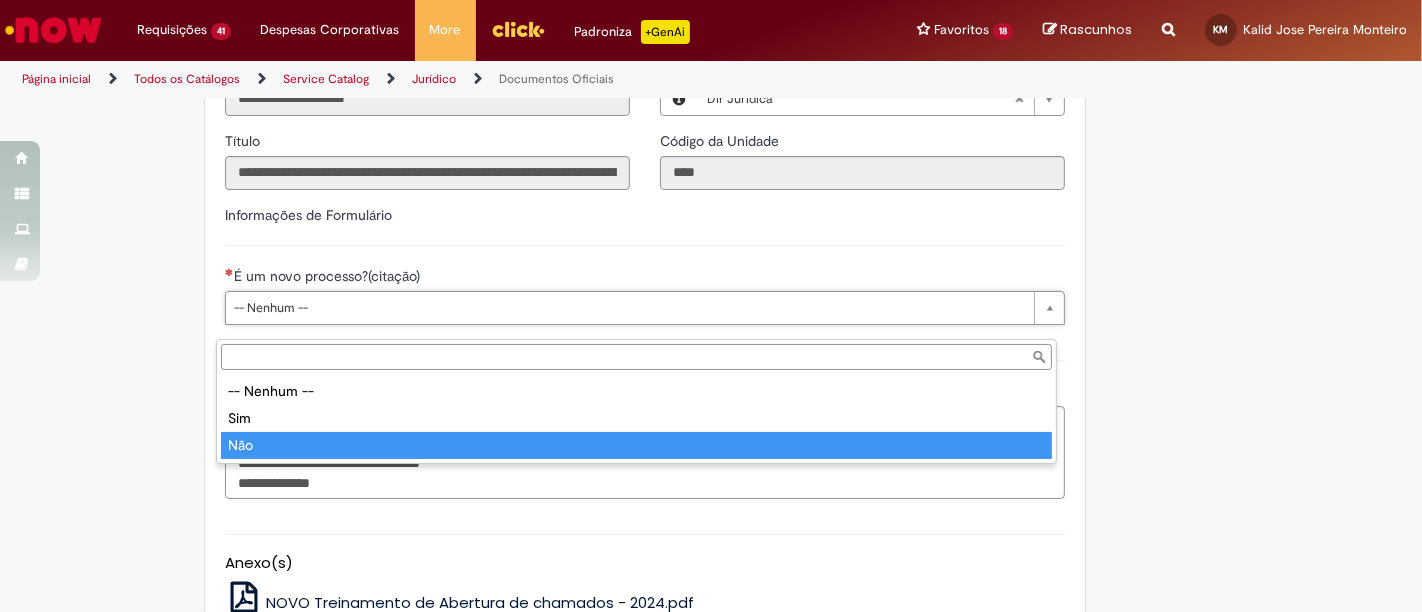 type on "***" 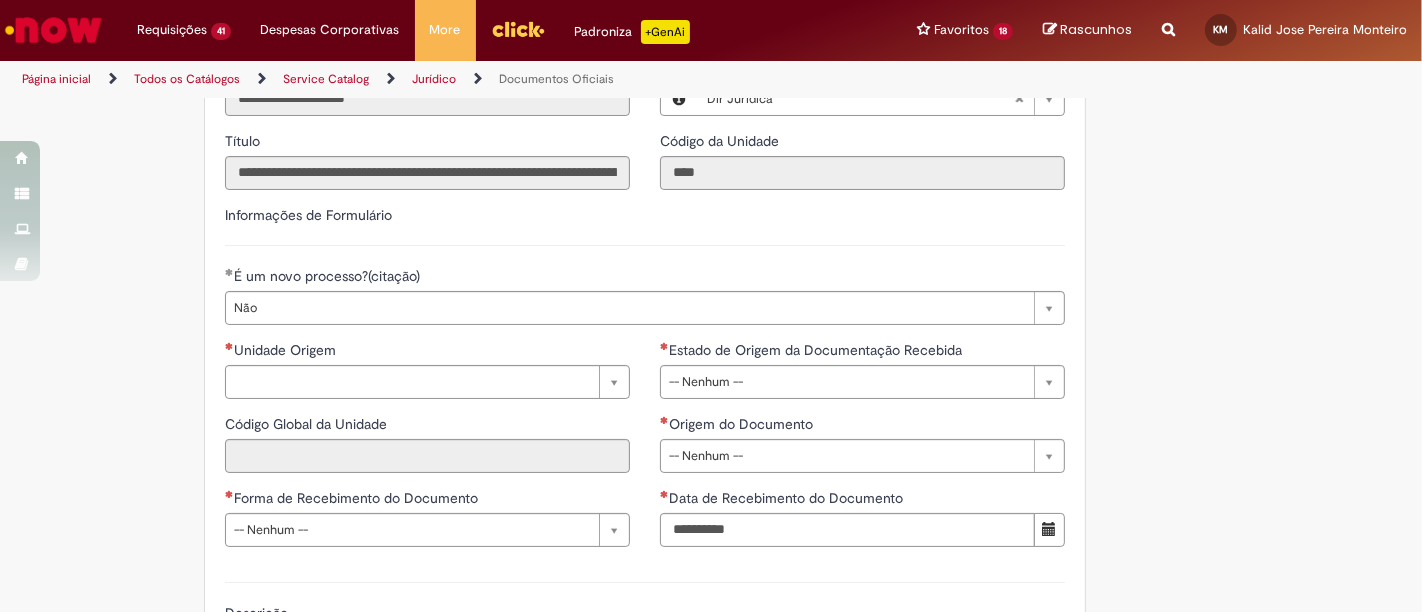 click on "**********" at bounding box center [427, 451] 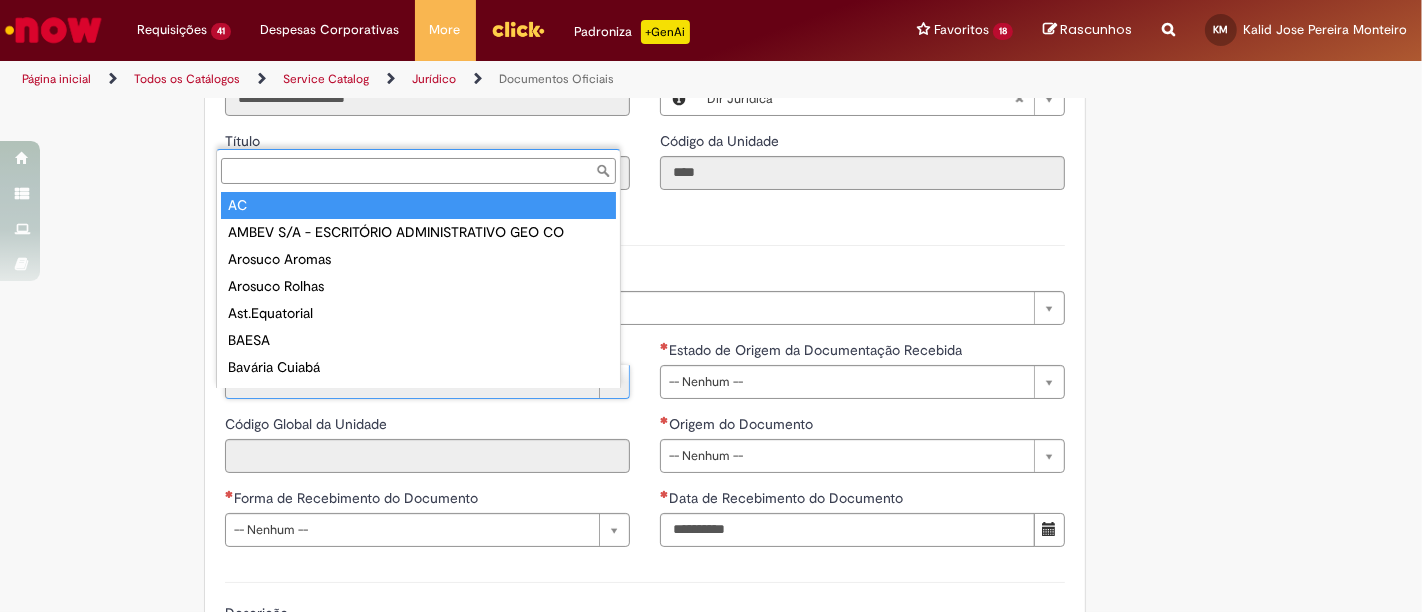 type on "**" 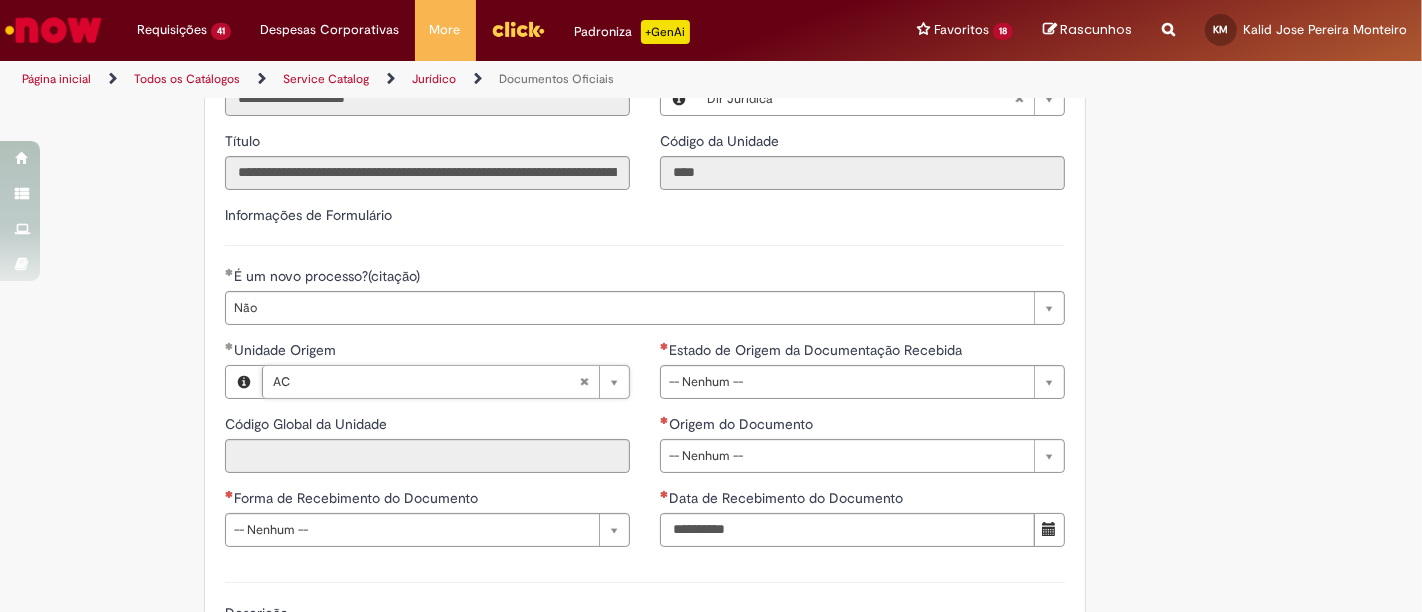 type on "****" 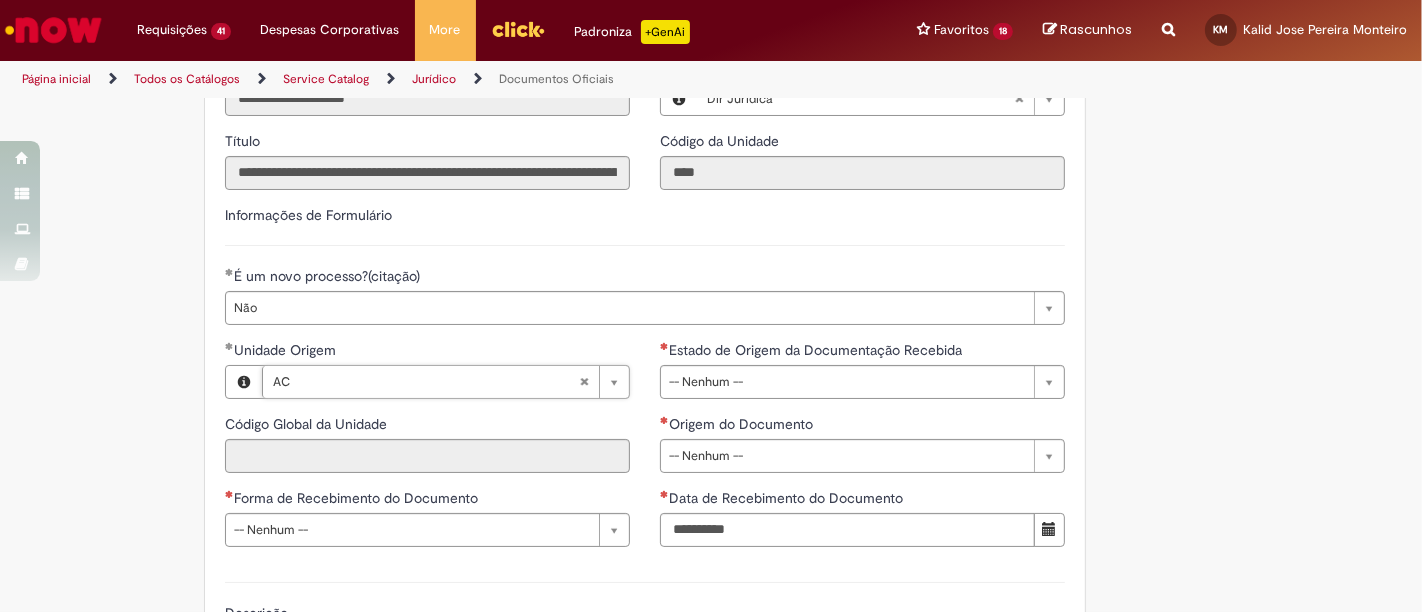 type on "**" 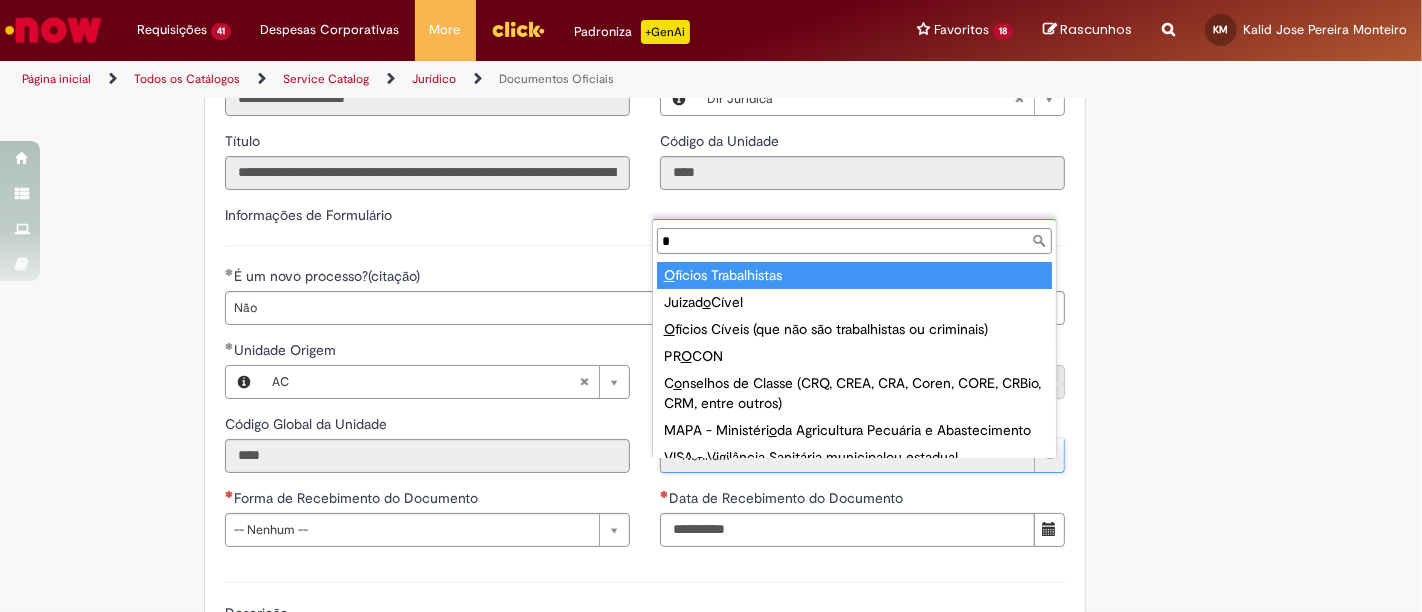 type on "**" 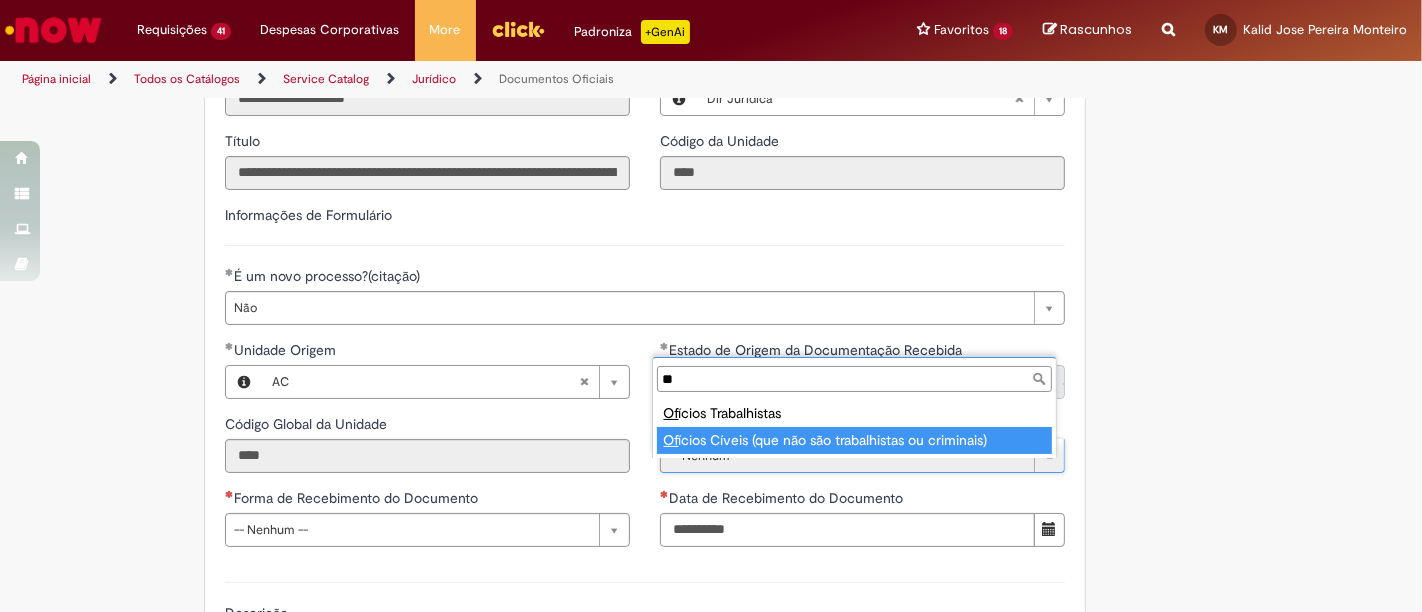 type on "**********" 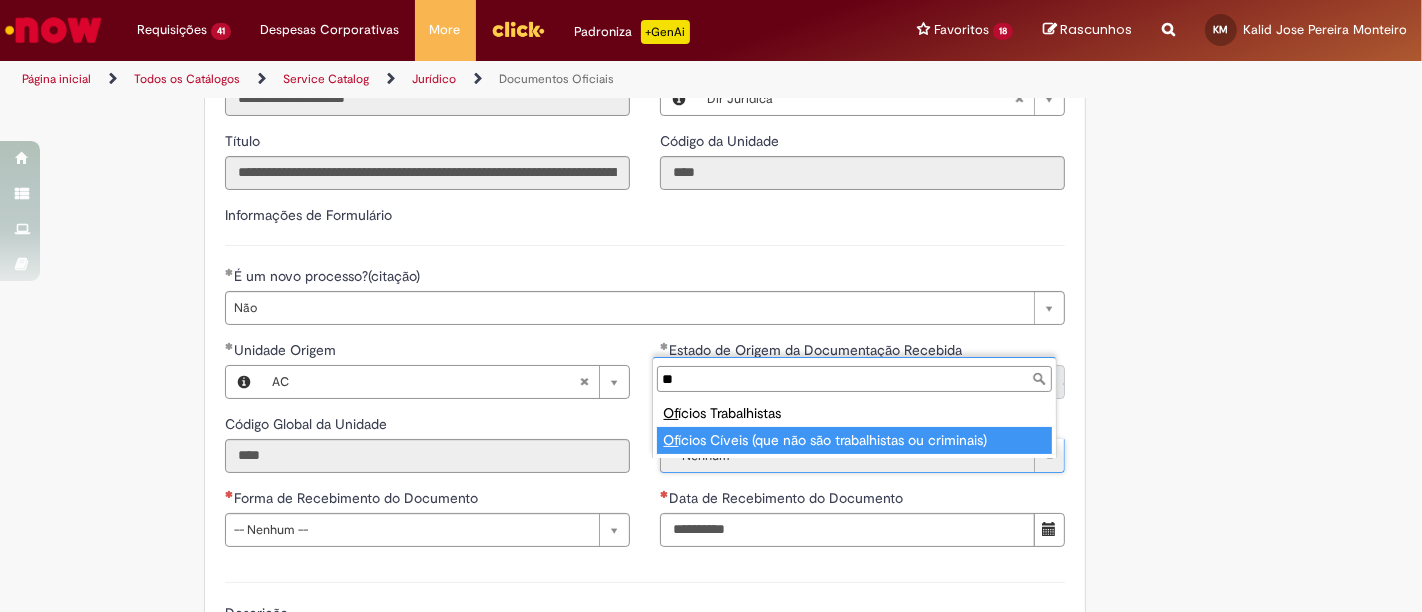 select on "**********" 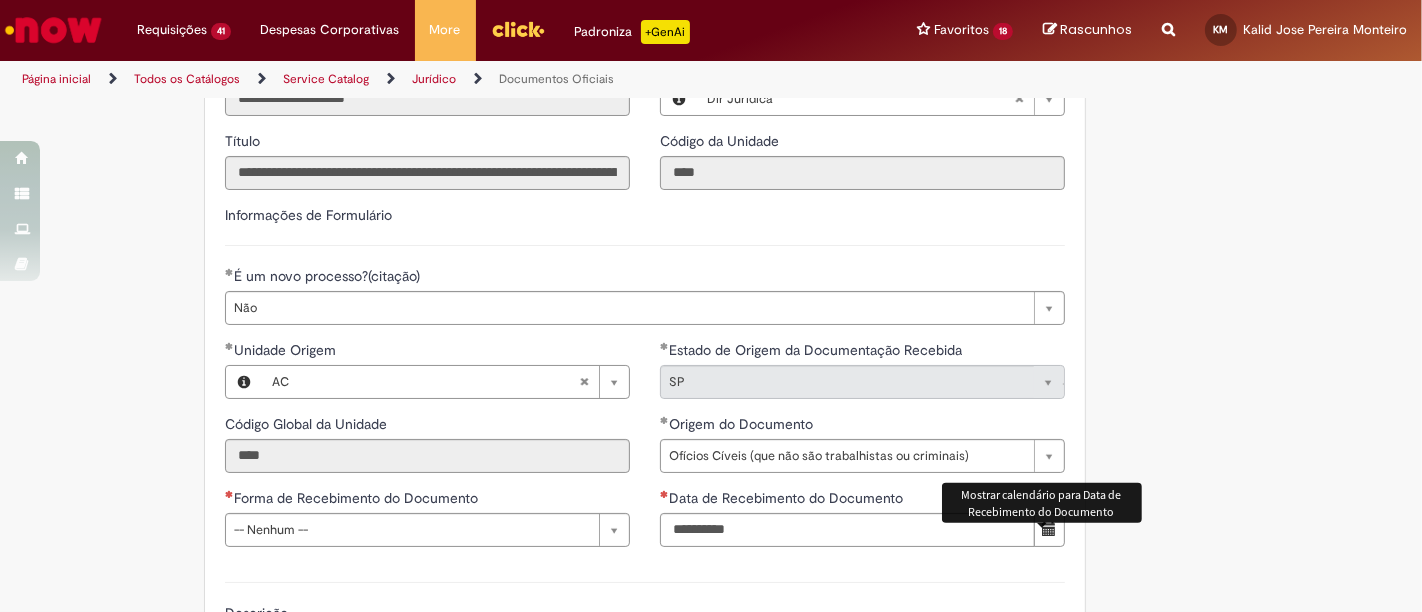 click at bounding box center (1049, 530) 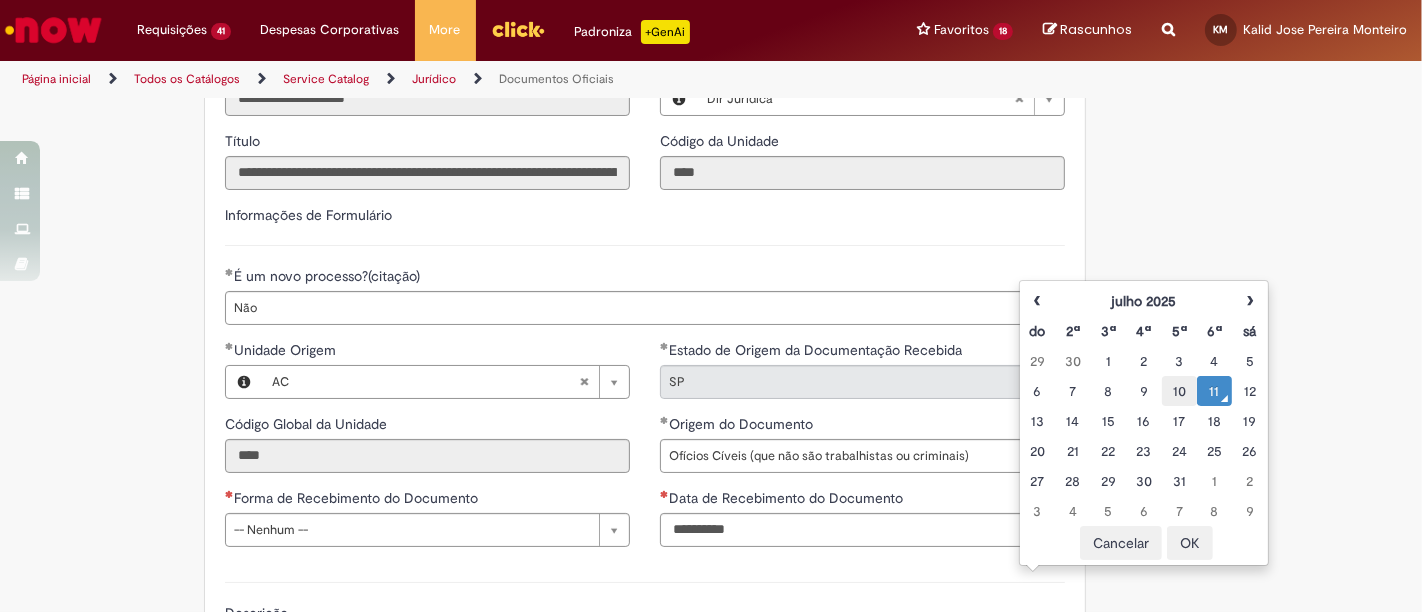 click on "10" at bounding box center (1179, 391) 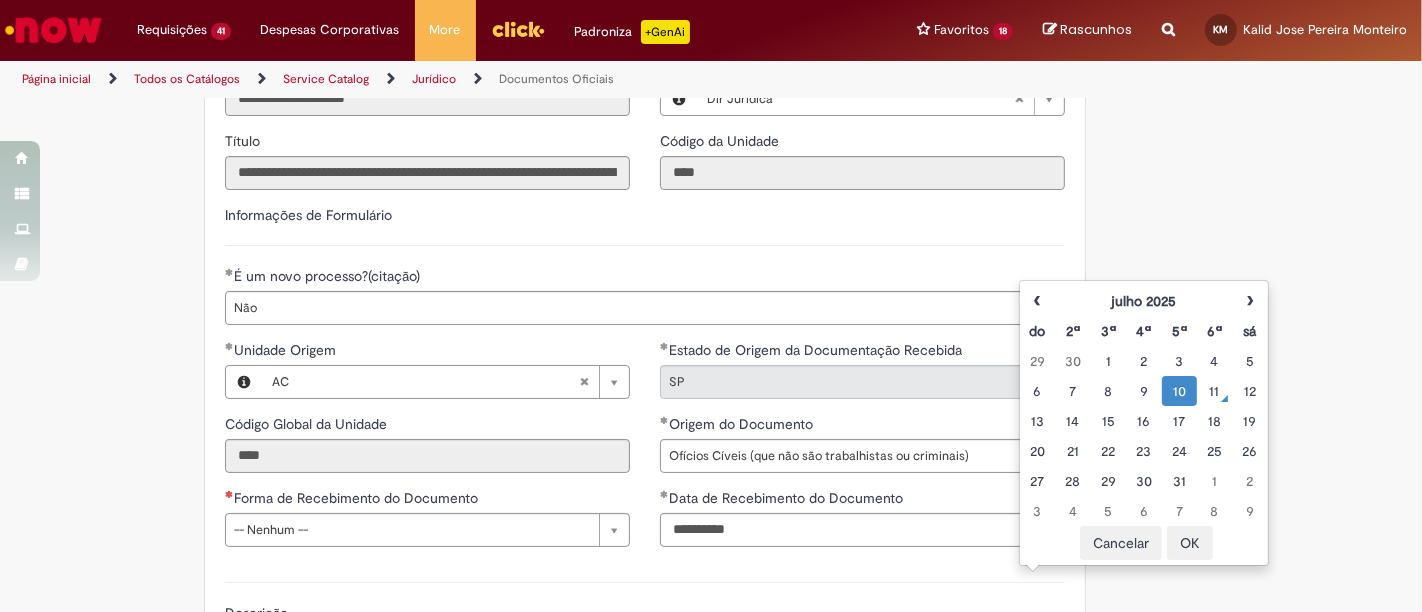 click on "OK" at bounding box center (1190, 543) 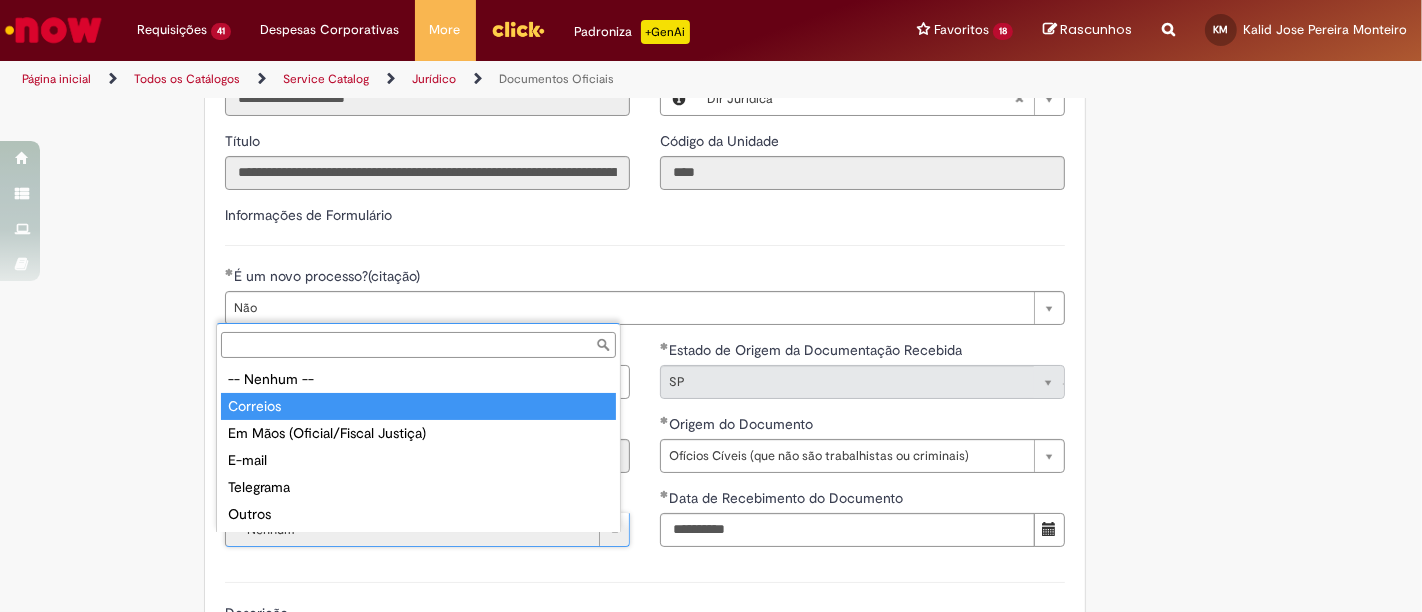 type on "********" 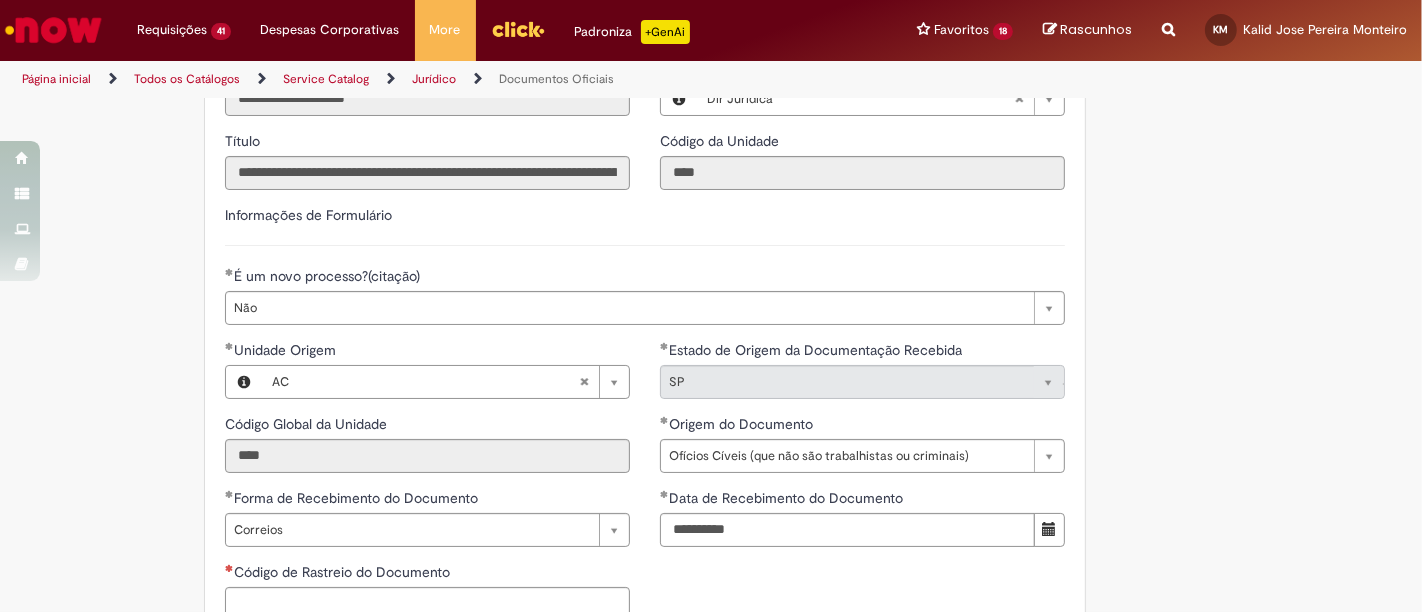 click on "**********" at bounding box center [711, 426] 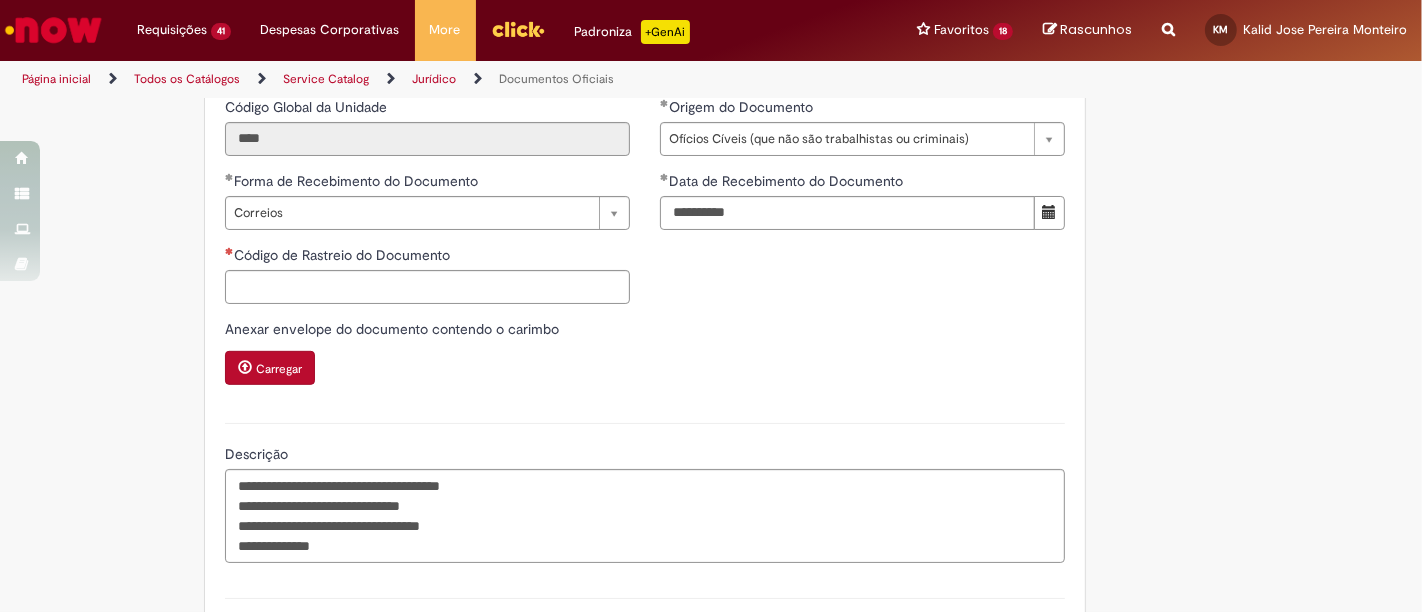 scroll, scrollTop: 784, scrollLeft: 0, axis: vertical 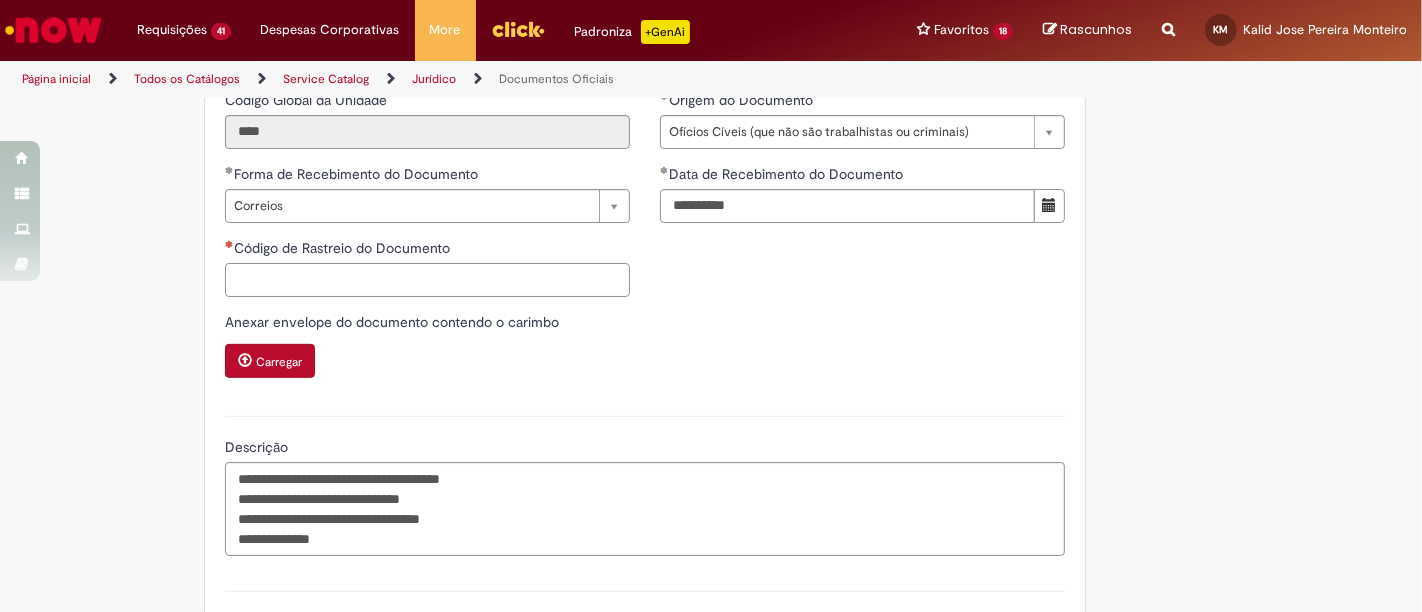 click on "Código de Rastreio do Documento" at bounding box center (427, 280) 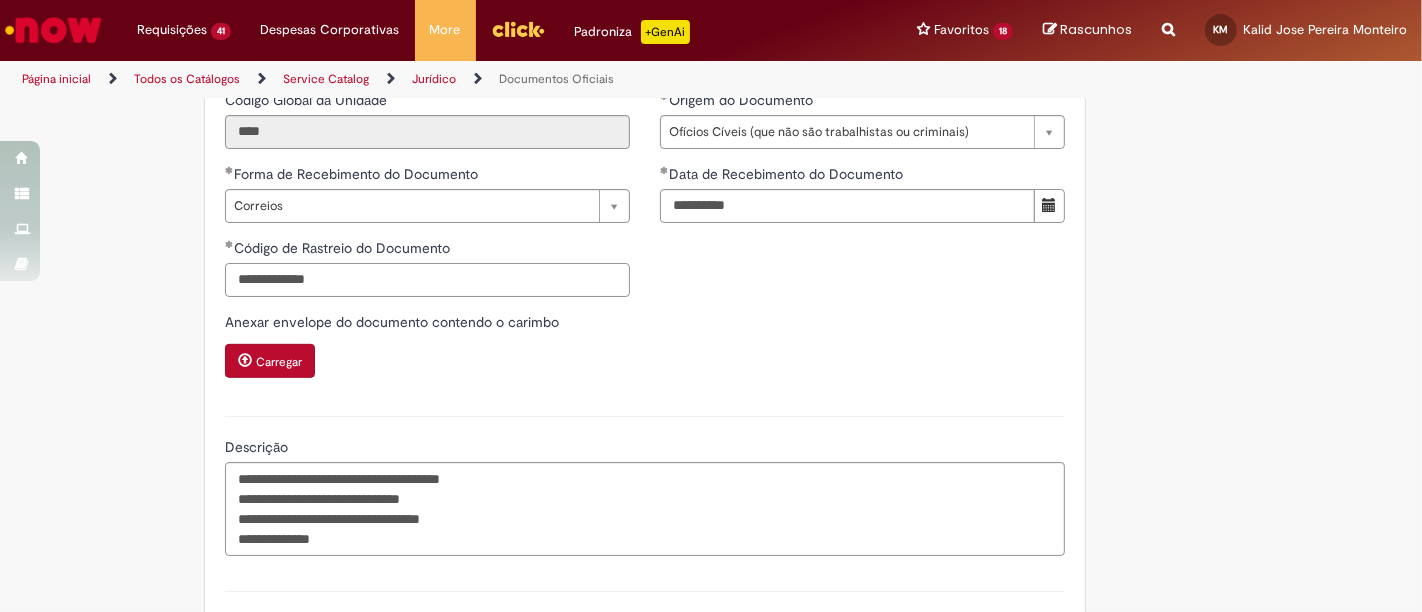 type on "**********" 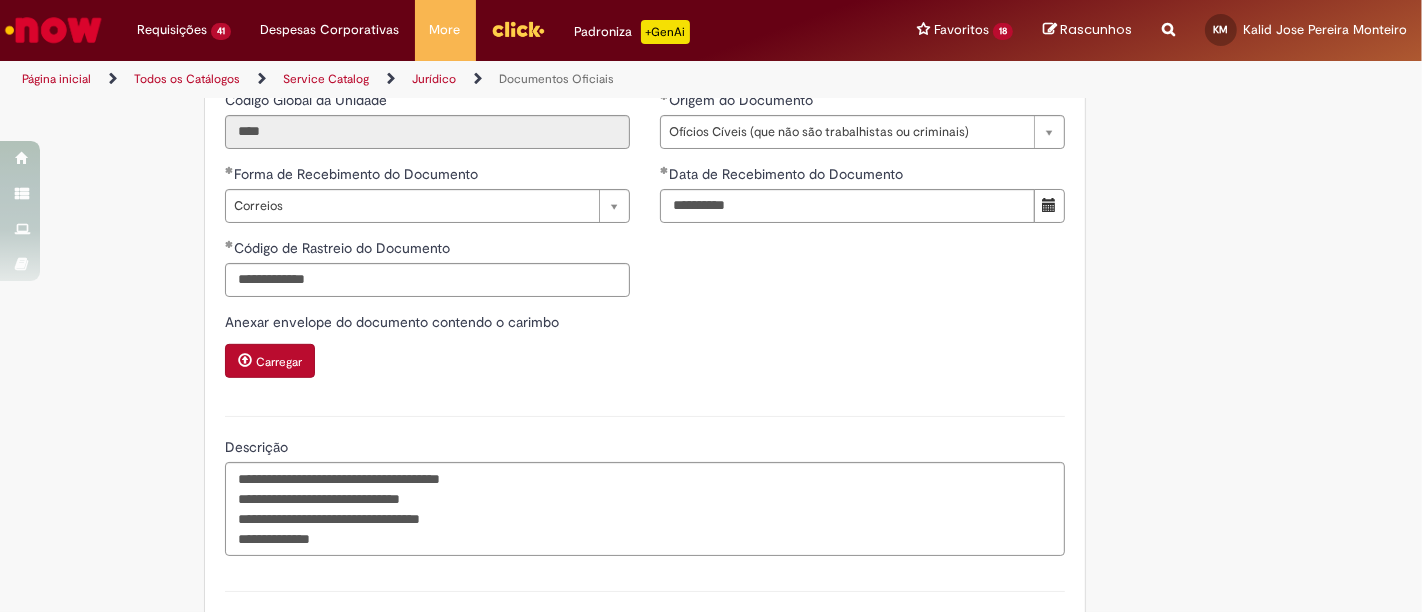 click on "**********" at bounding box center (645, 206) 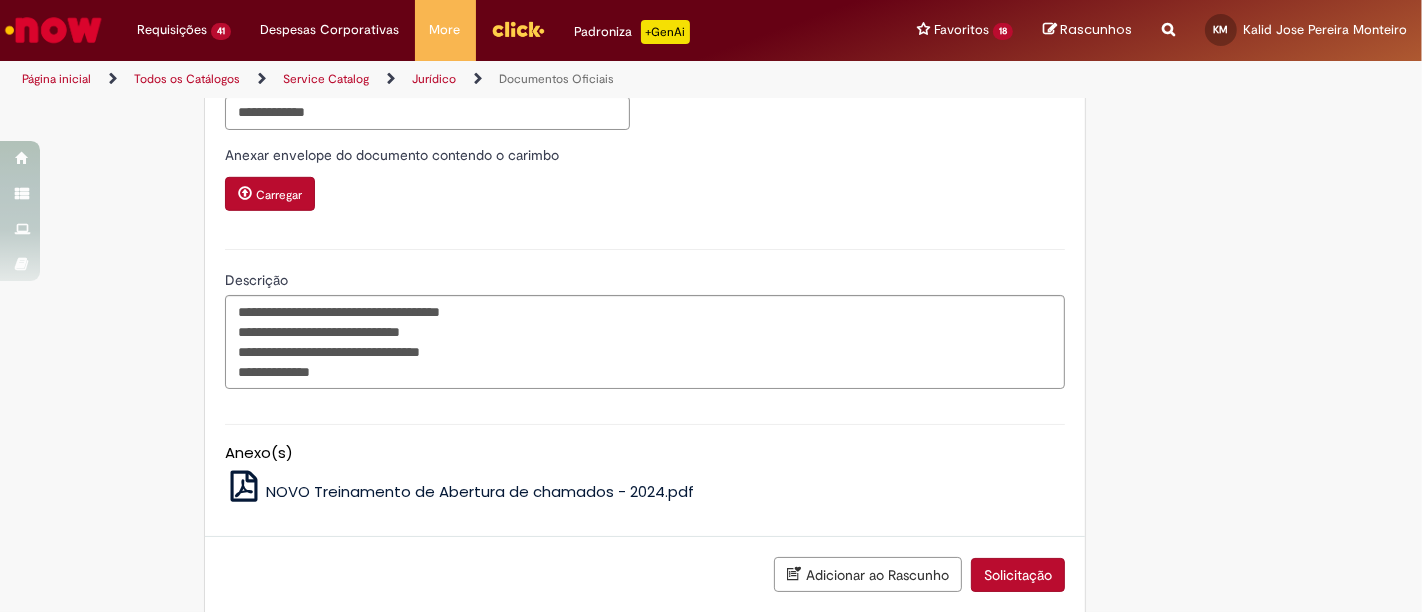 scroll, scrollTop: 954, scrollLeft: 0, axis: vertical 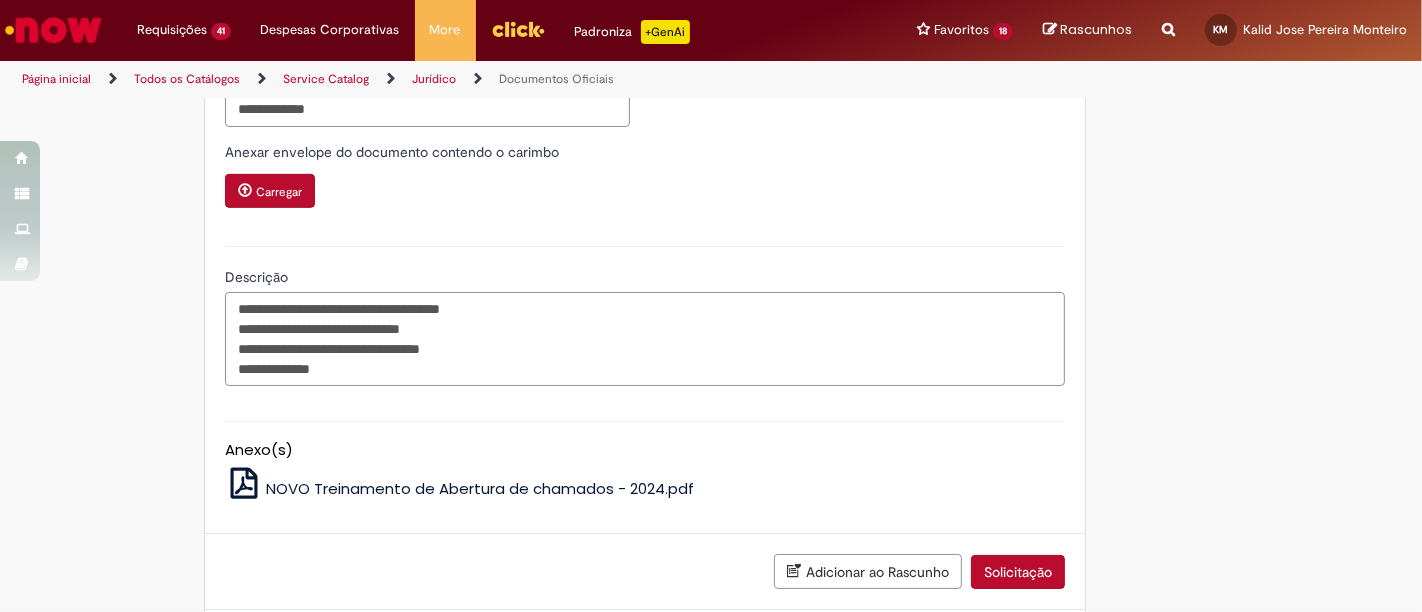 drag, startPoint x: 467, startPoint y: 348, endPoint x: 273, endPoint y: 344, distance: 194.04123 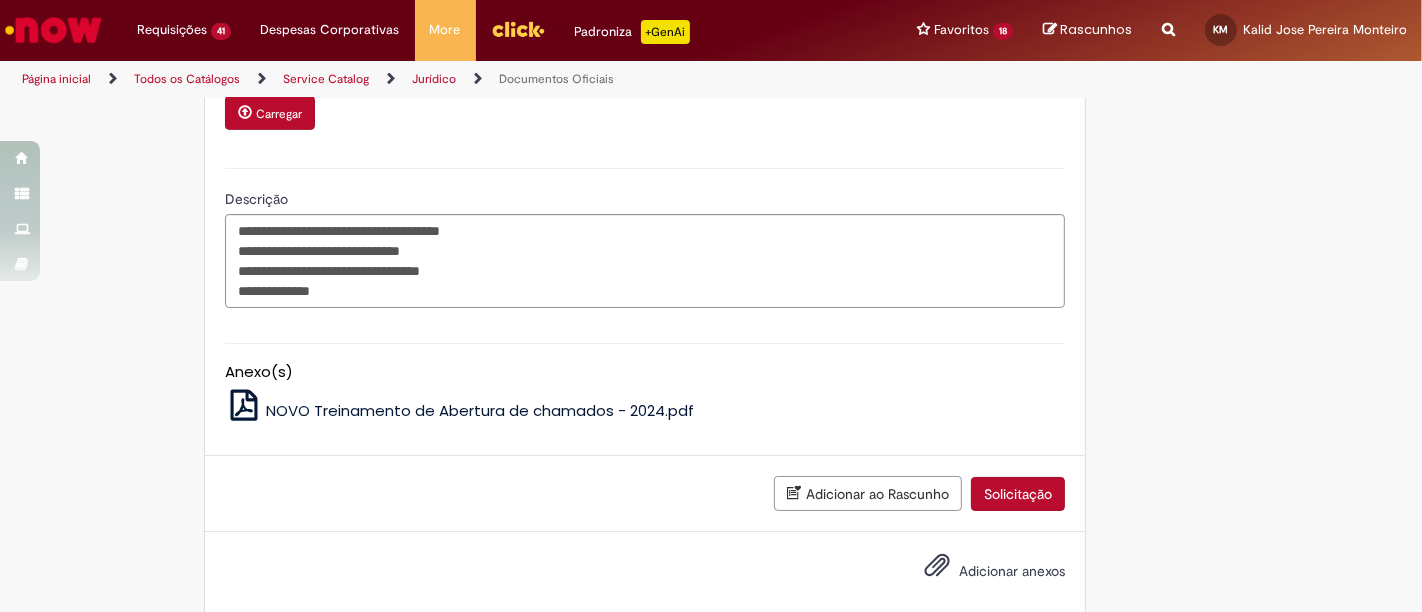 scroll, scrollTop: 1077, scrollLeft: 0, axis: vertical 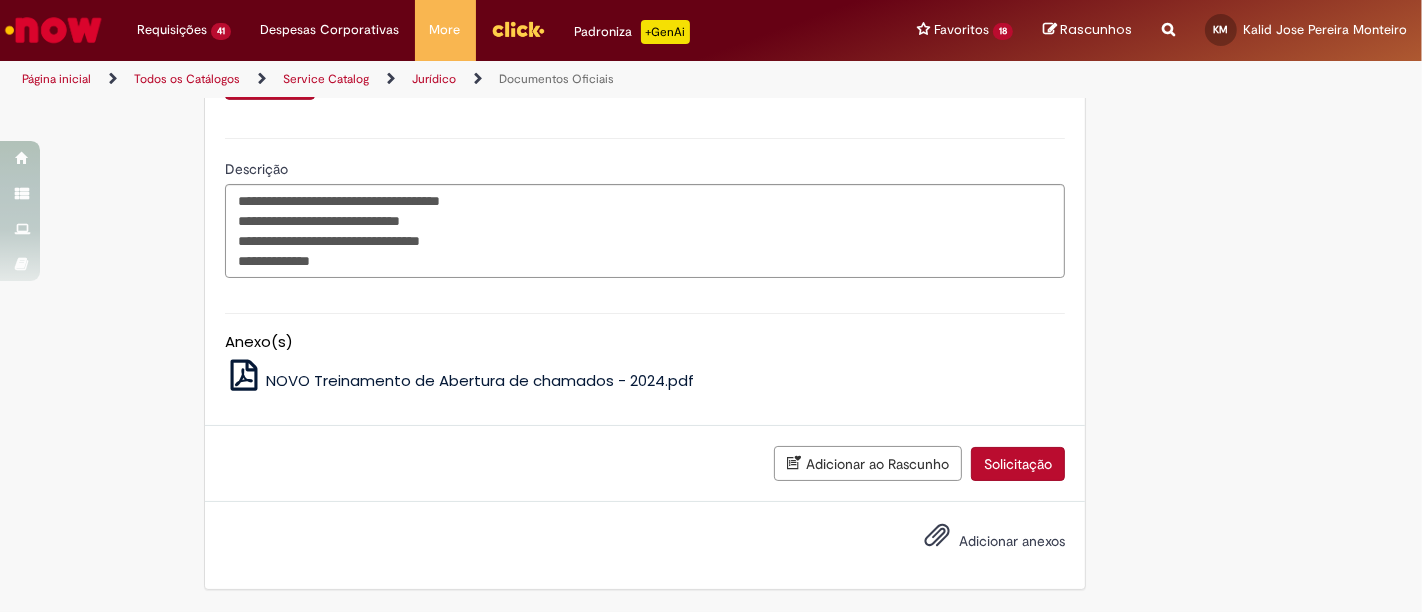 click on "Adicionar anexos" at bounding box center [1012, 541] 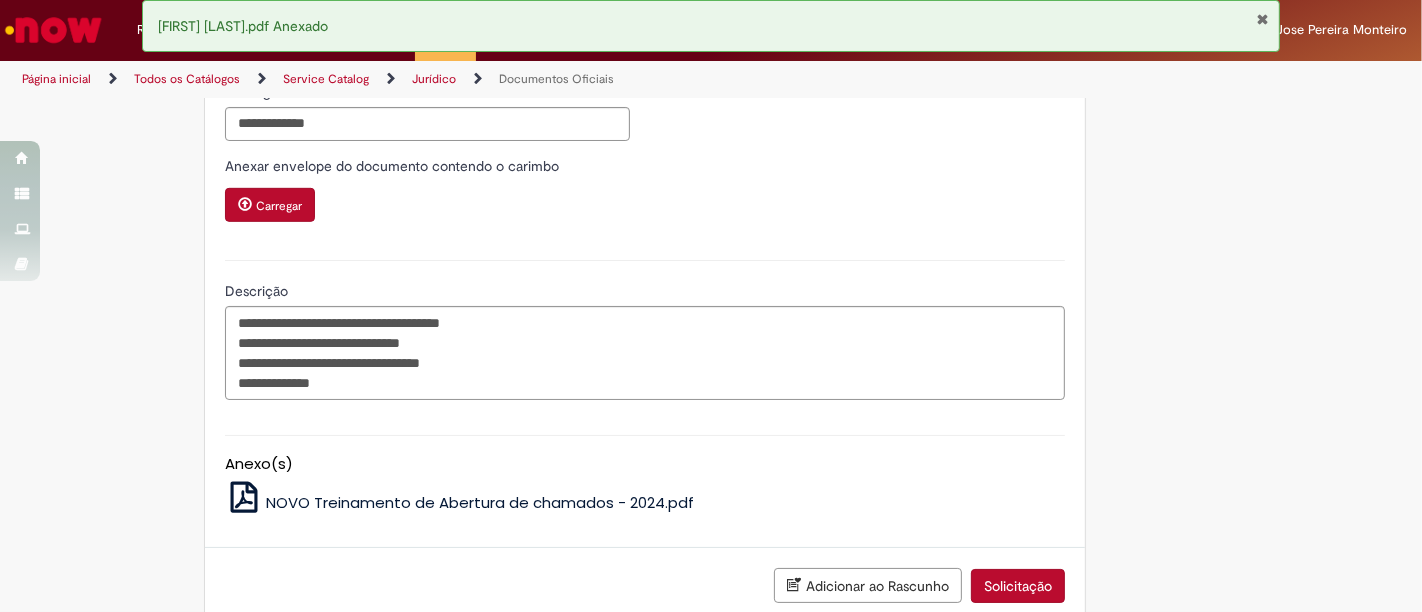 scroll, scrollTop: 1148, scrollLeft: 0, axis: vertical 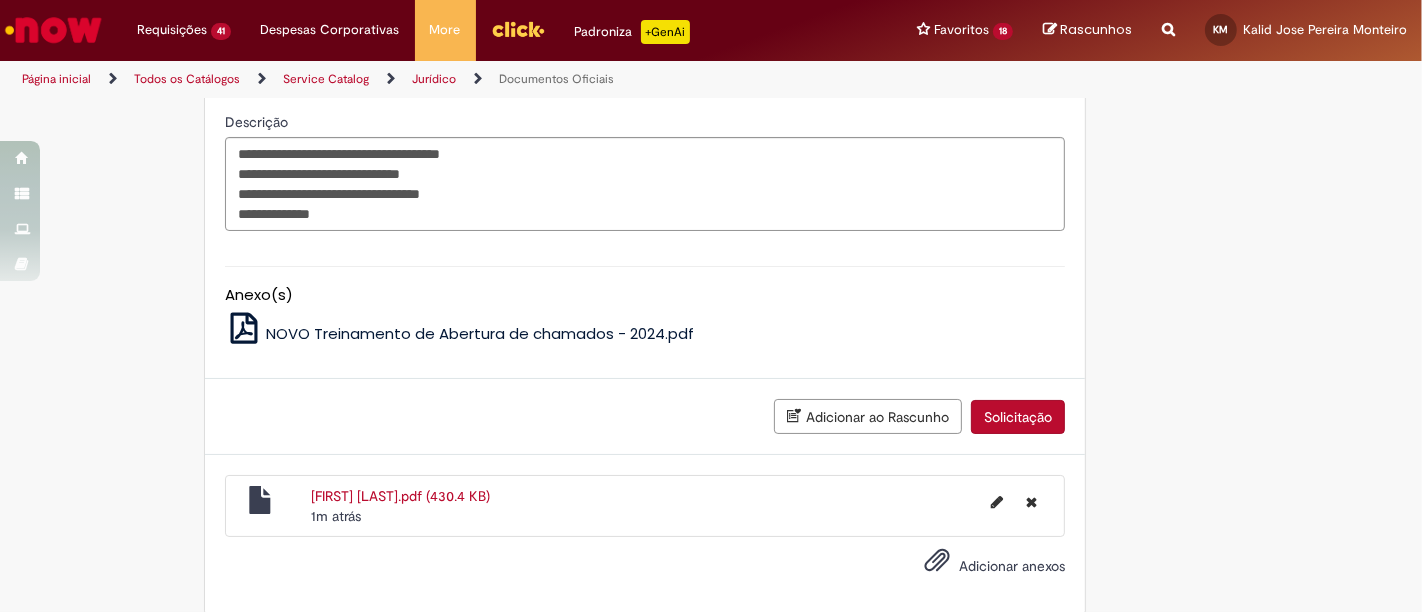 click on "Solicitação" at bounding box center (1018, 417) 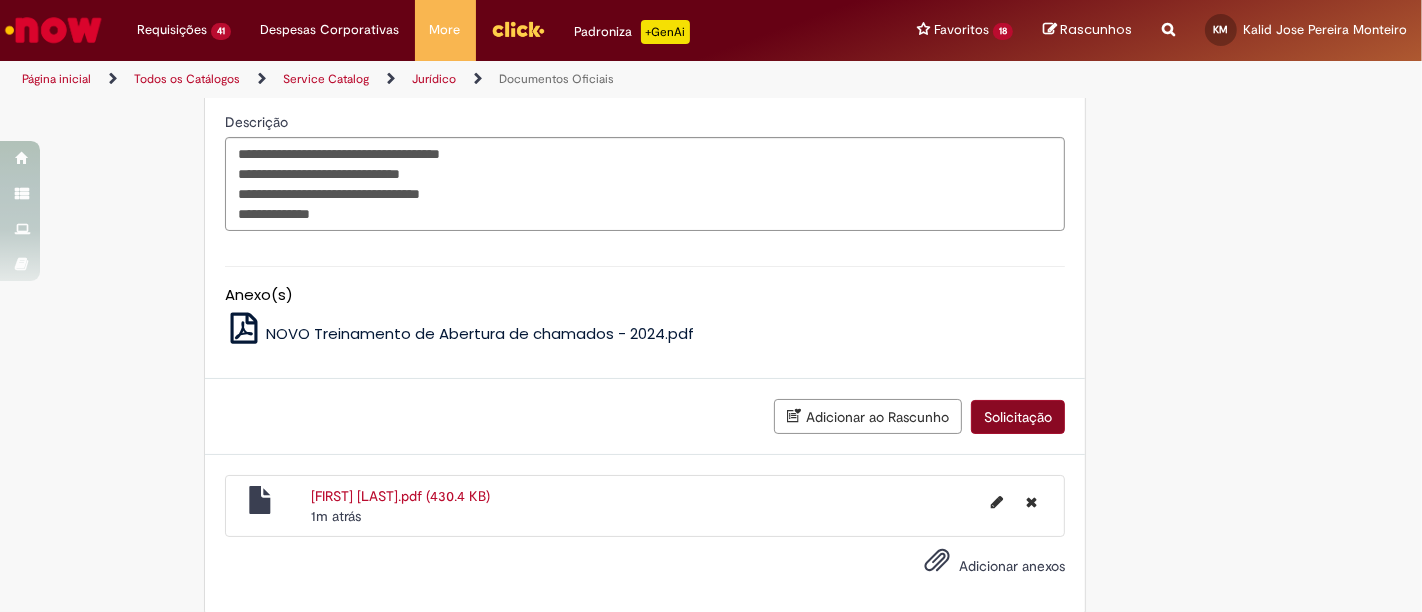 scroll, scrollTop: 1102, scrollLeft: 0, axis: vertical 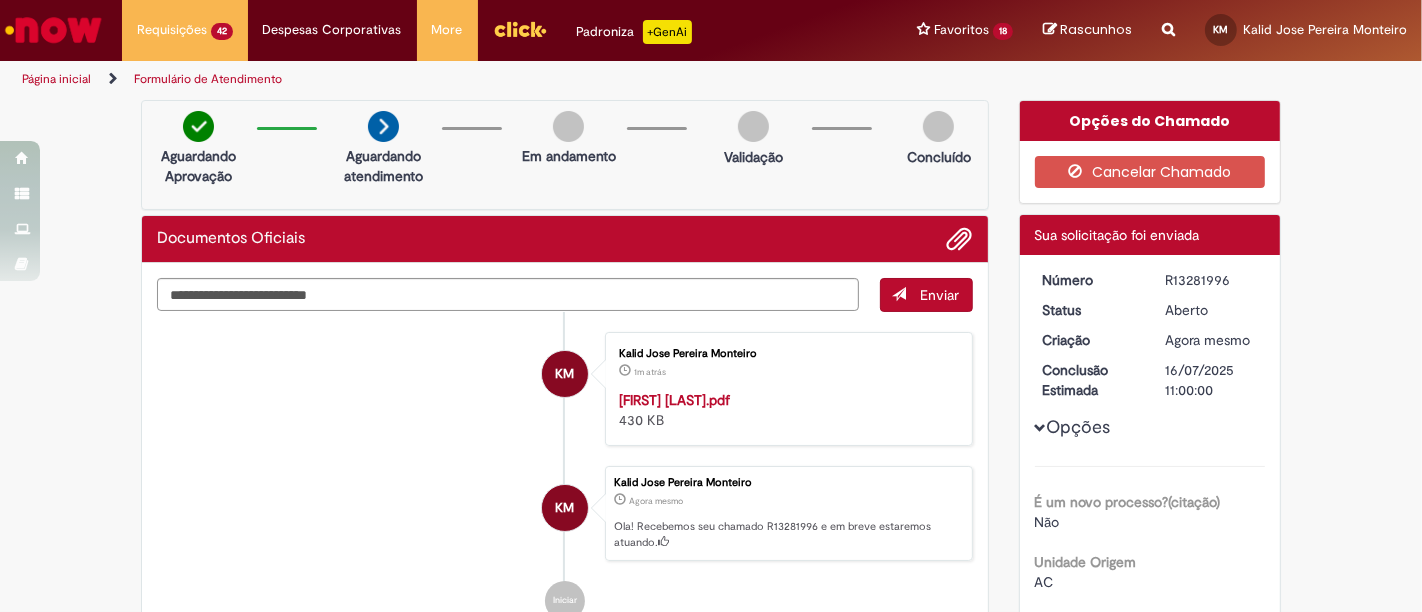 drag, startPoint x: 1222, startPoint y: 278, endPoint x: 1094, endPoint y: 281, distance: 128.03516 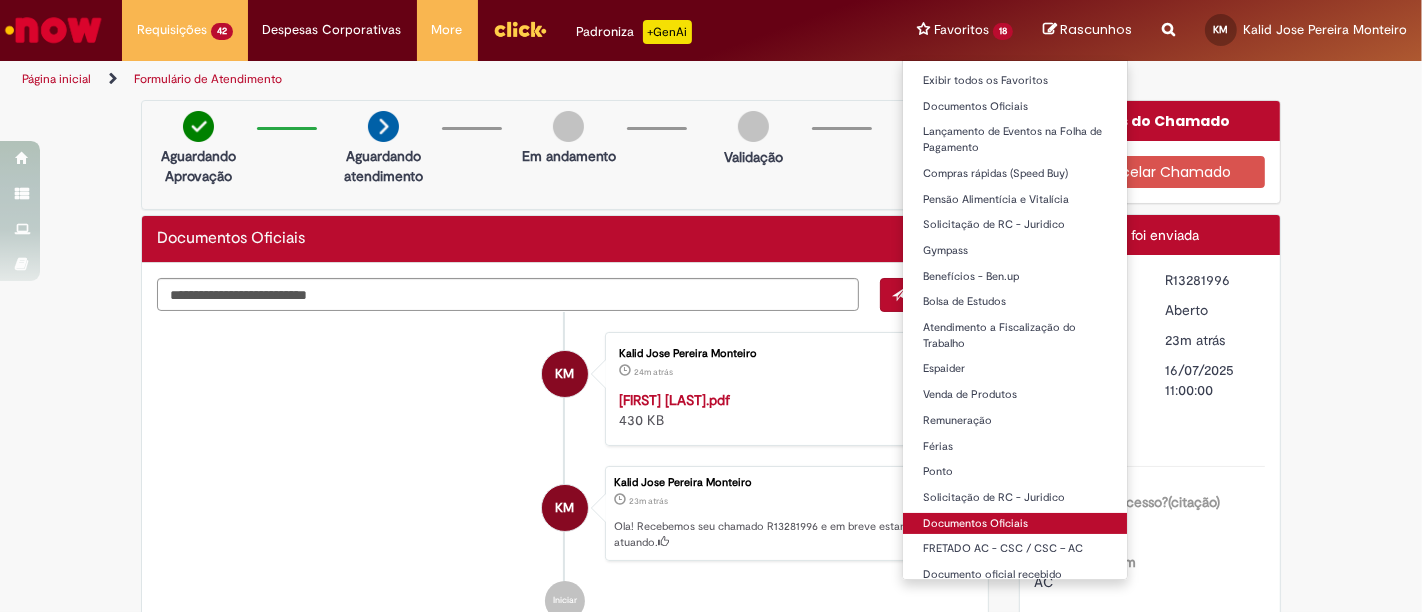 click on "Documentos Oficiais" at bounding box center [1015, 524] 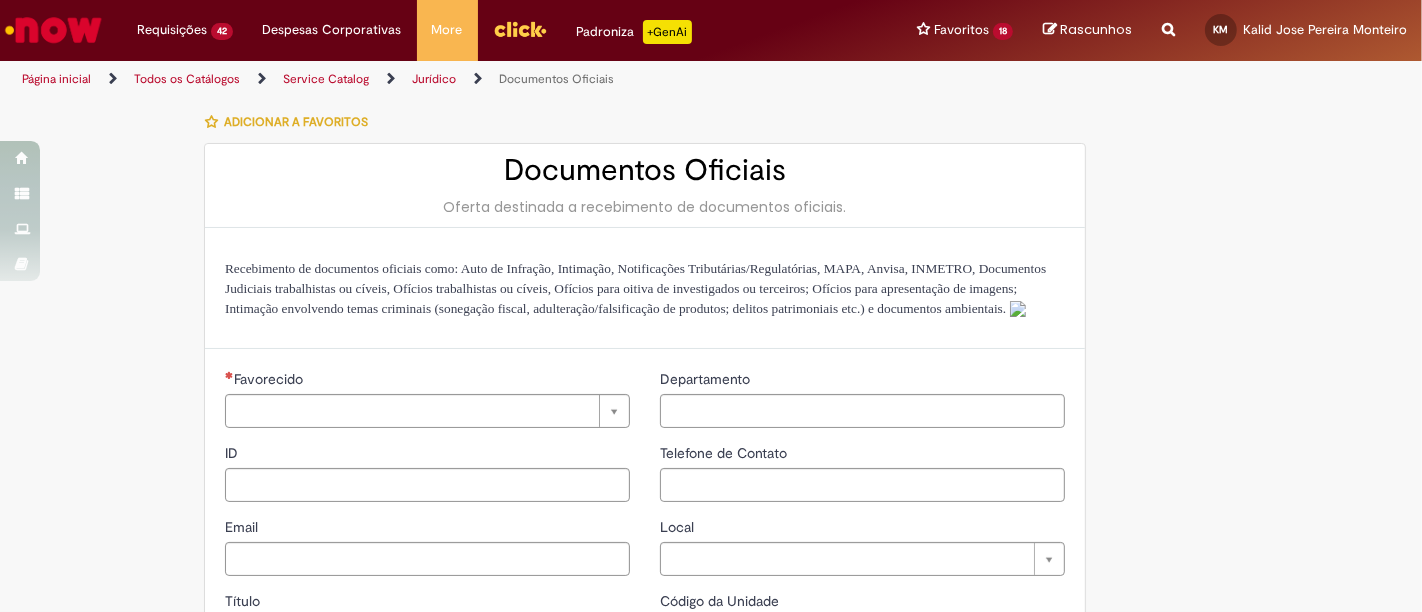 type on "********" 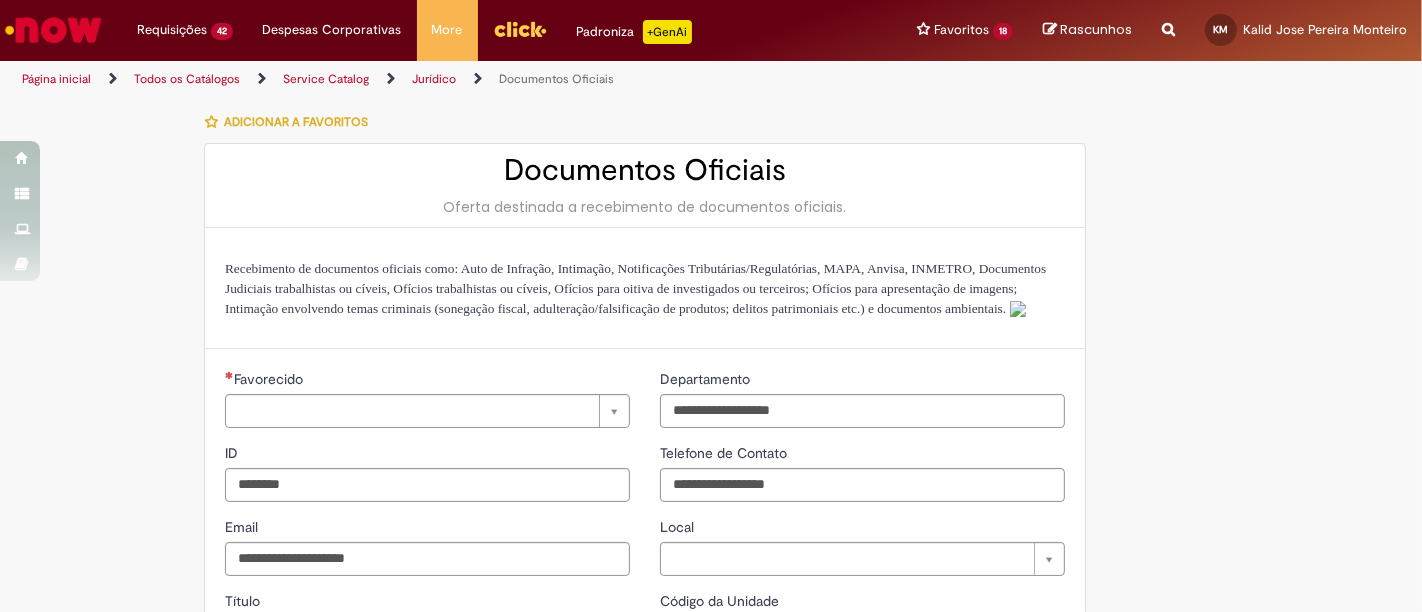 type on "**********" 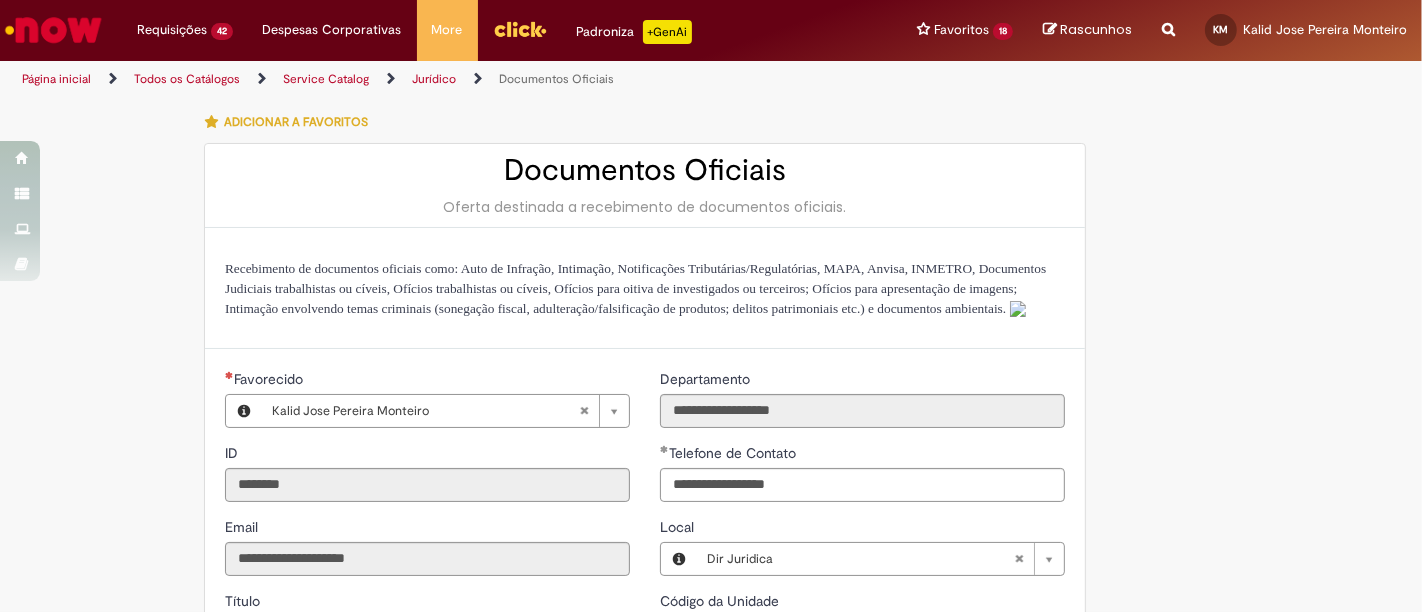 type on "**********" 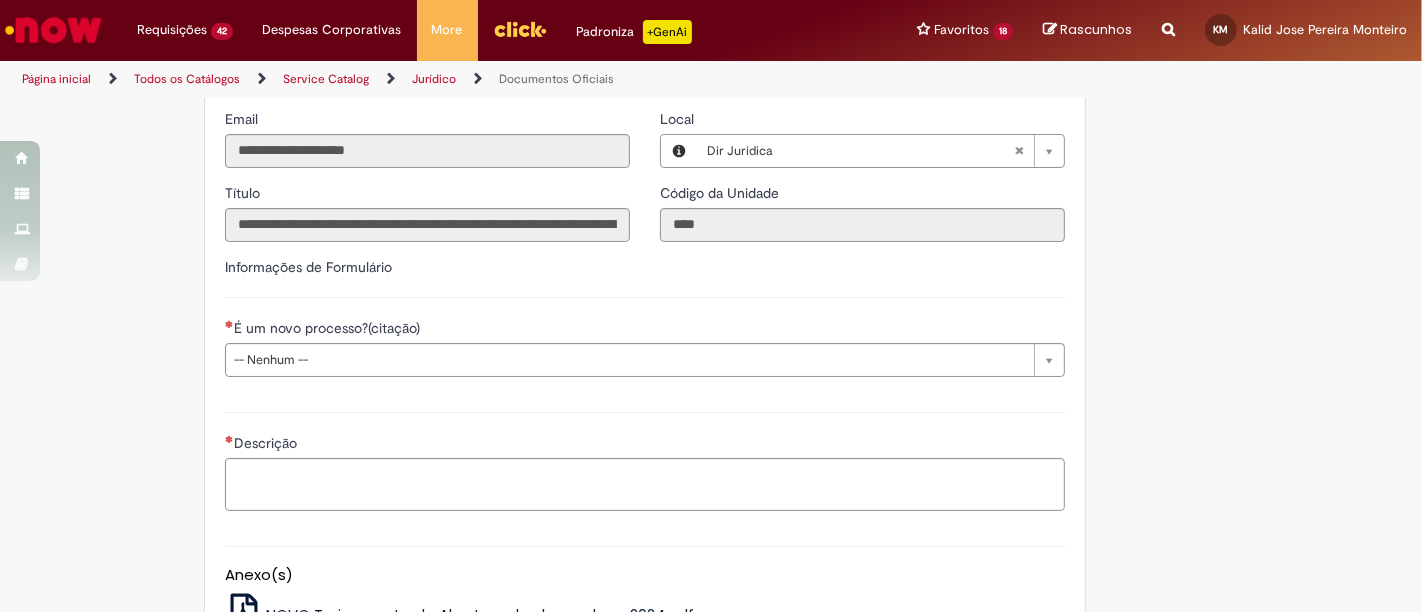 scroll, scrollTop: 333, scrollLeft: 0, axis: vertical 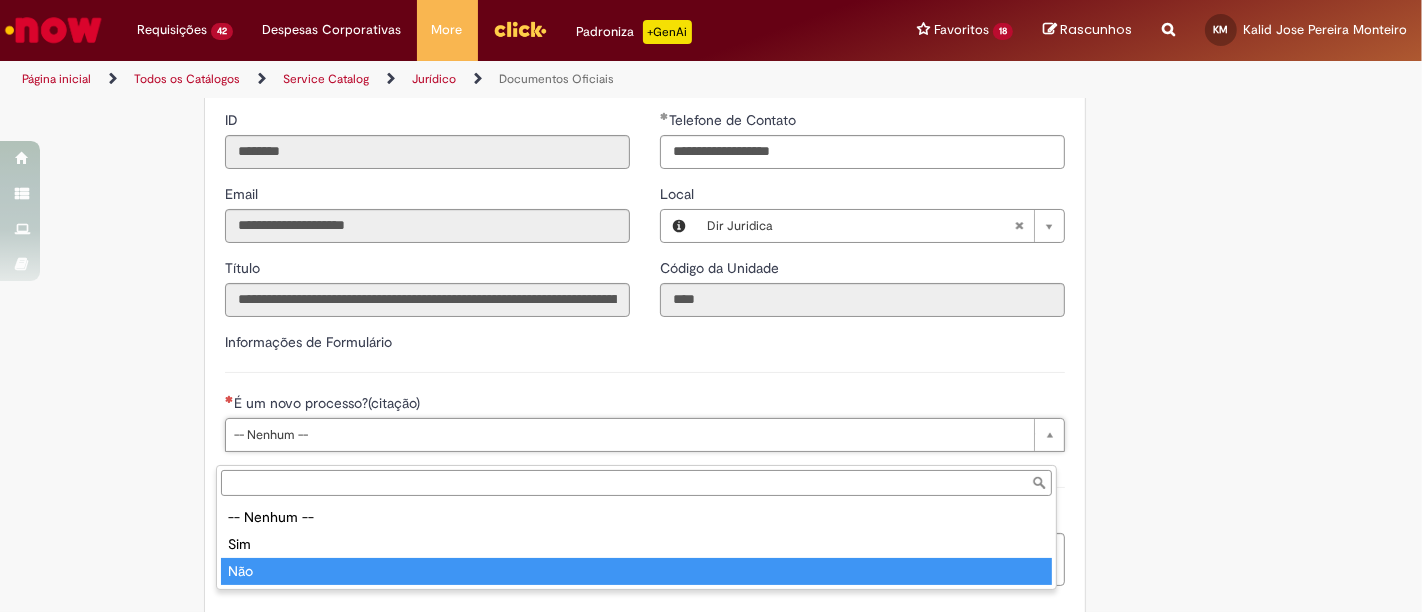 type on "***" 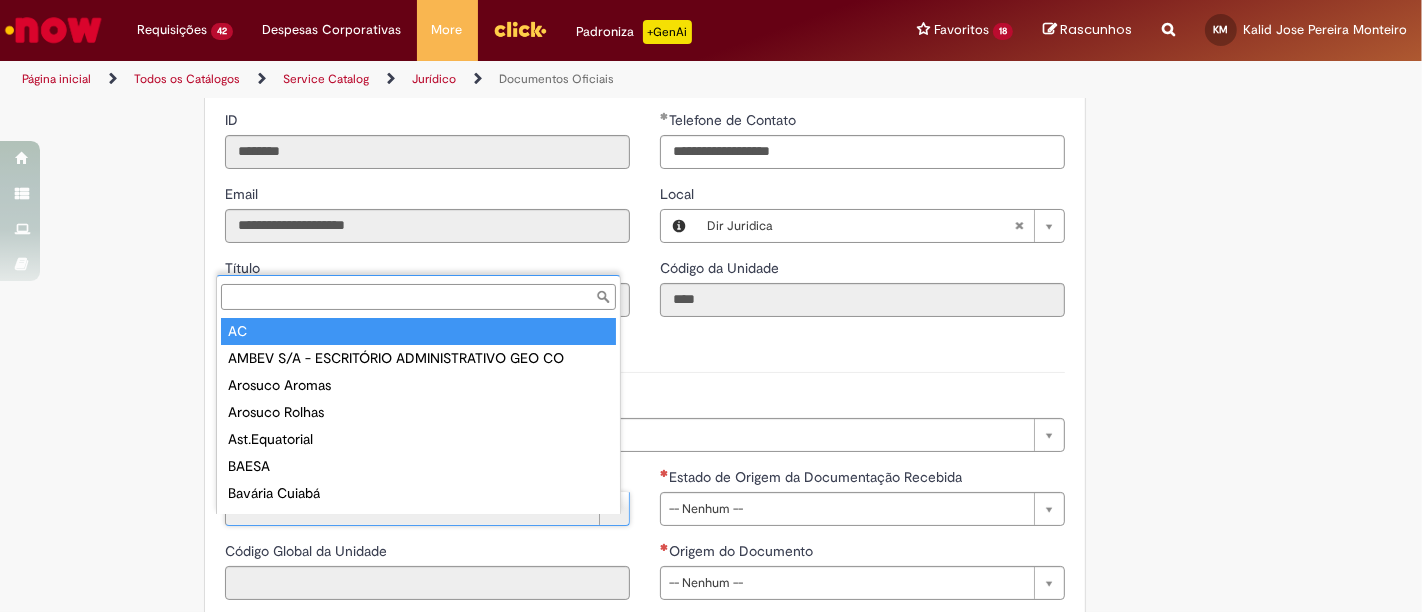 type on "**" 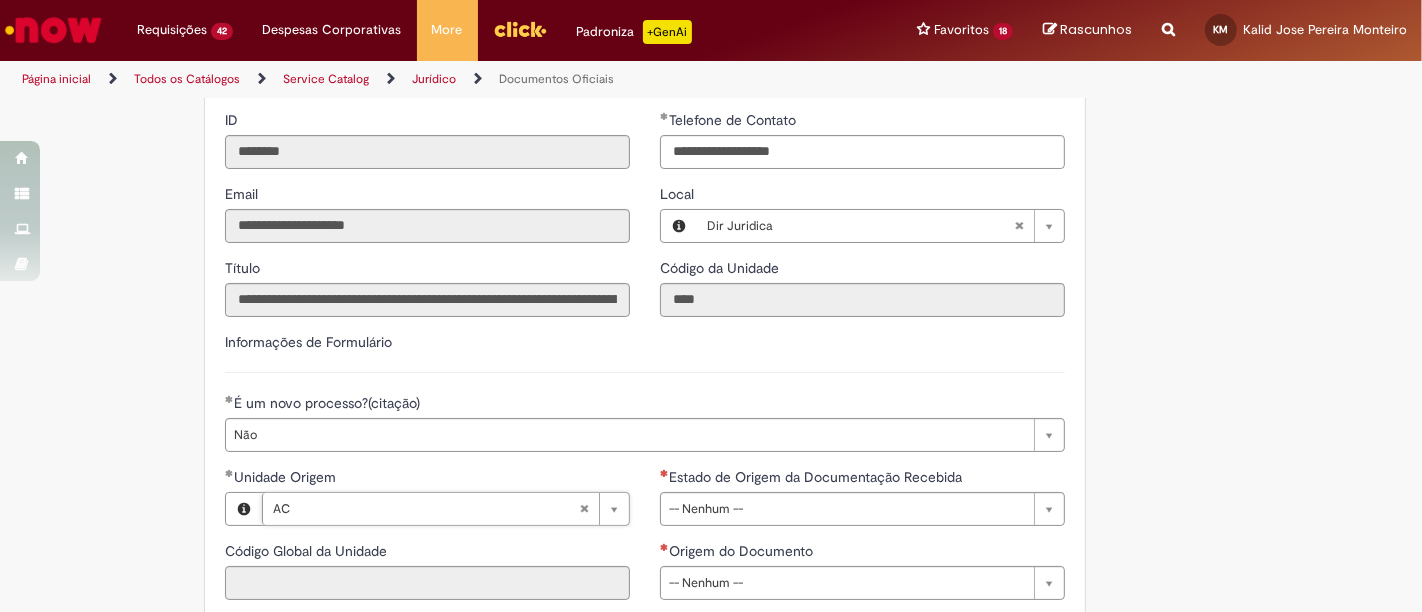 type on "****" 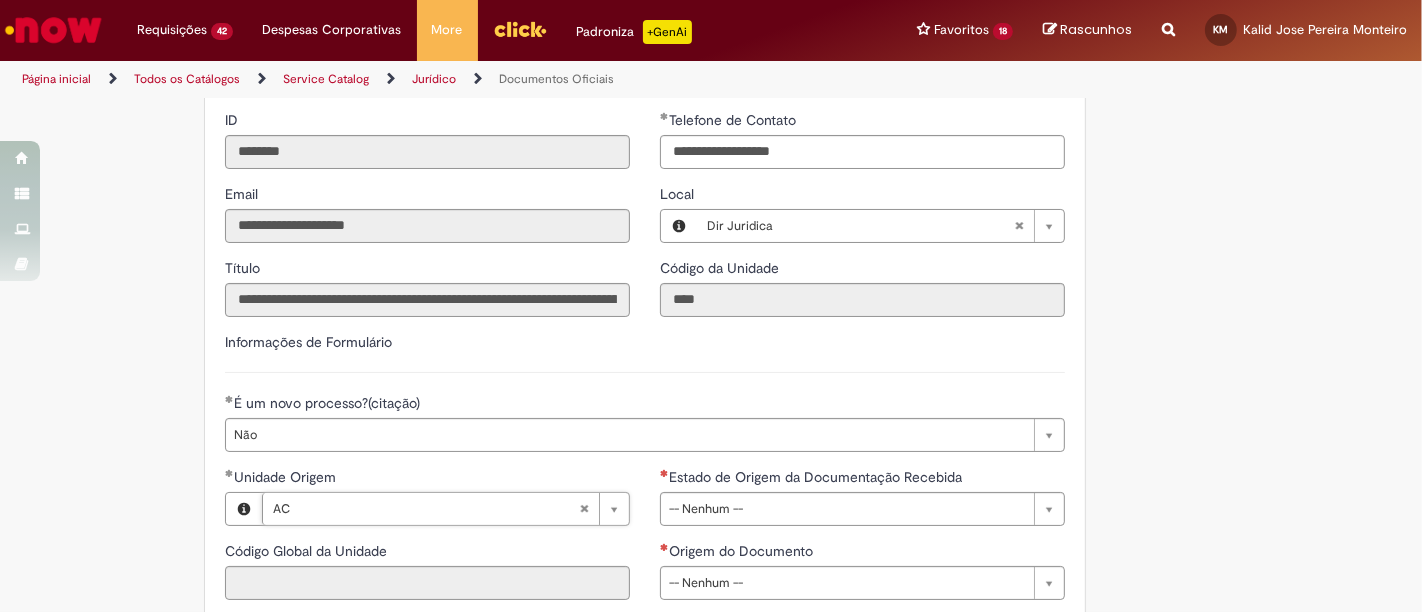 type on "**" 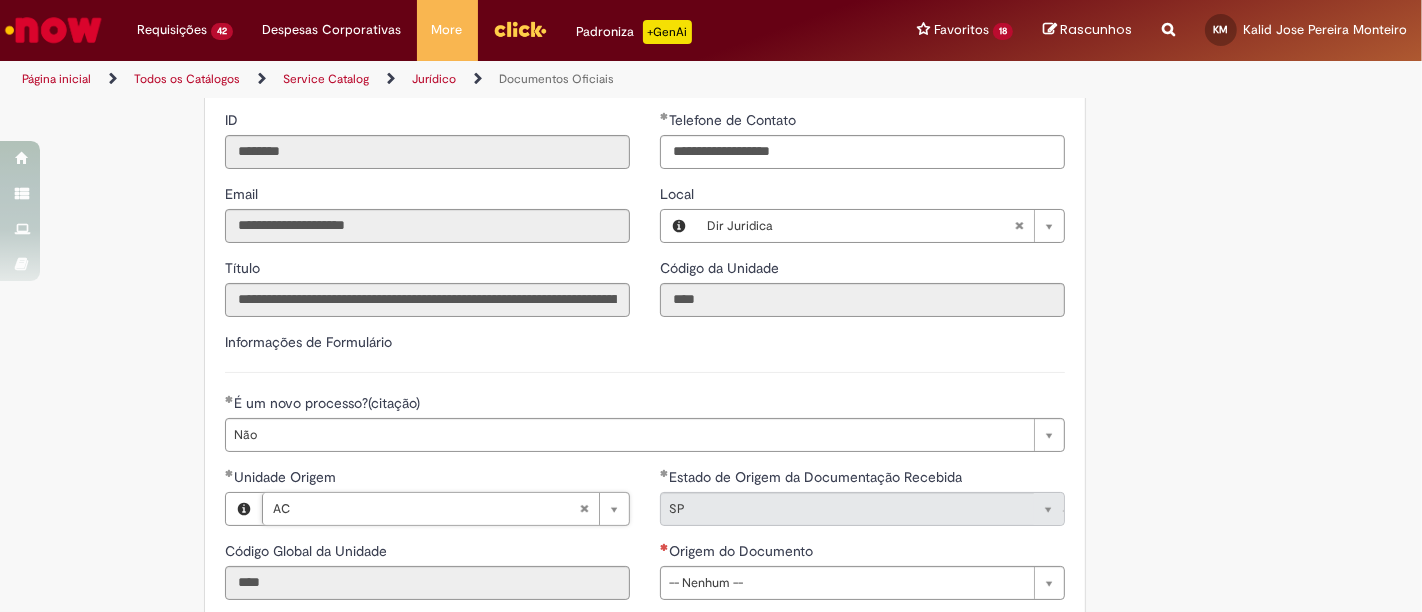 scroll, scrollTop: 555, scrollLeft: 0, axis: vertical 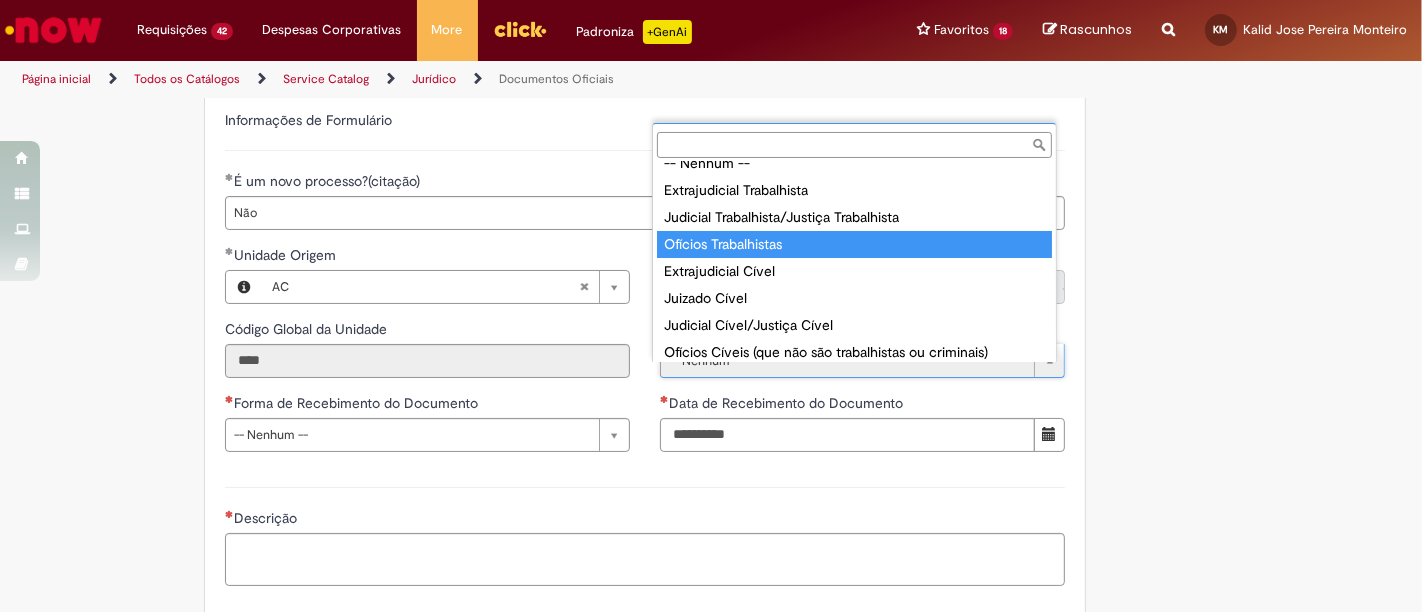 type on "**********" 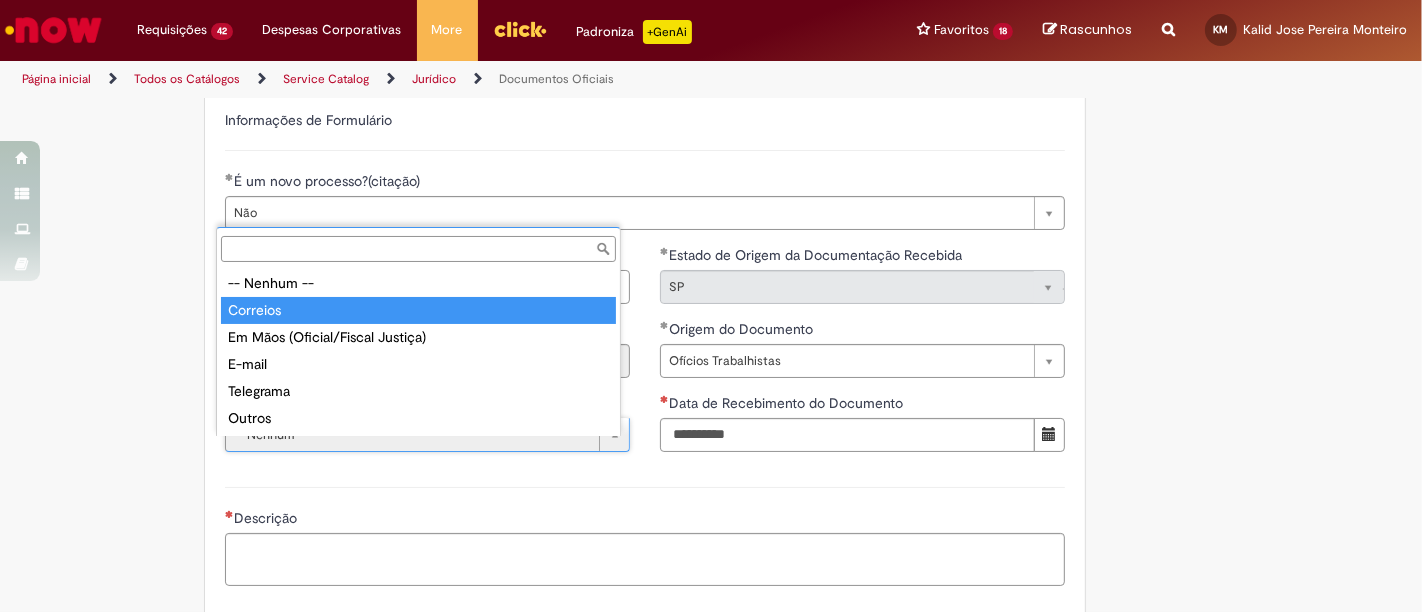 type on "********" 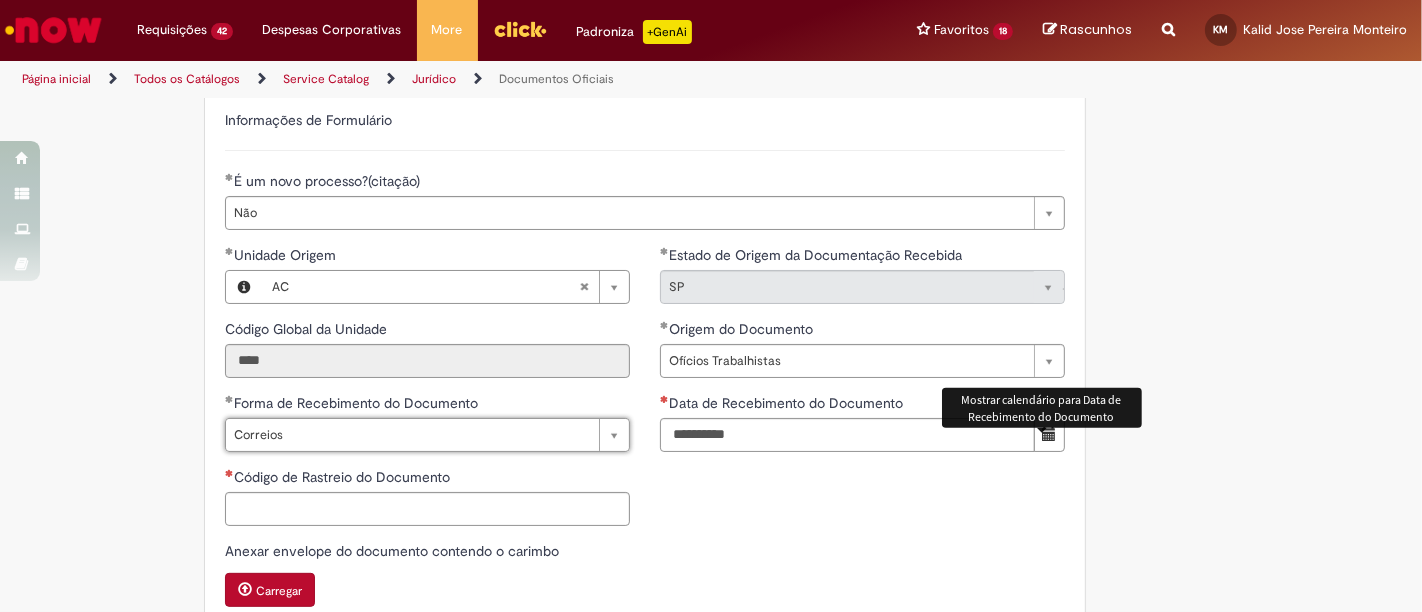 click at bounding box center (1049, 434) 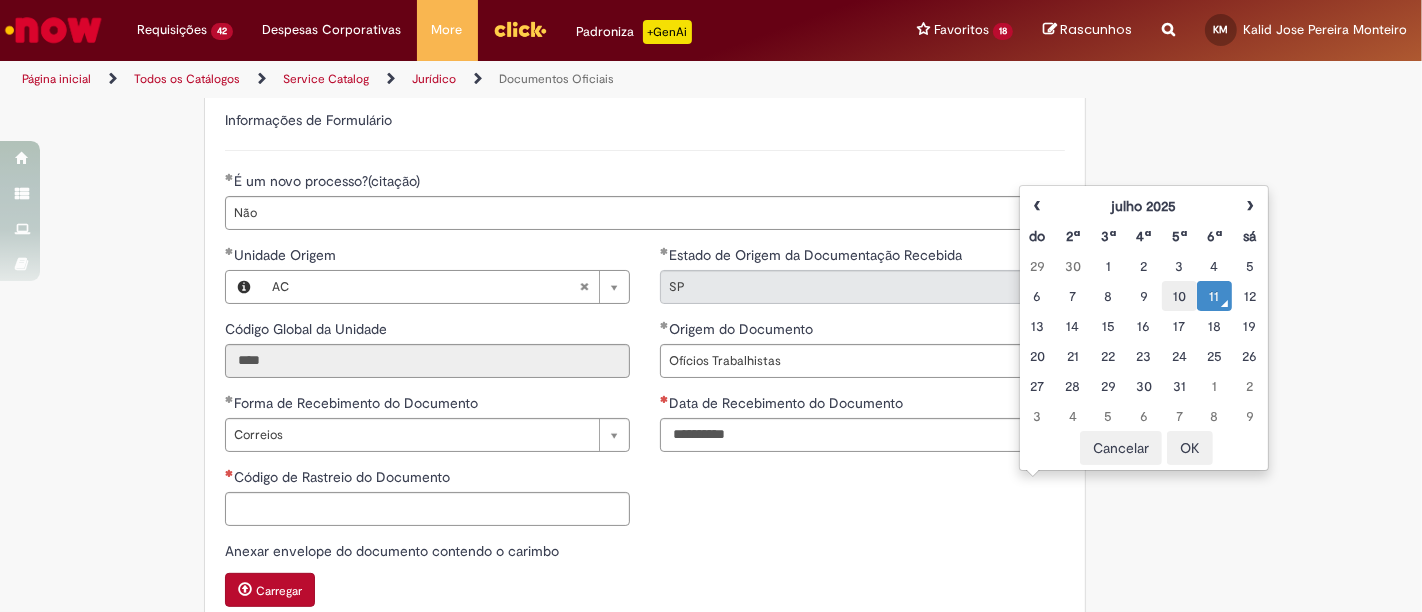 click on "10" at bounding box center (1179, 296) 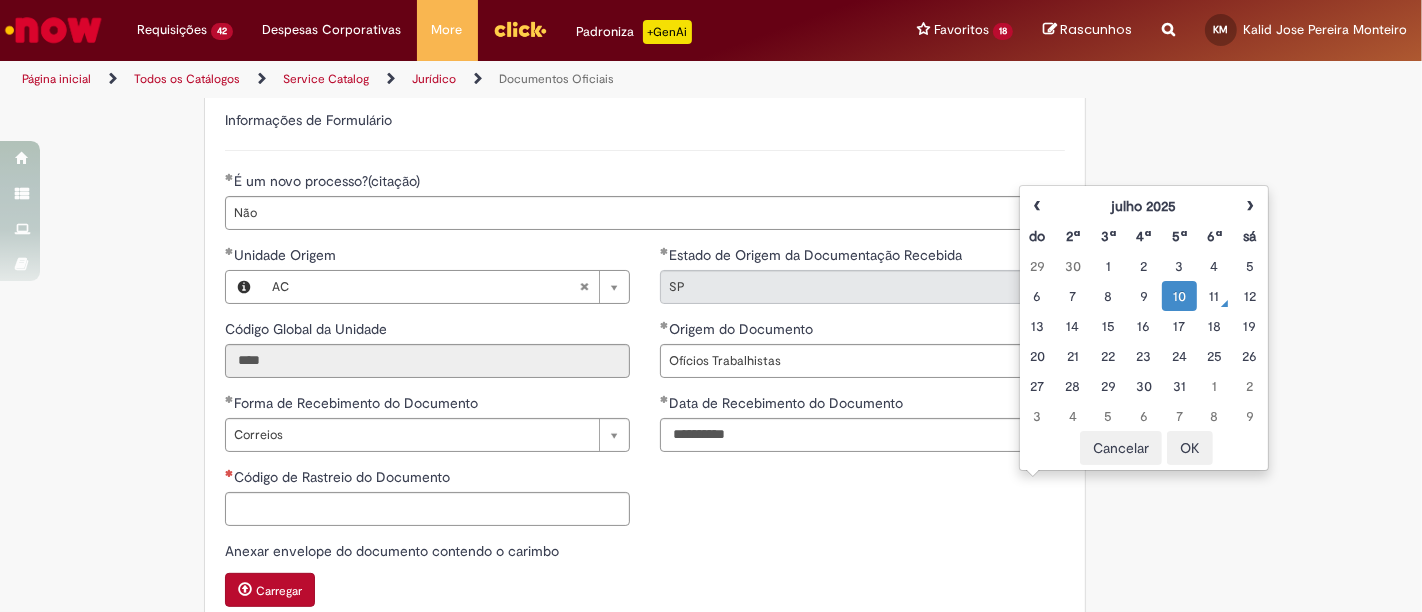 click on "OK" at bounding box center (1190, 448) 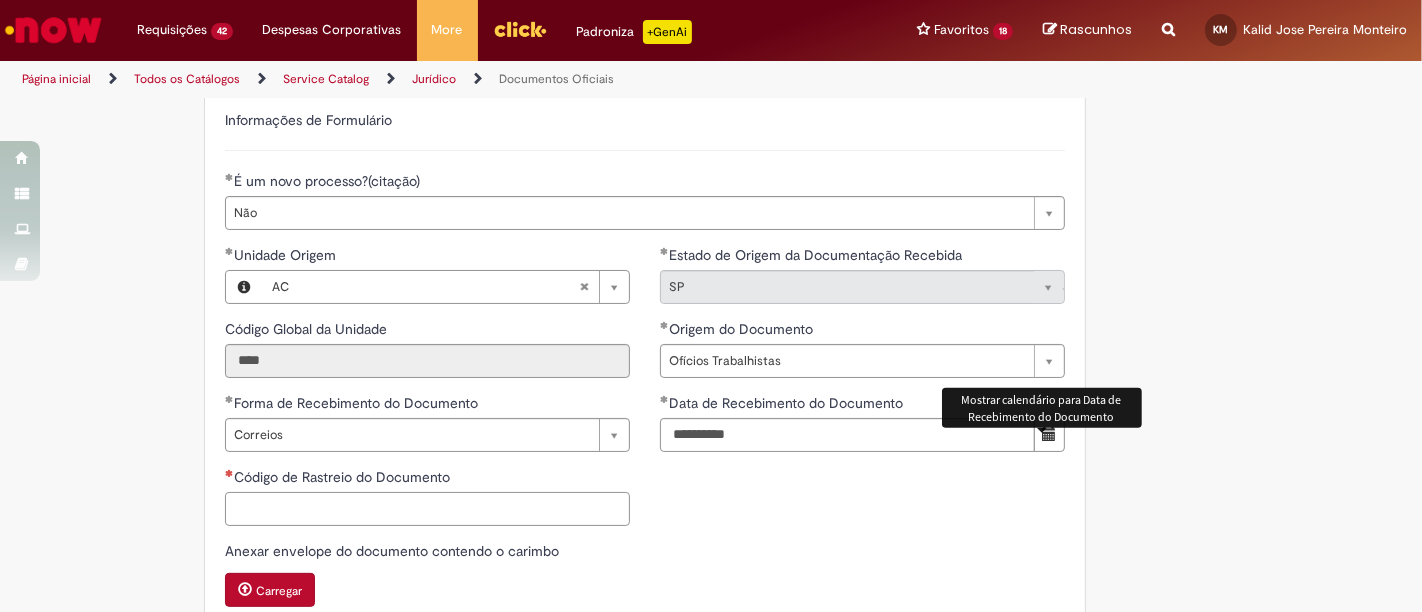 click on "Código de Rastreio do Documento" at bounding box center [427, 509] 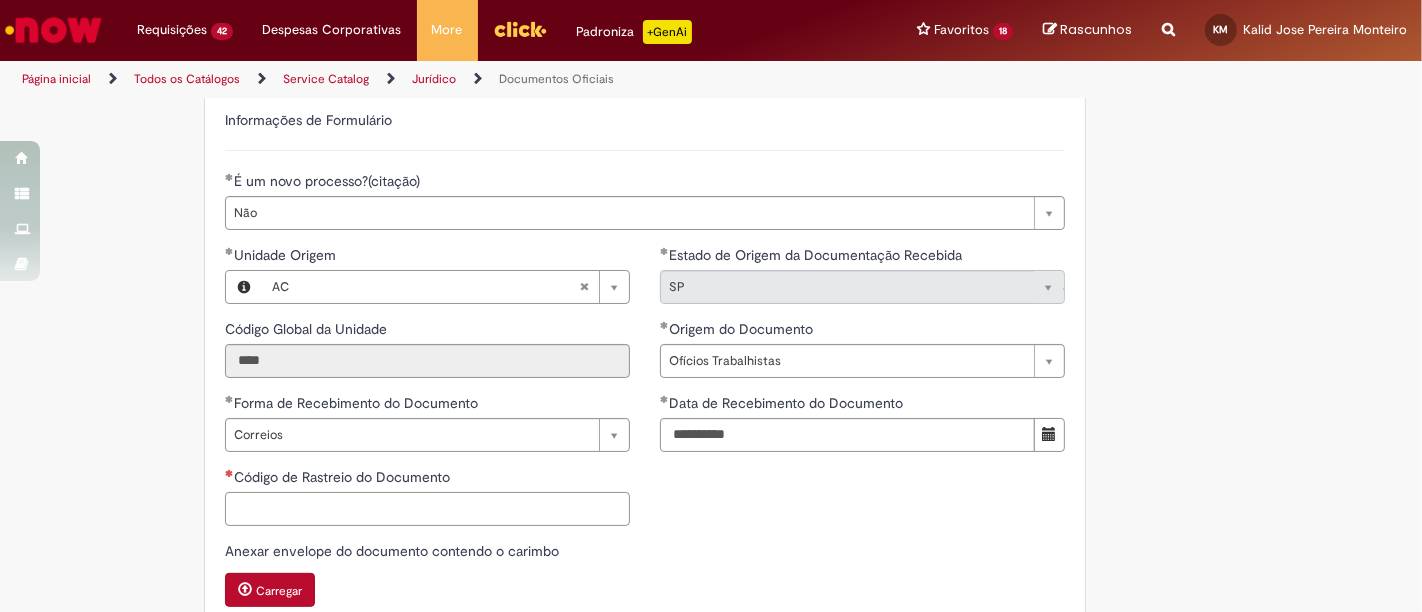paste on "**********" 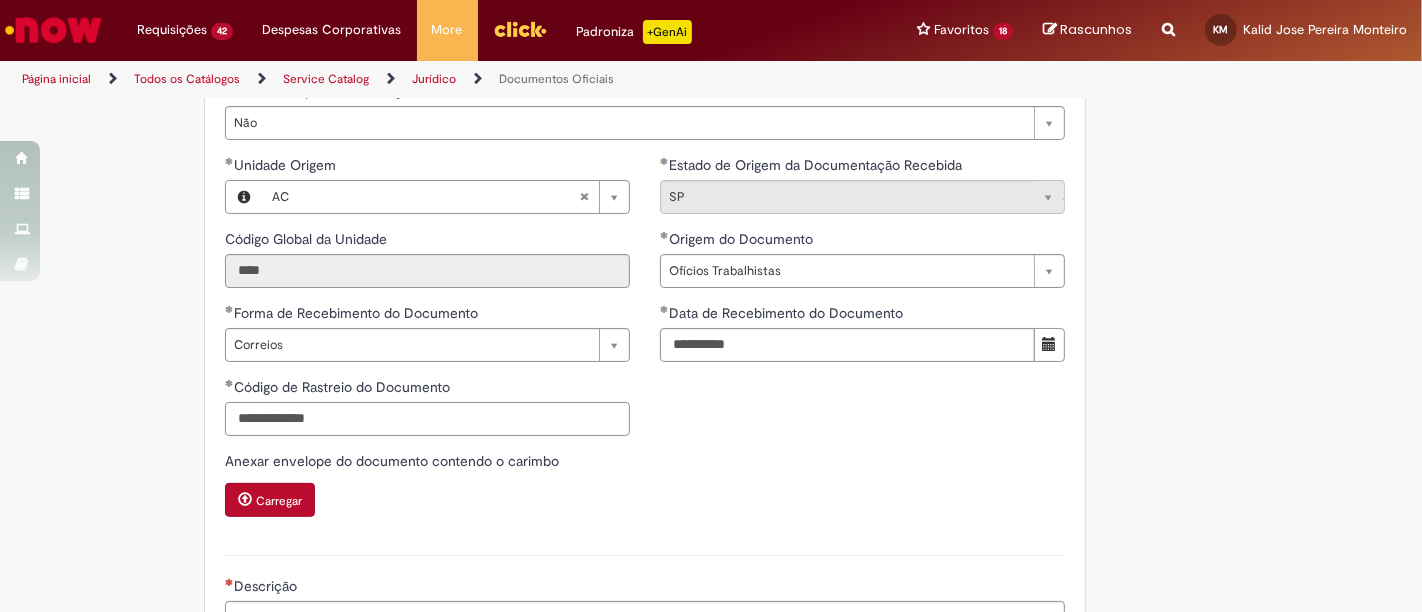 scroll, scrollTop: 888, scrollLeft: 0, axis: vertical 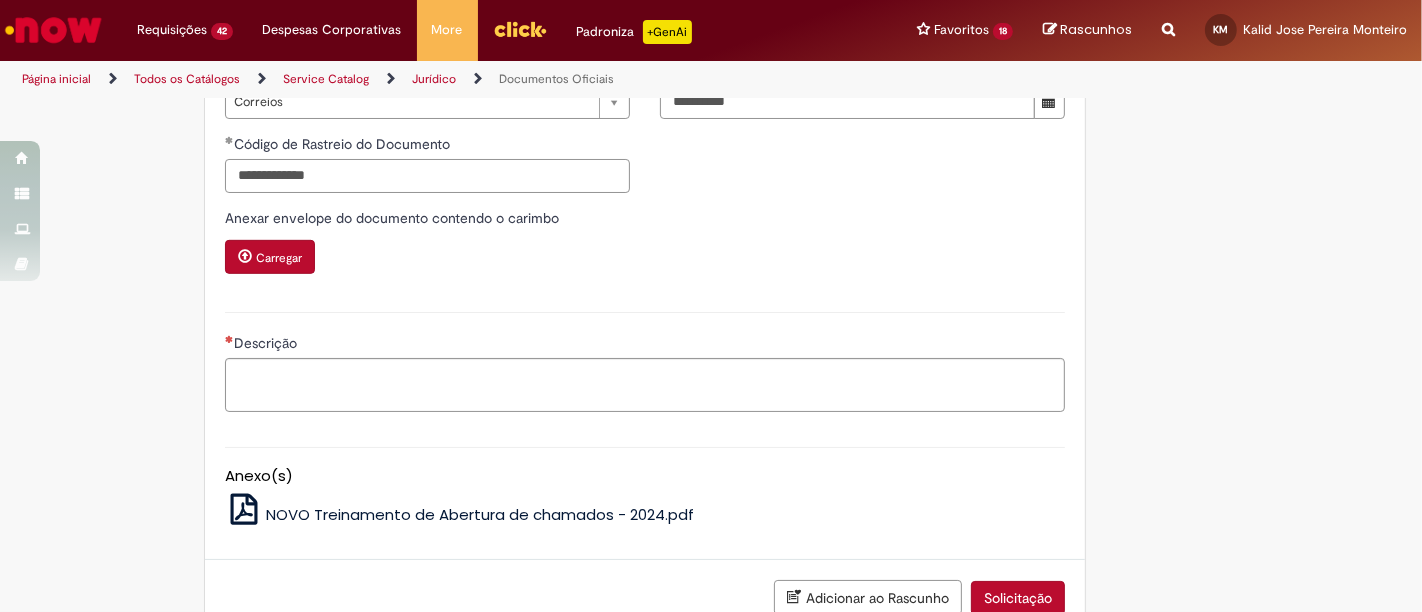 type on "**********" 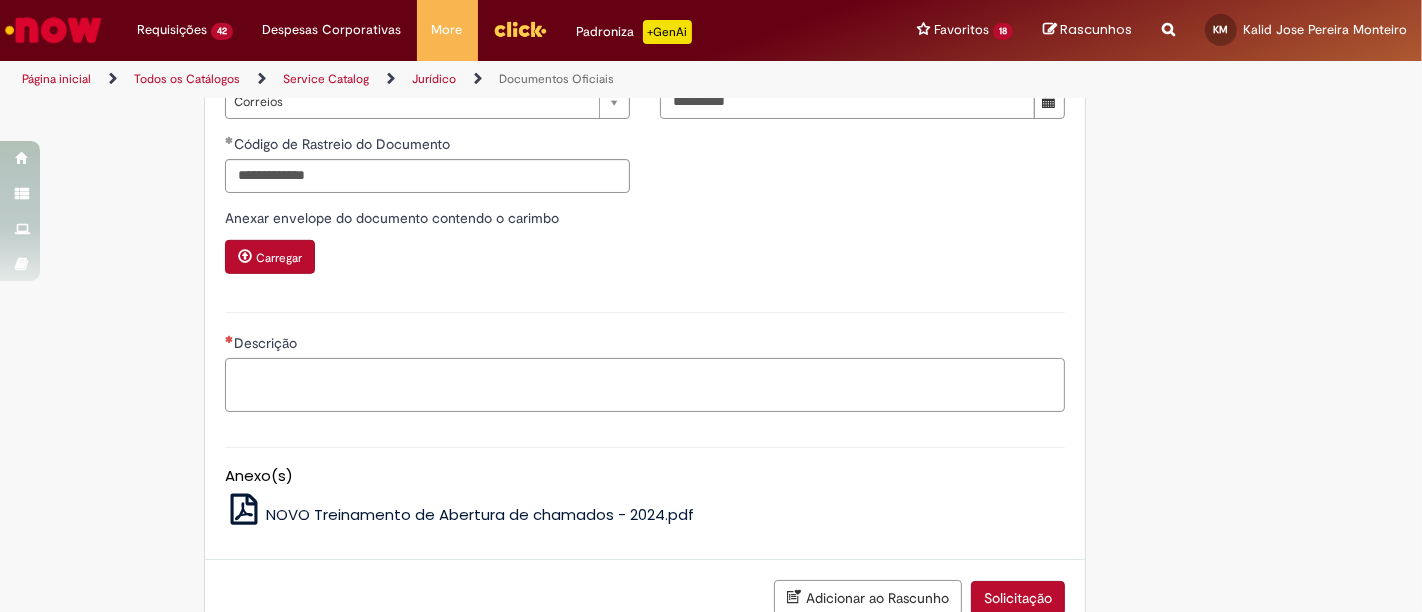 click on "Descrição" at bounding box center (645, 384) 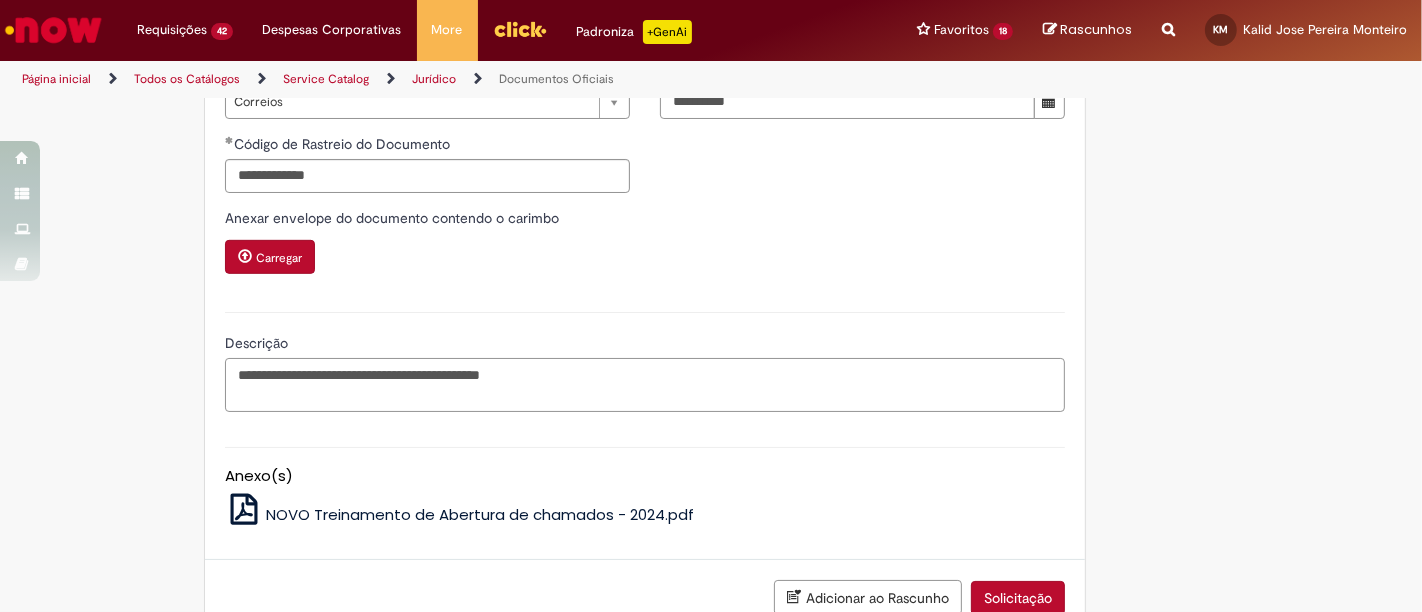 click on "**********" at bounding box center (645, 384) 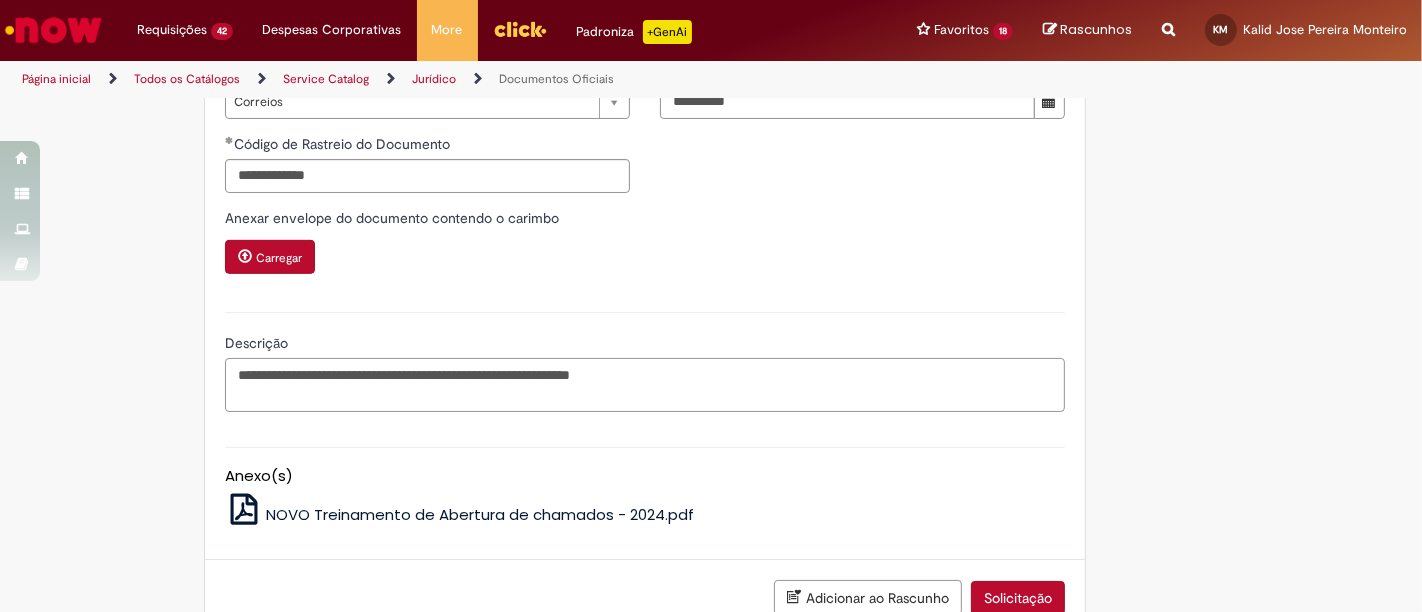 drag, startPoint x: 457, startPoint y: 392, endPoint x: 1060, endPoint y: 397, distance: 603.02075 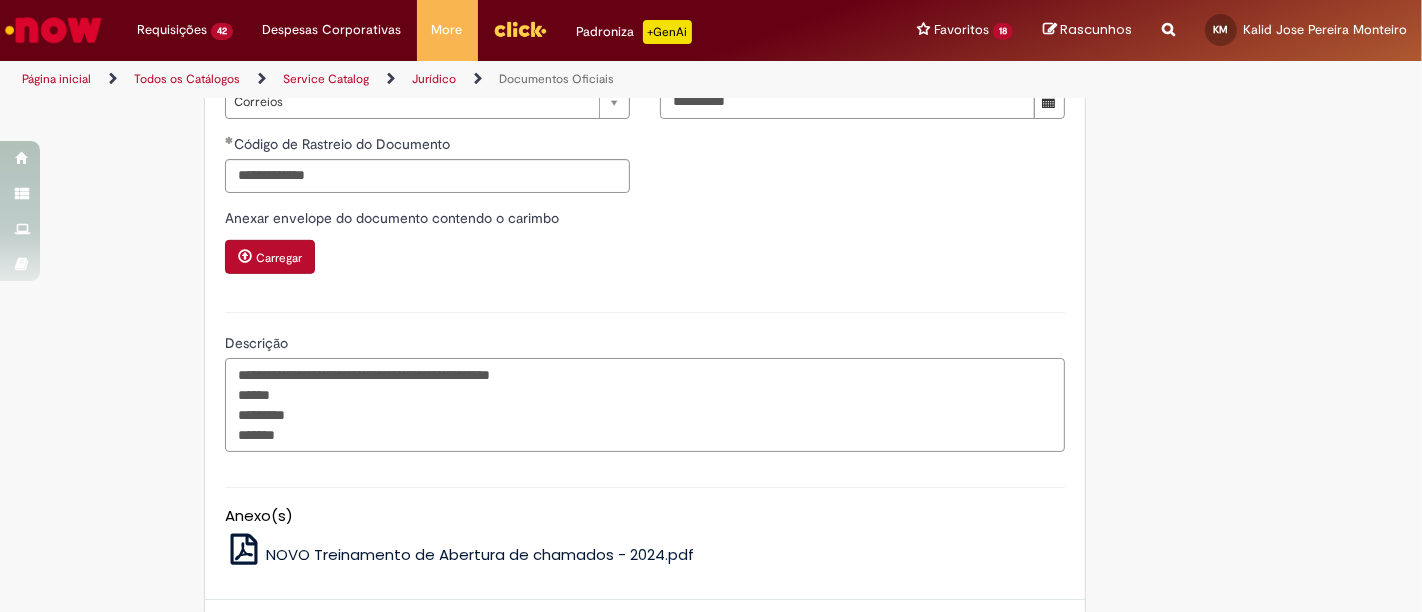 click on "**********" at bounding box center (645, 404) 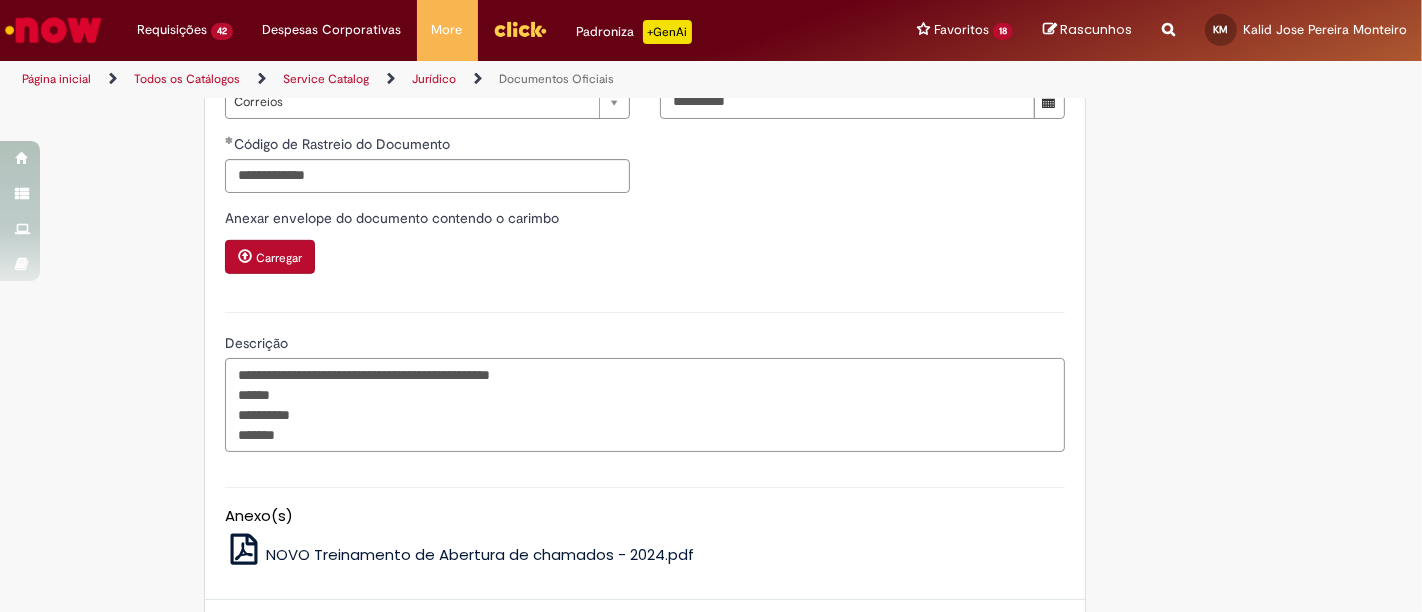 paste on "**********" 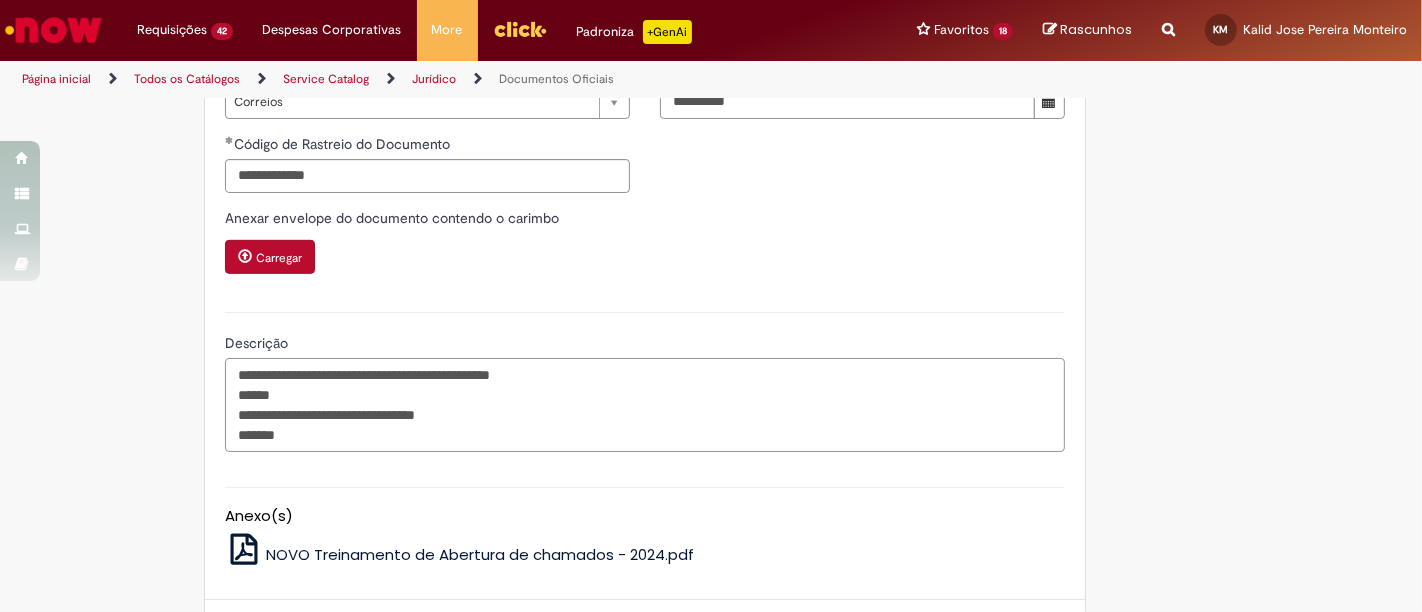 click on "**********" at bounding box center [645, 404] 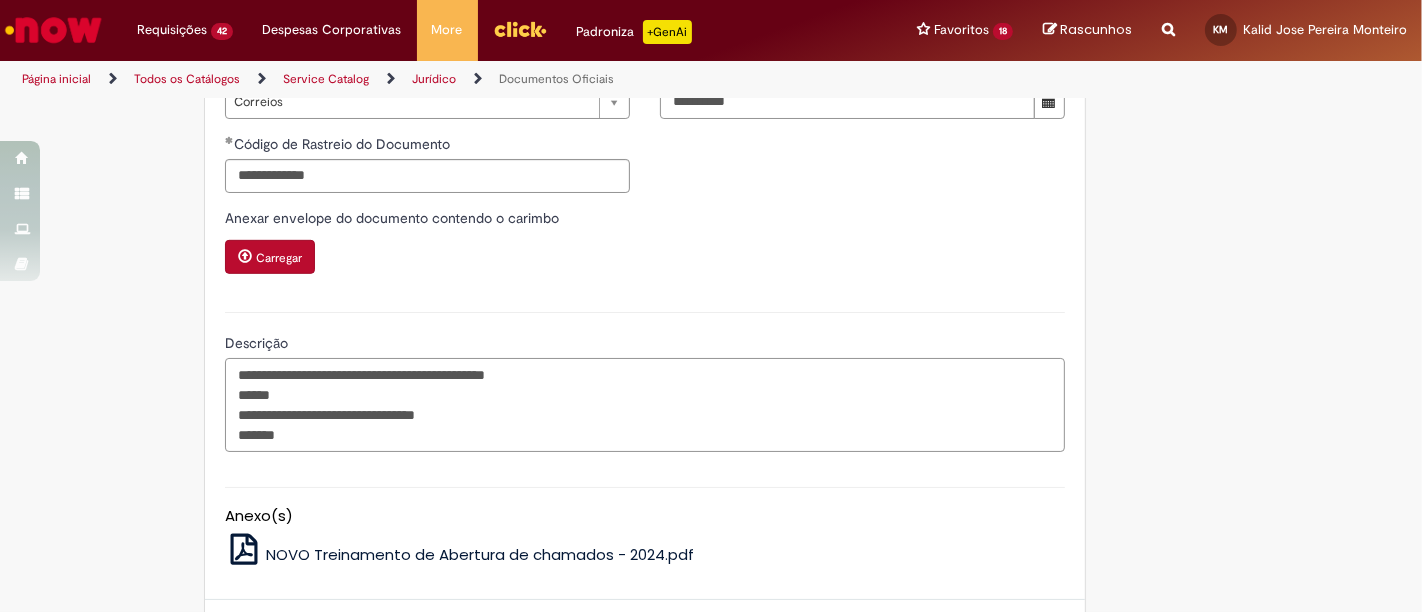 click on "**********" at bounding box center (645, 404) 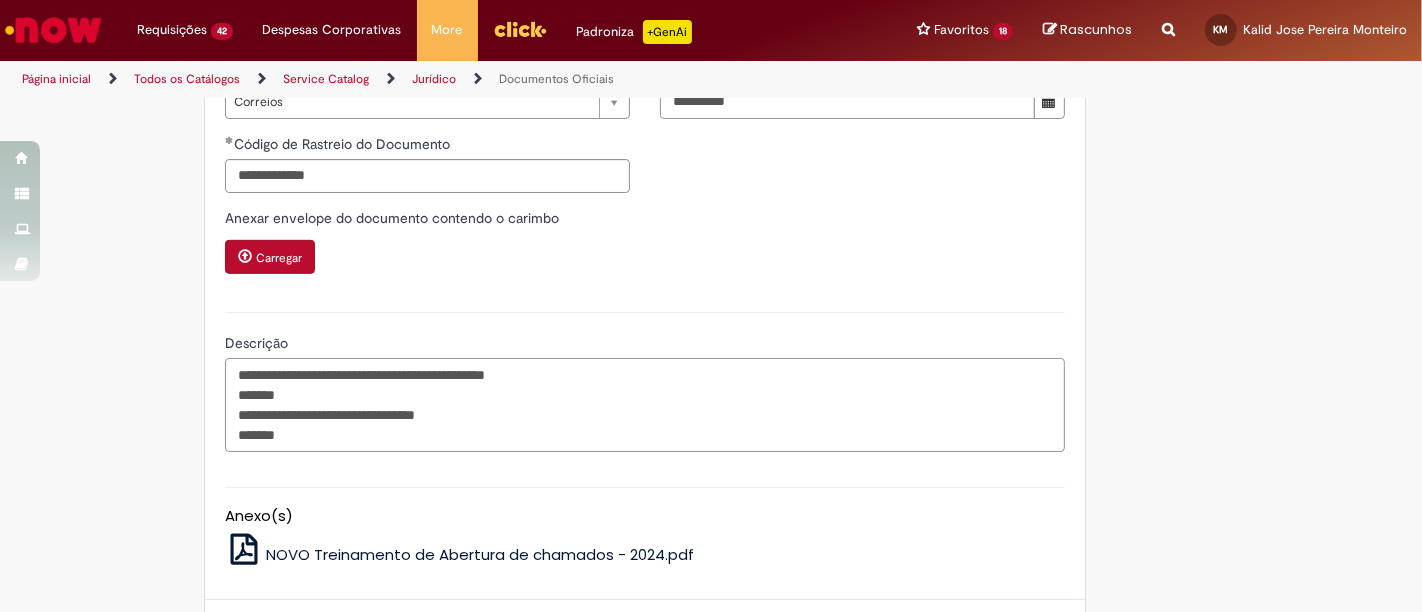 paste on "**********" 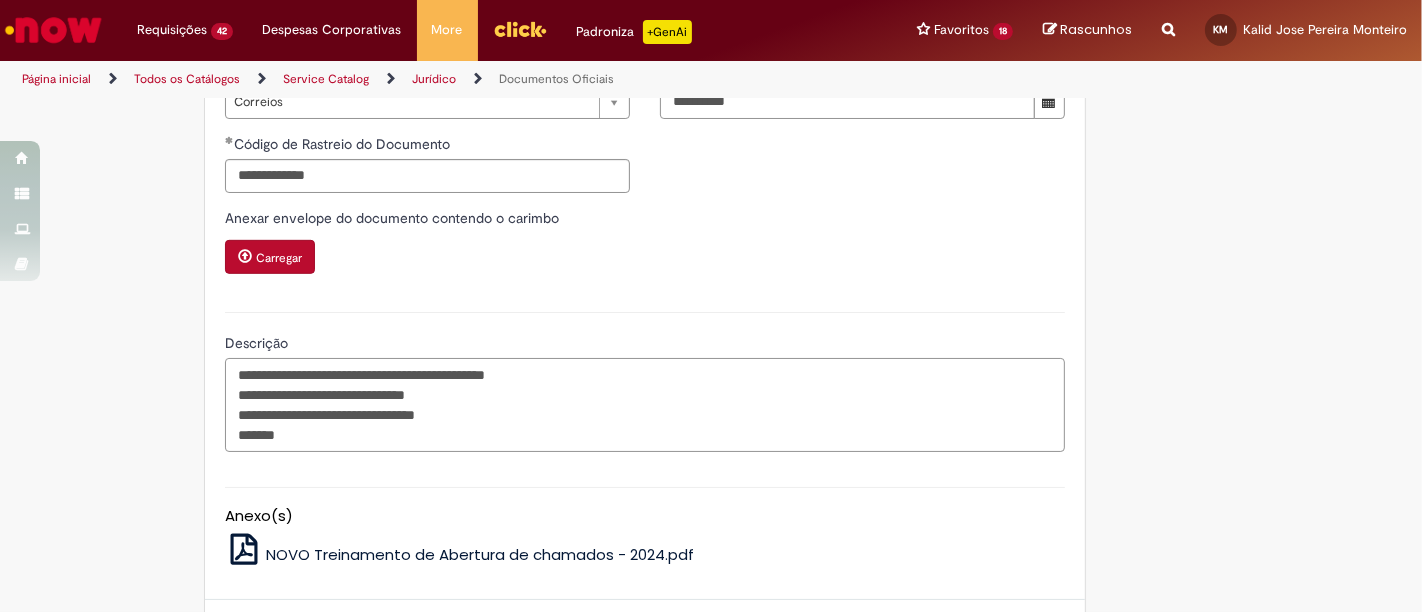 click on "**********" at bounding box center (645, 404) 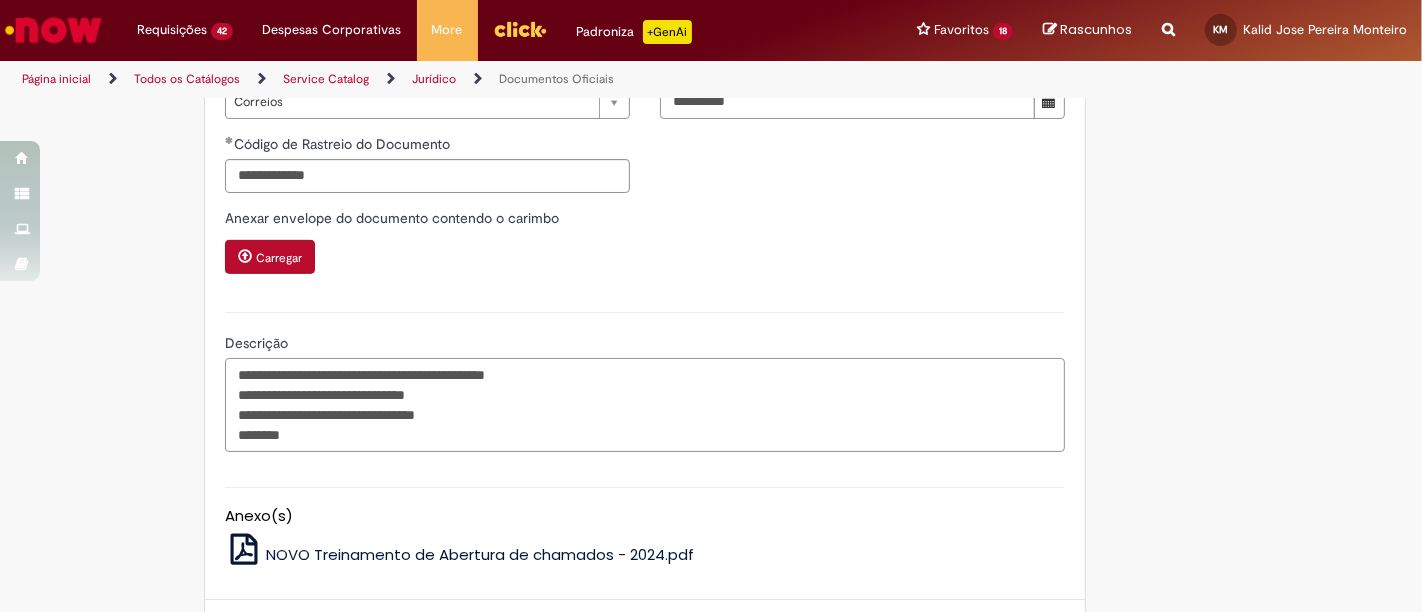 paste on "********" 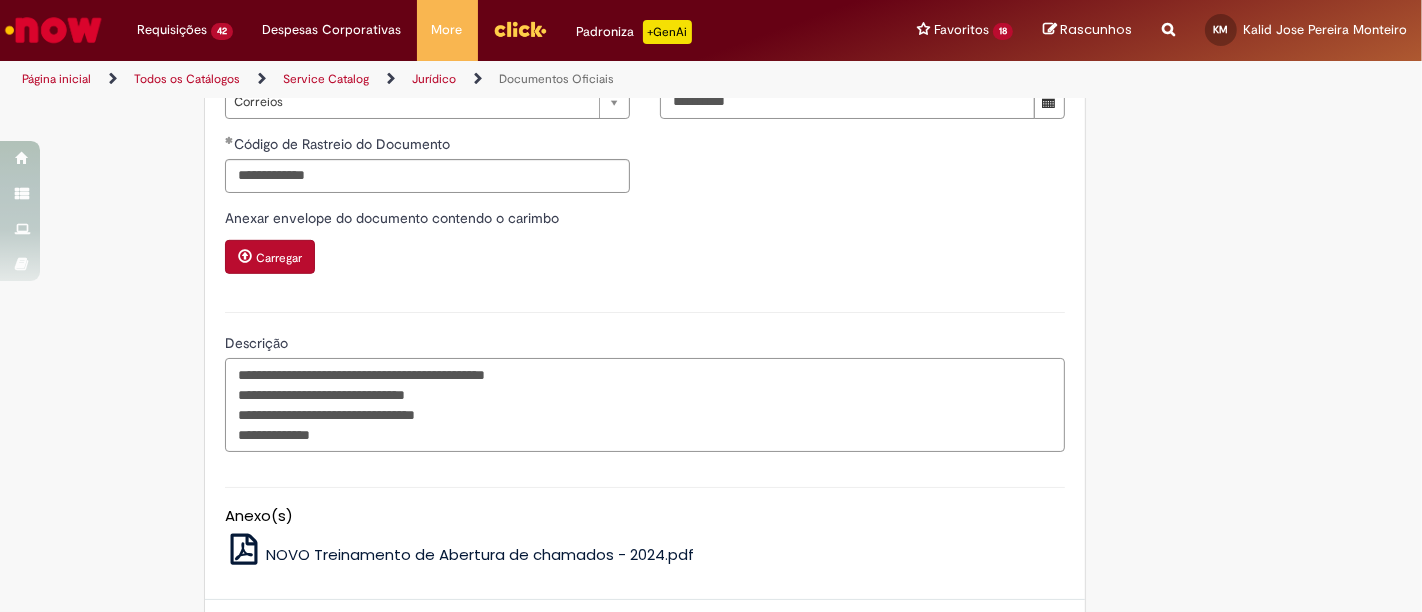type on "**********" 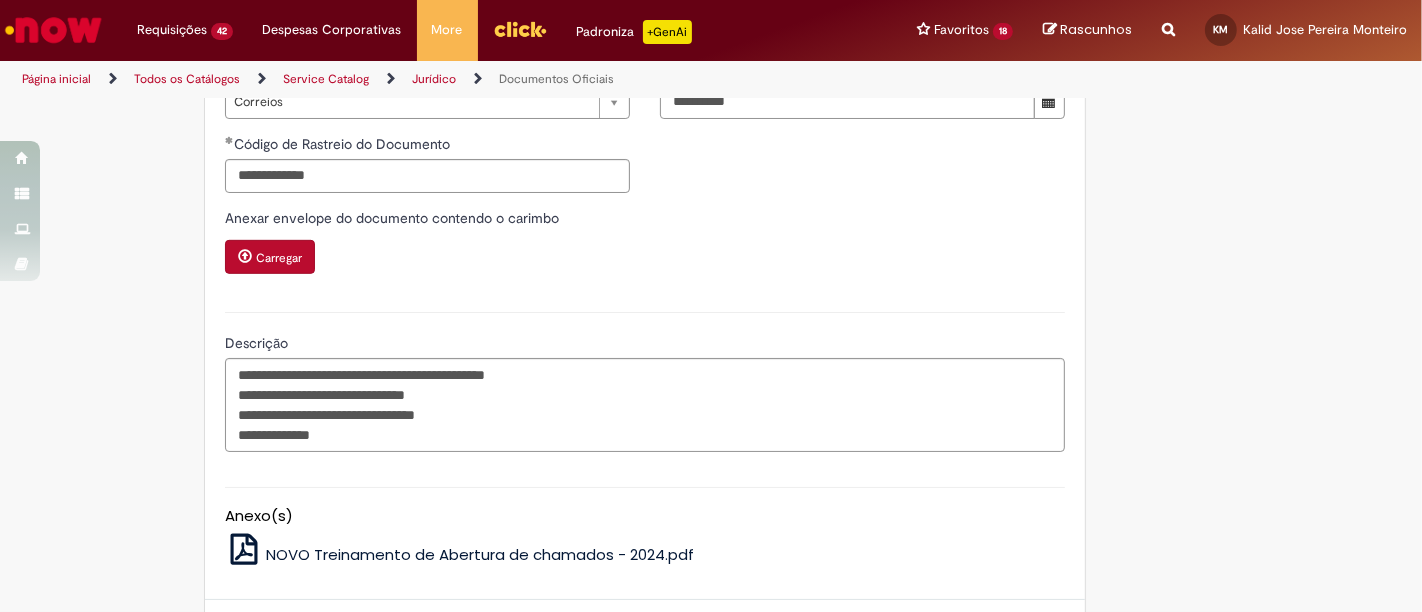 scroll, scrollTop: 1077, scrollLeft: 0, axis: vertical 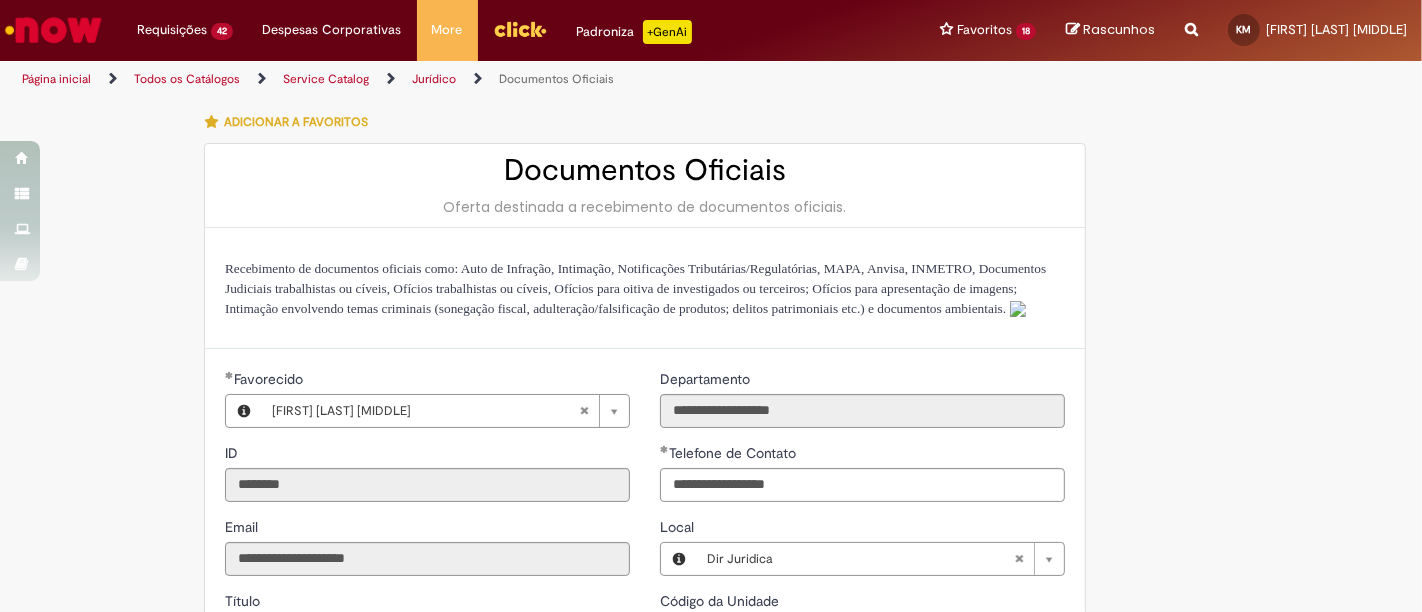 type on "**********" 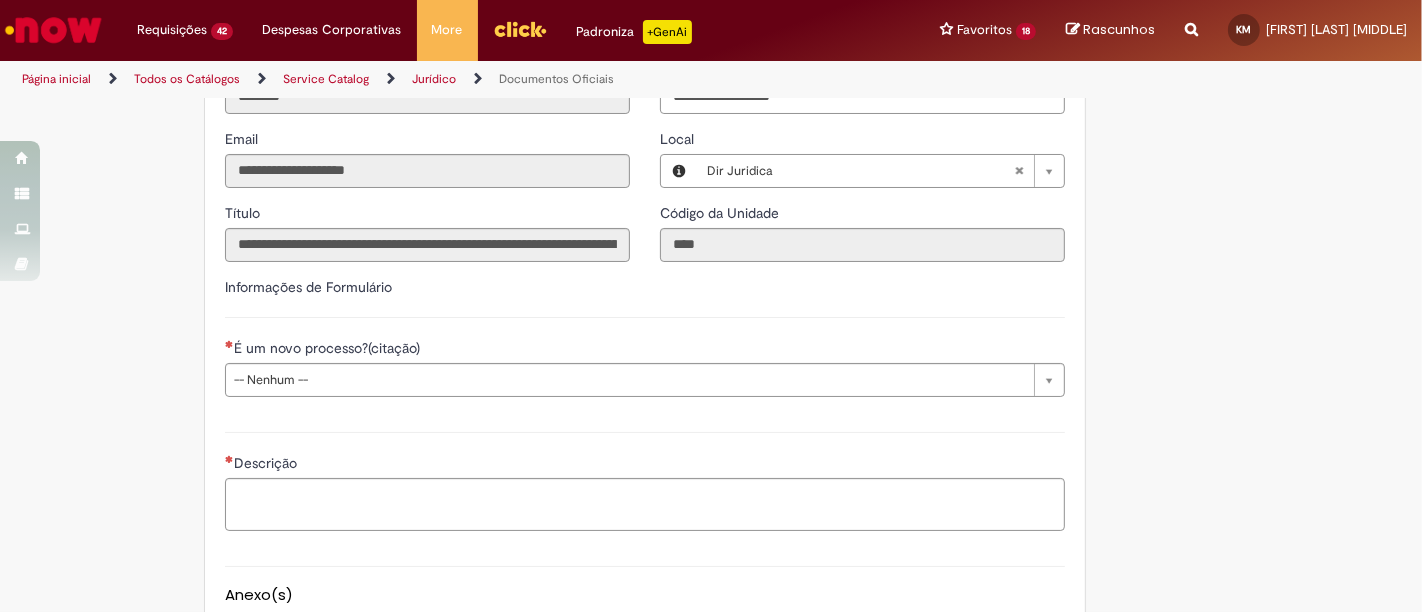 scroll, scrollTop: 545, scrollLeft: 0, axis: vertical 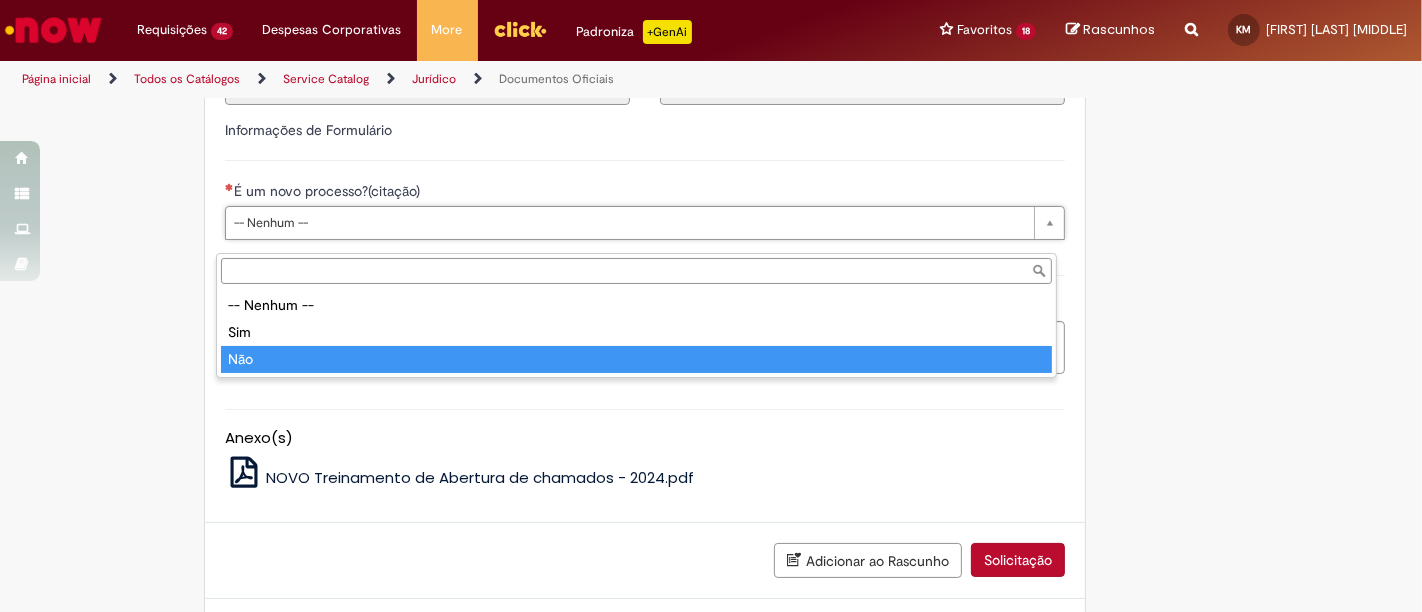 type on "***" 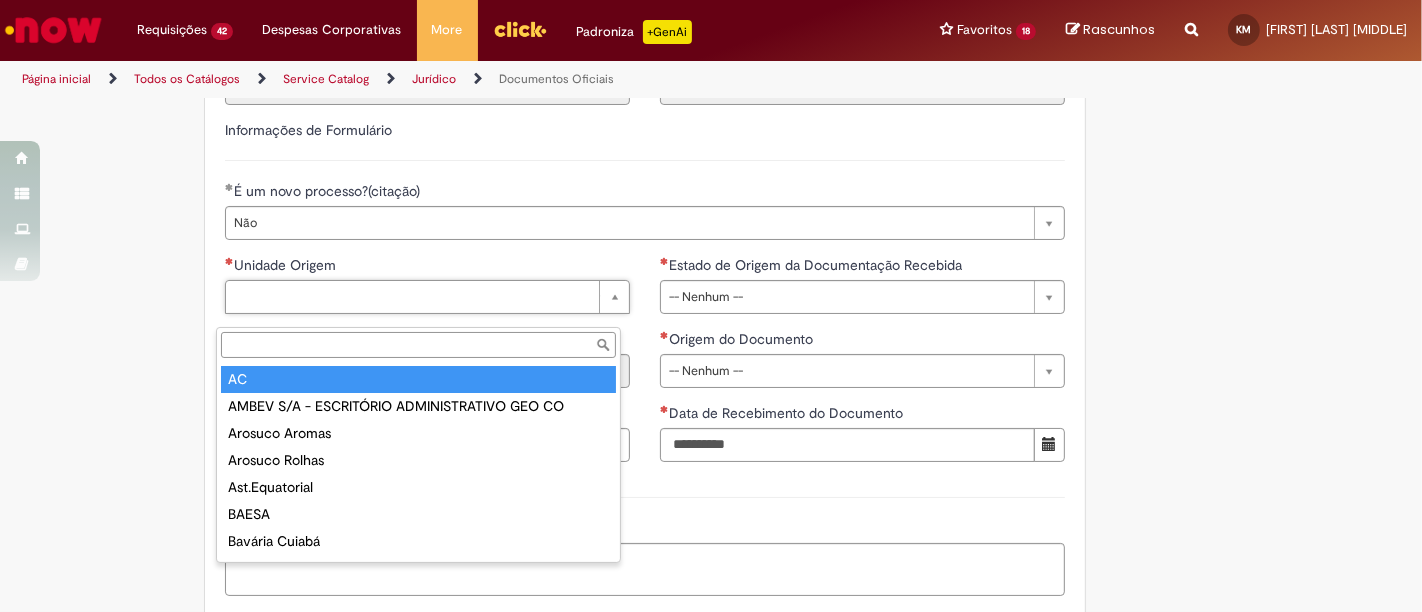 type on "**" 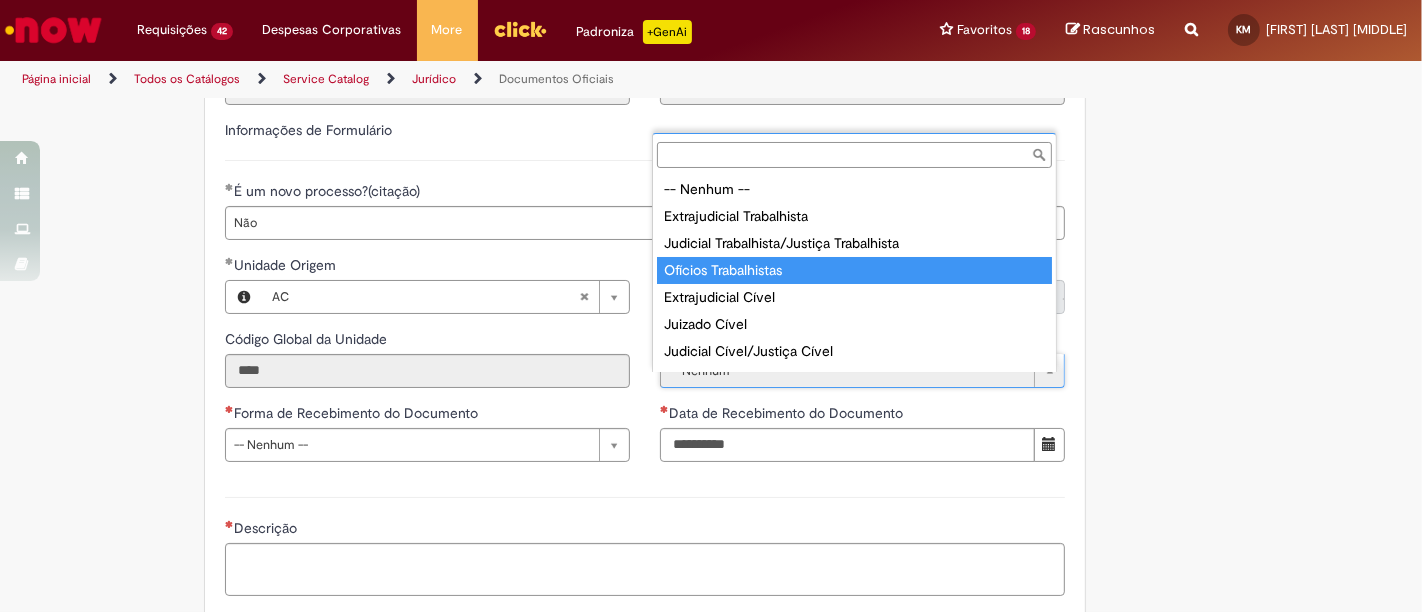 drag, startPoint x: 714, startPoint y: 267, endPoint x: 711, endPoint y: 289, distance: 22.203604 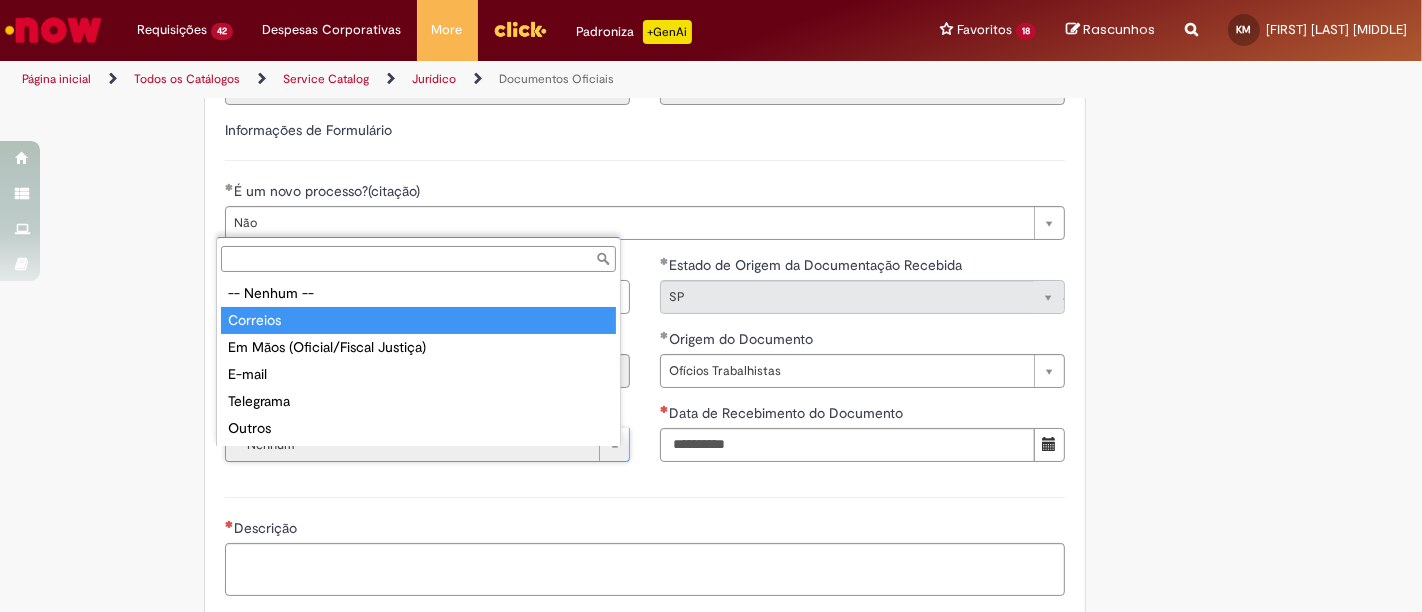 type on "********" 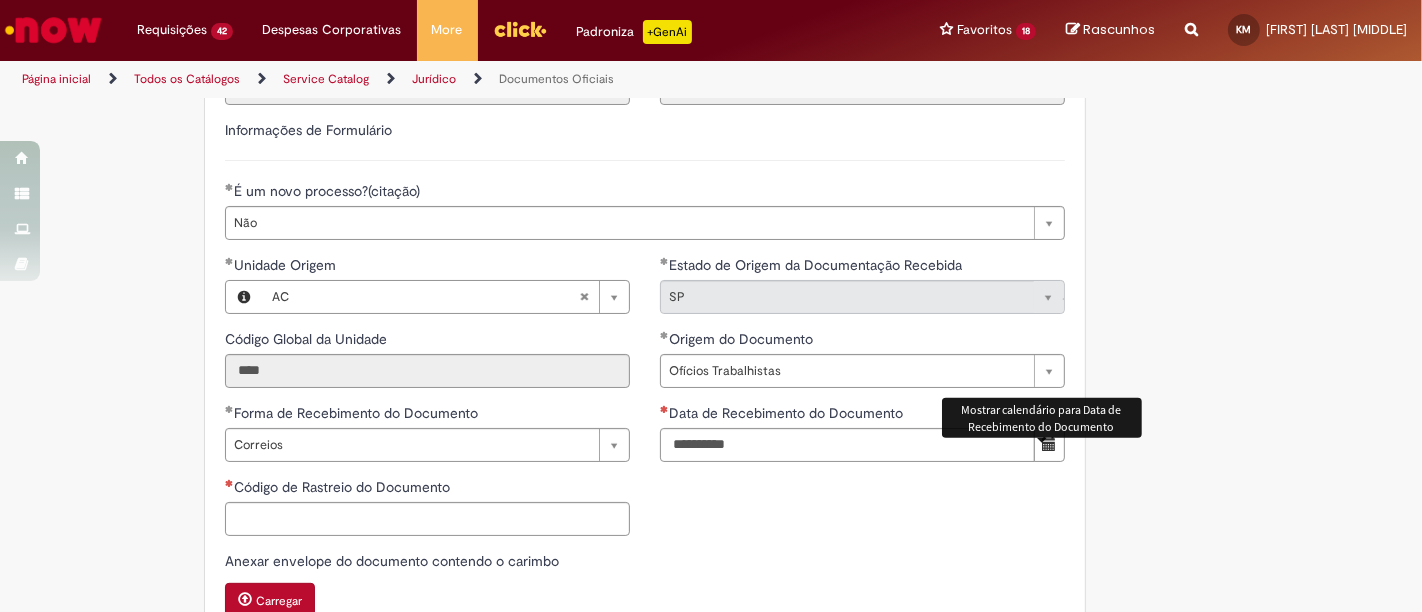 click at bounding box center [1049, 444] 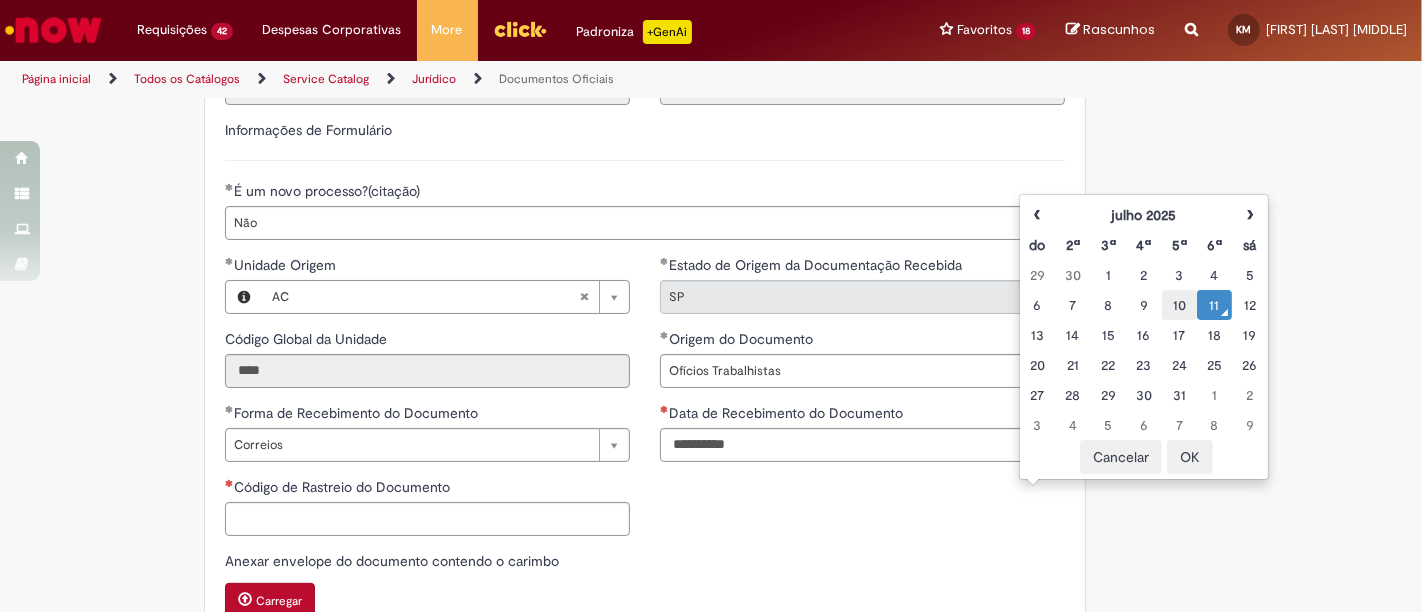 click on "10" at bounding box center [1179, 305] 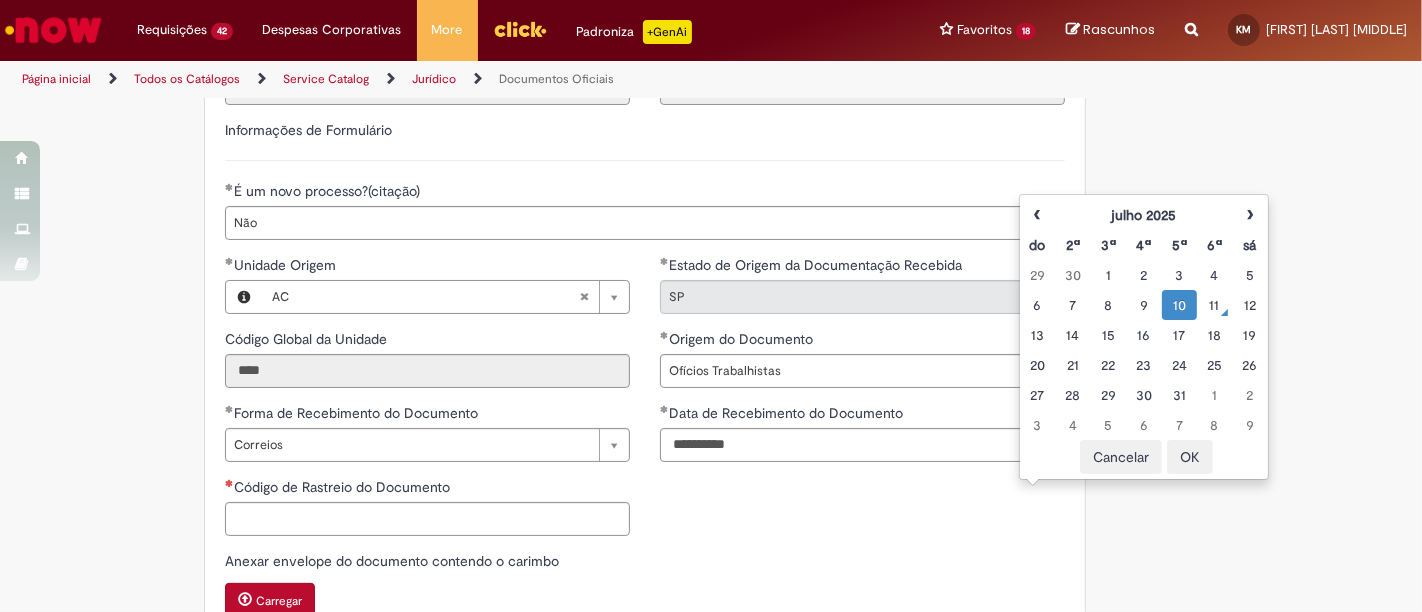 click on "OK" at bounding box center [1190, 457] 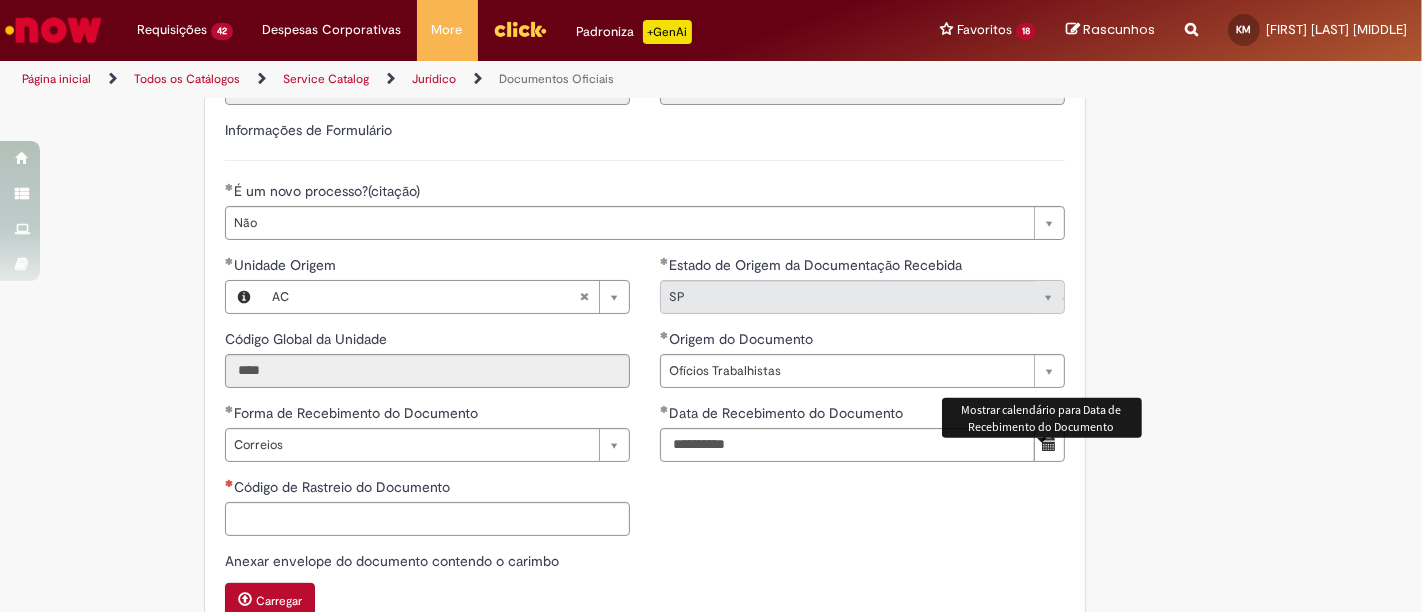 scroll, scrollTop: 768, scrollLeft: 0, axis: vertical 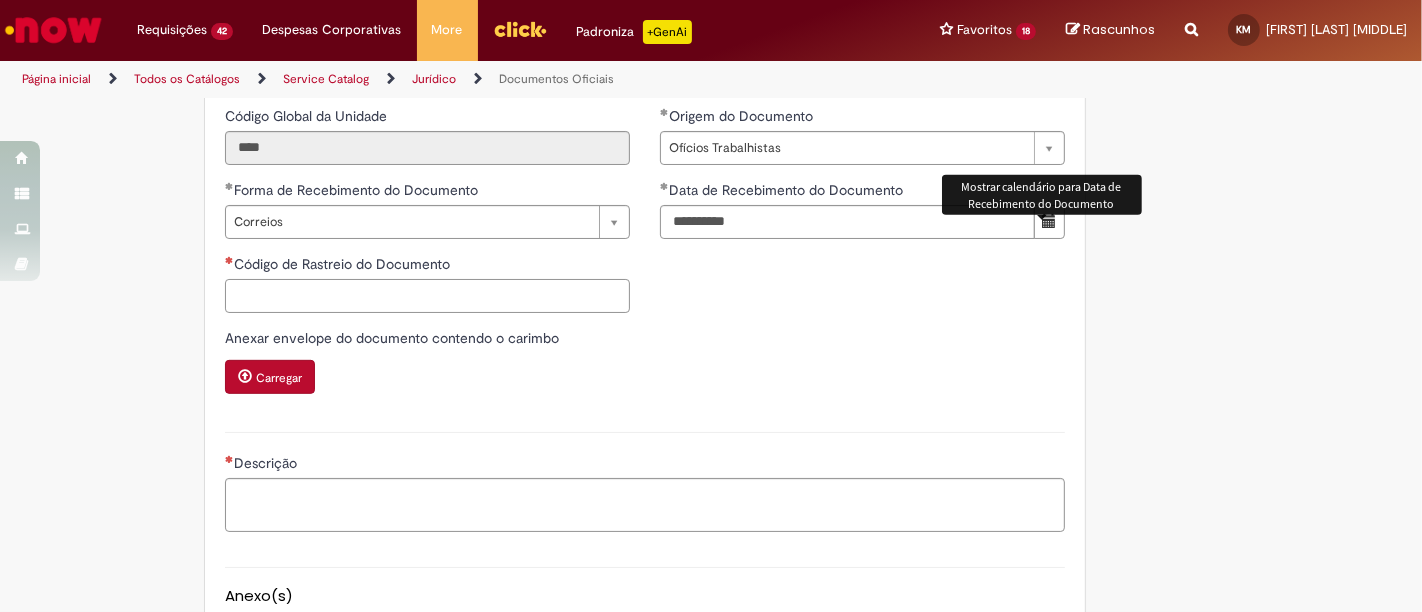 click on "Código de Rastreio do Documento" at bounding box center [427, 296] 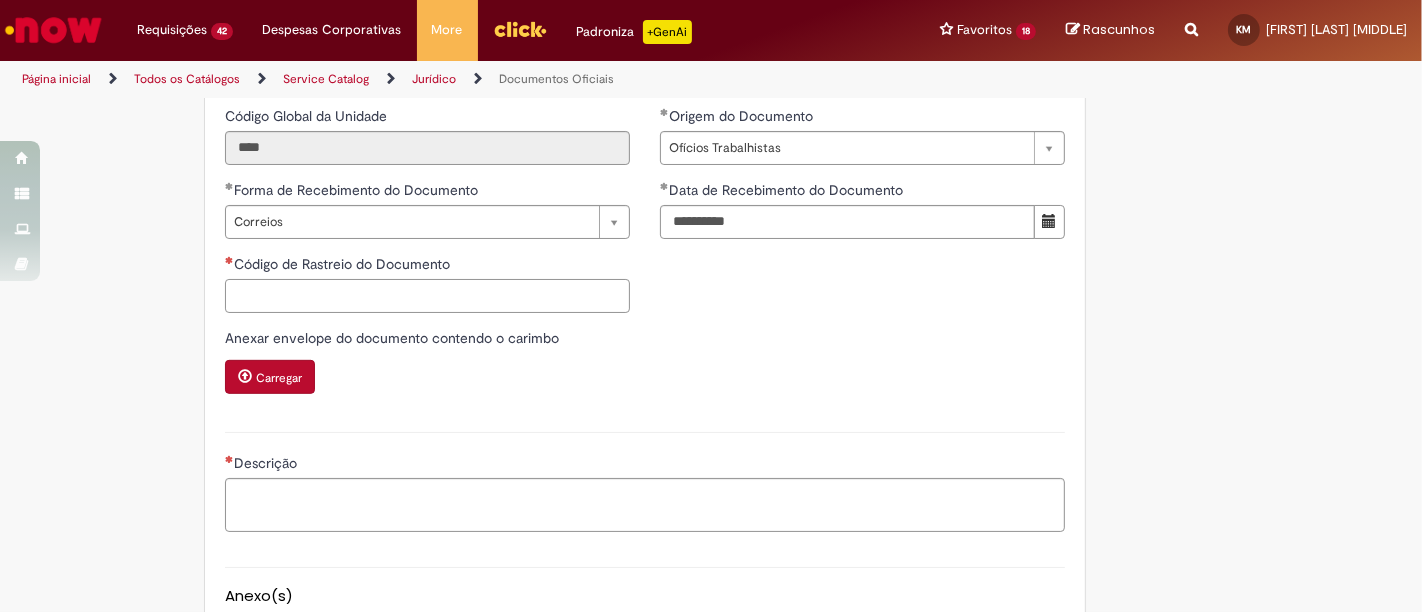paste on "**********" 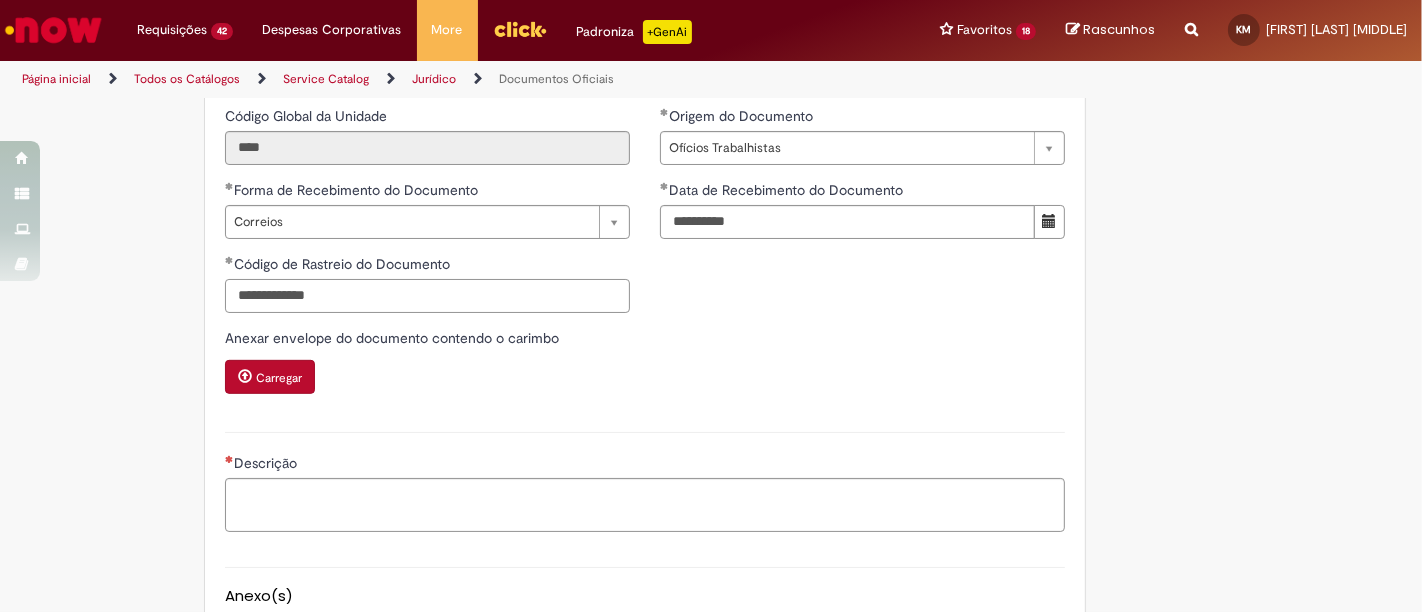 type on "**********" 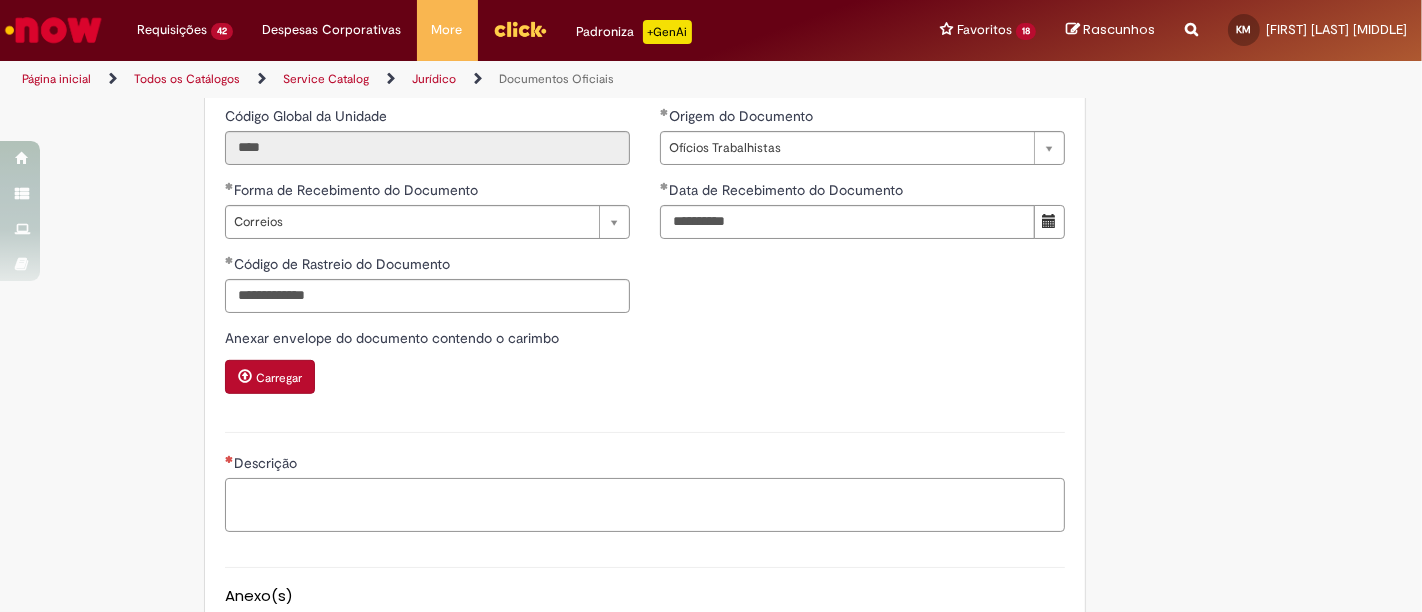 click on "Descrição" at bounding box center [645, 504] 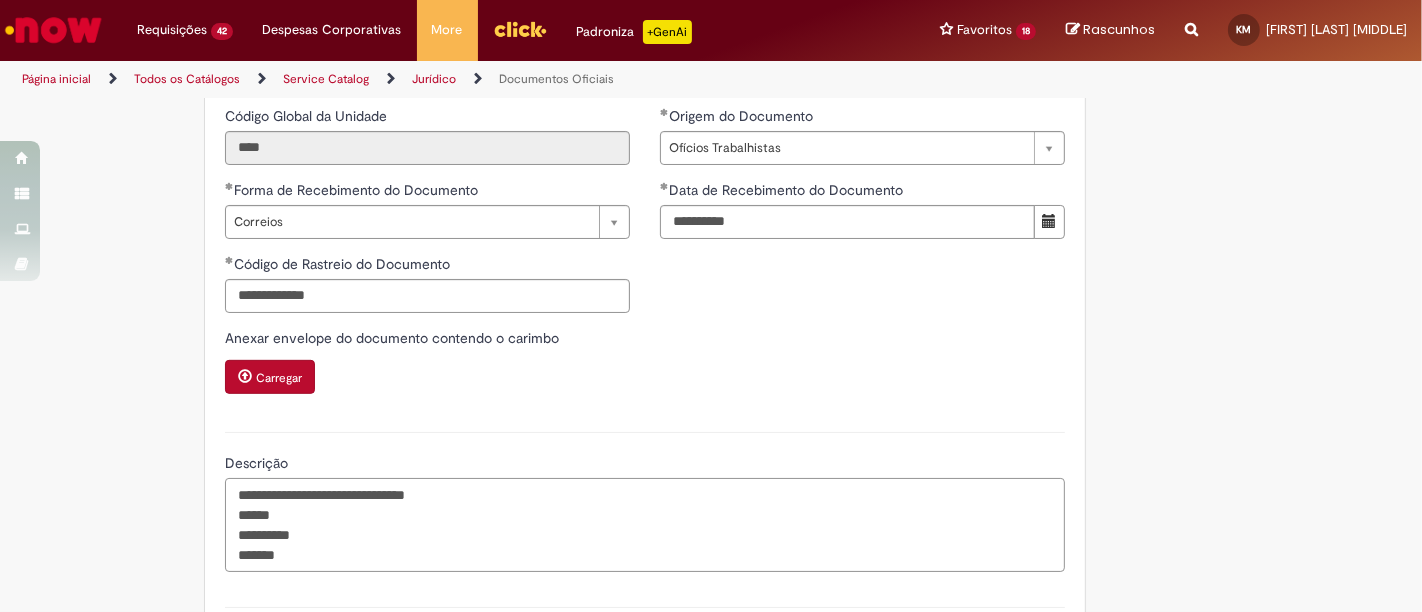 click on "**********" at bounding box center [645, 524] 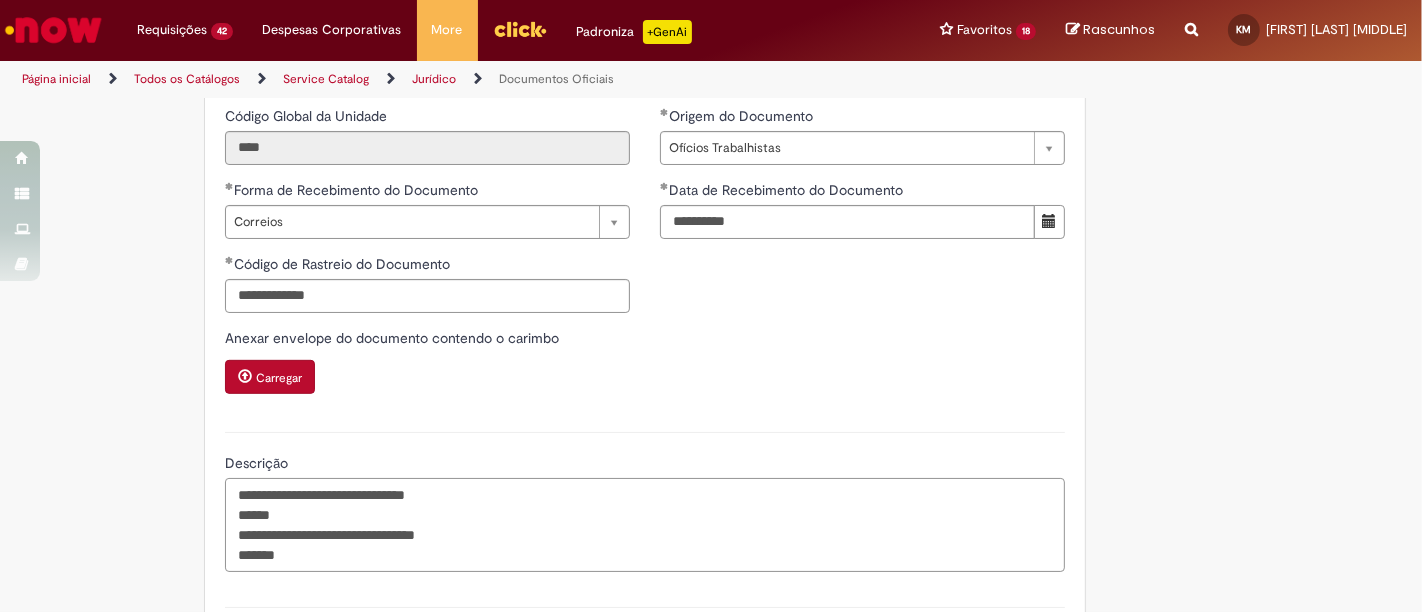click on "**********" at bounding box center (645, 524) 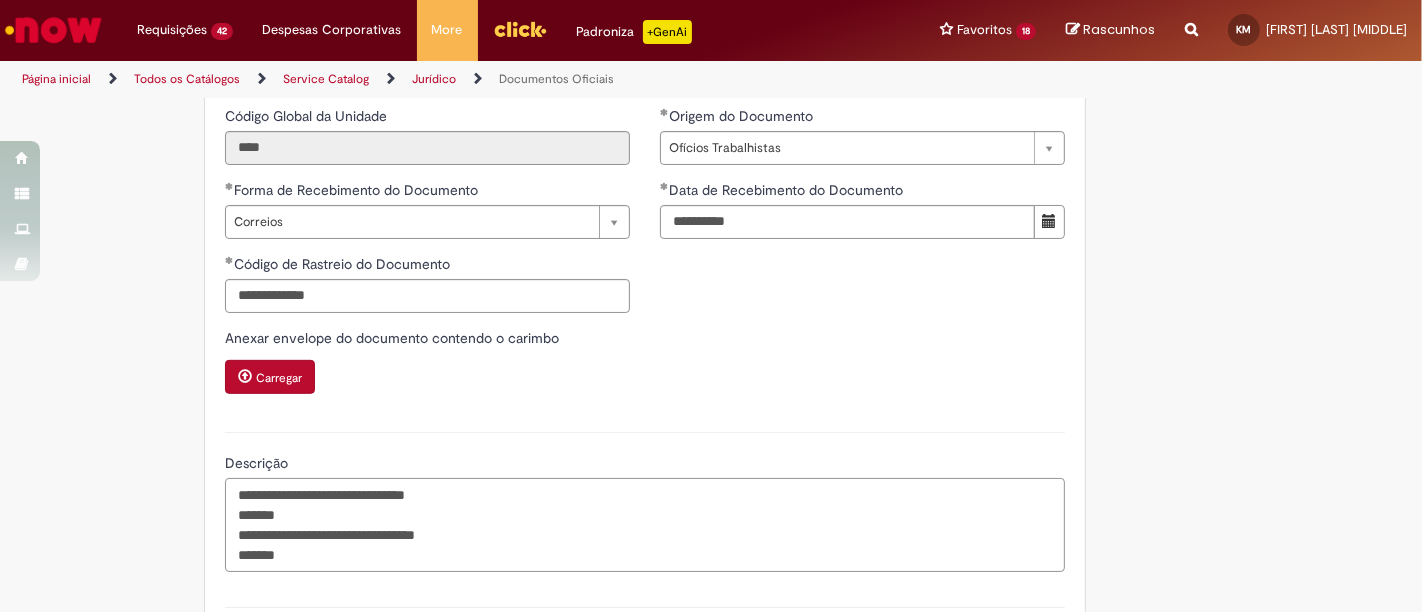 paste on "**********" 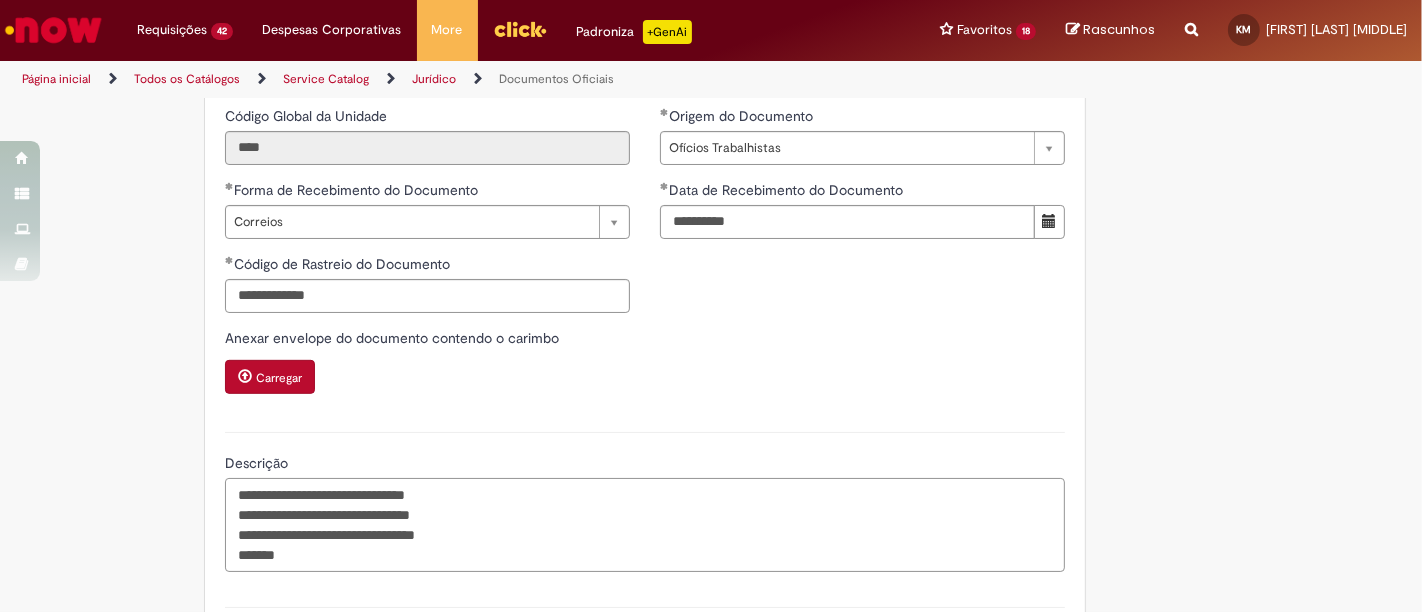 click on "**********" at bounding box center [645, 524] 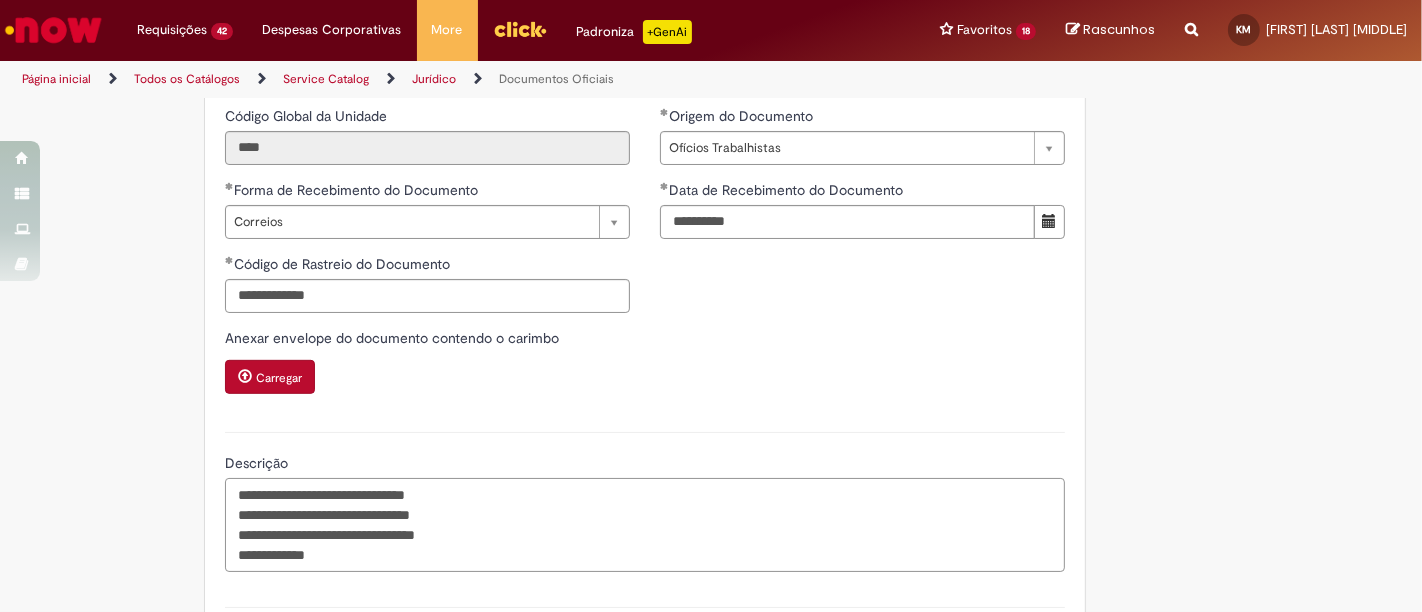 scroll, scrollTop: 1077, scrollLeft: 0, axis: vertical 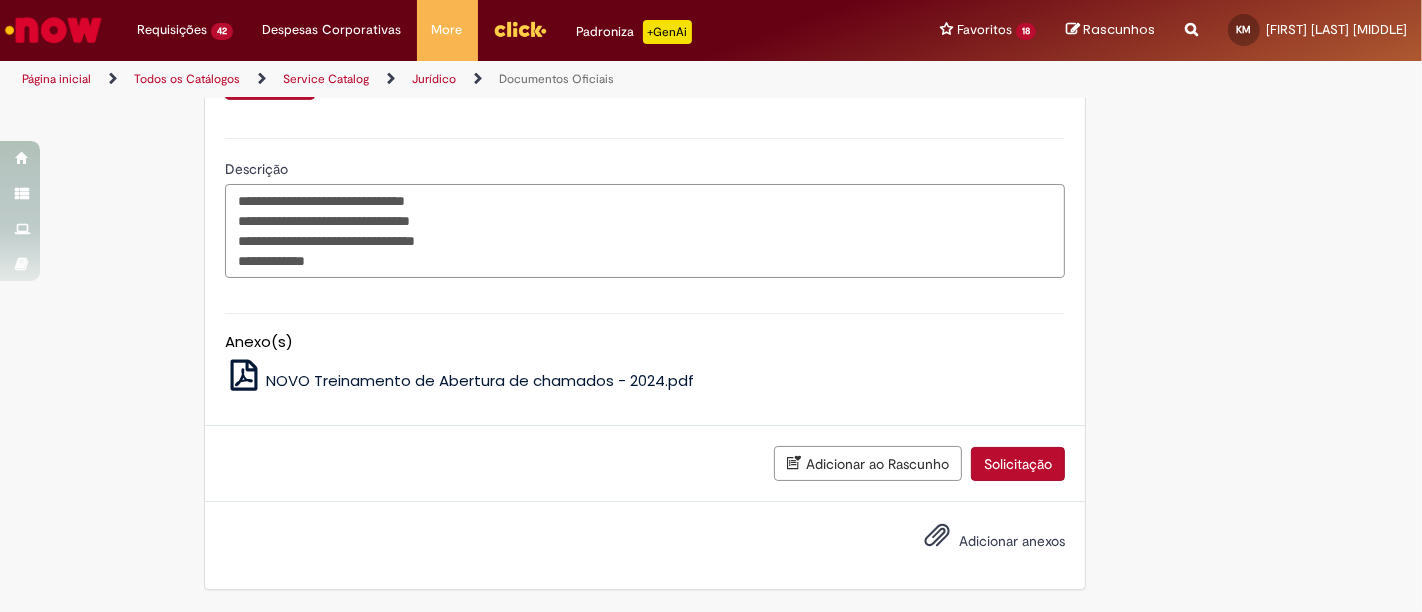 drag, startPoint x: 296, startPoint y: 223, endPoint x: 515, endPoint y: 215, distance: 219.14607 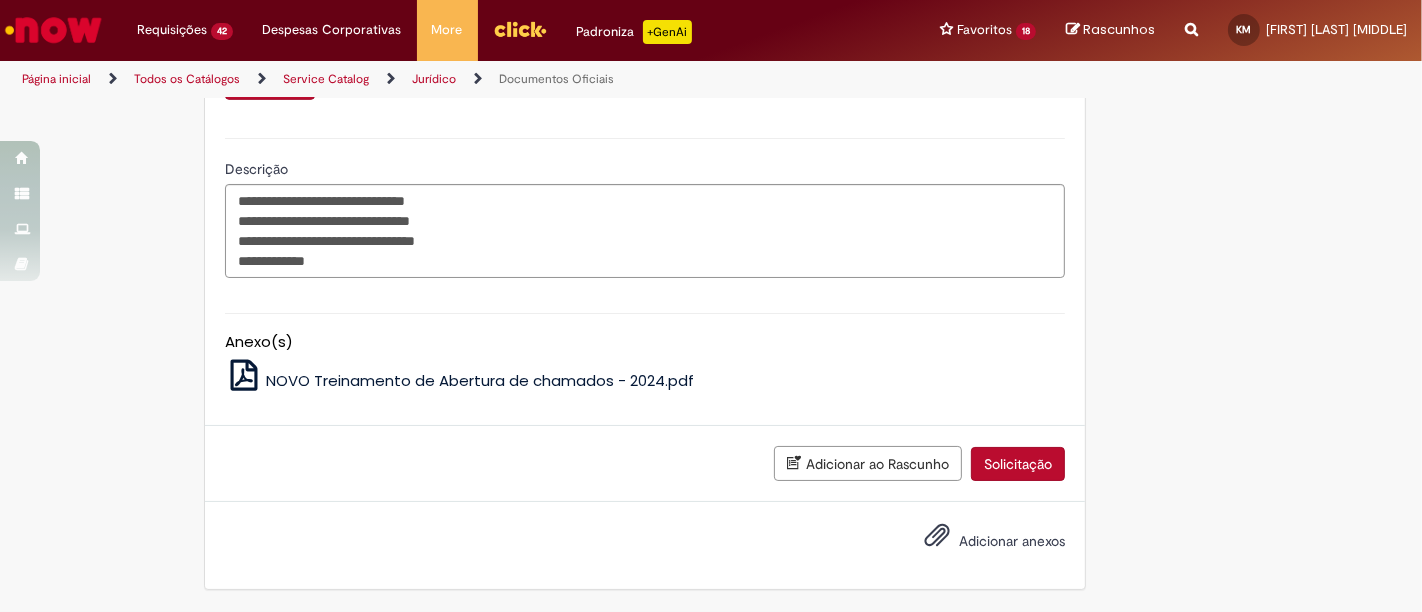 click on "Adicionar anexos" at bounding box center [1012, 541] 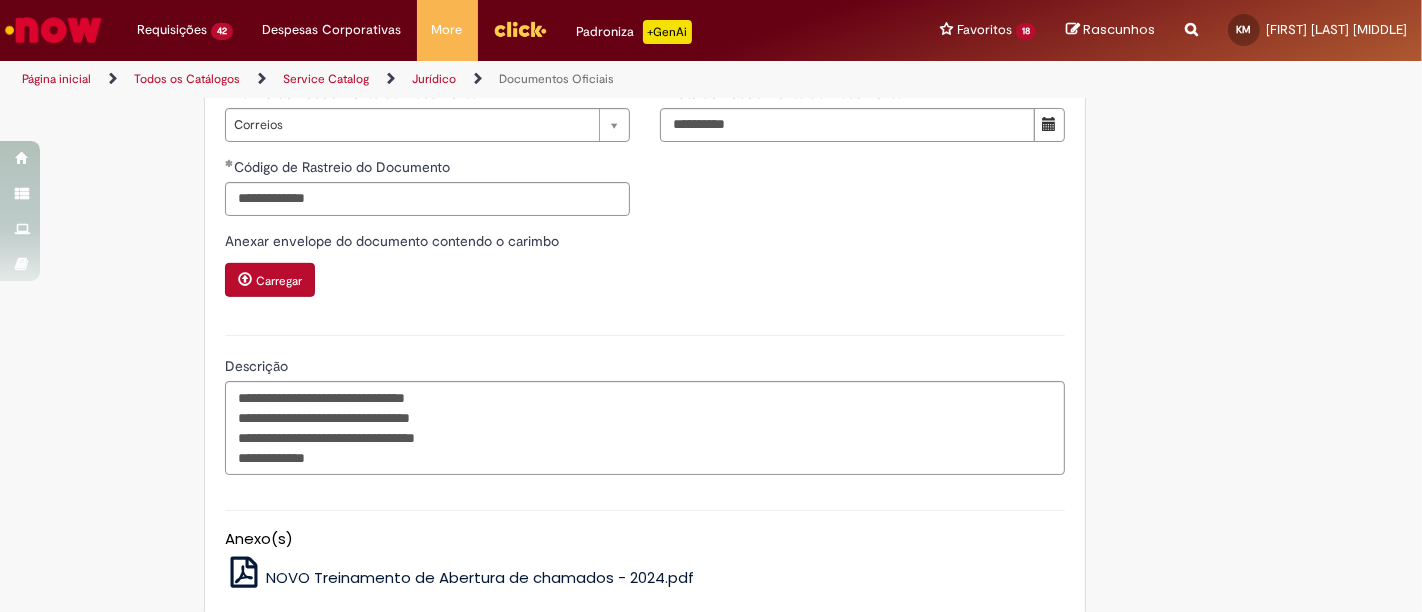 scroll, scrollTop: 1148, scrollLeft: 0, axis: vertical 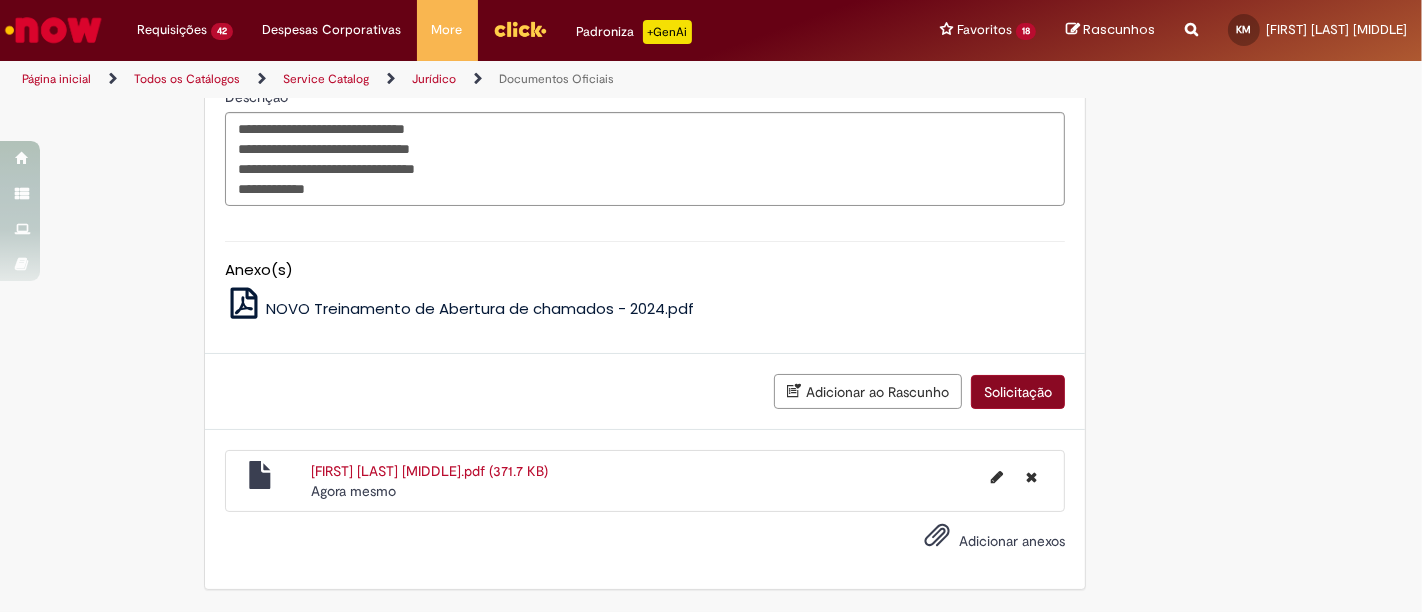 click on "Adicionar ao Rascunho        Solicitação" at bounding box center (645, 392) 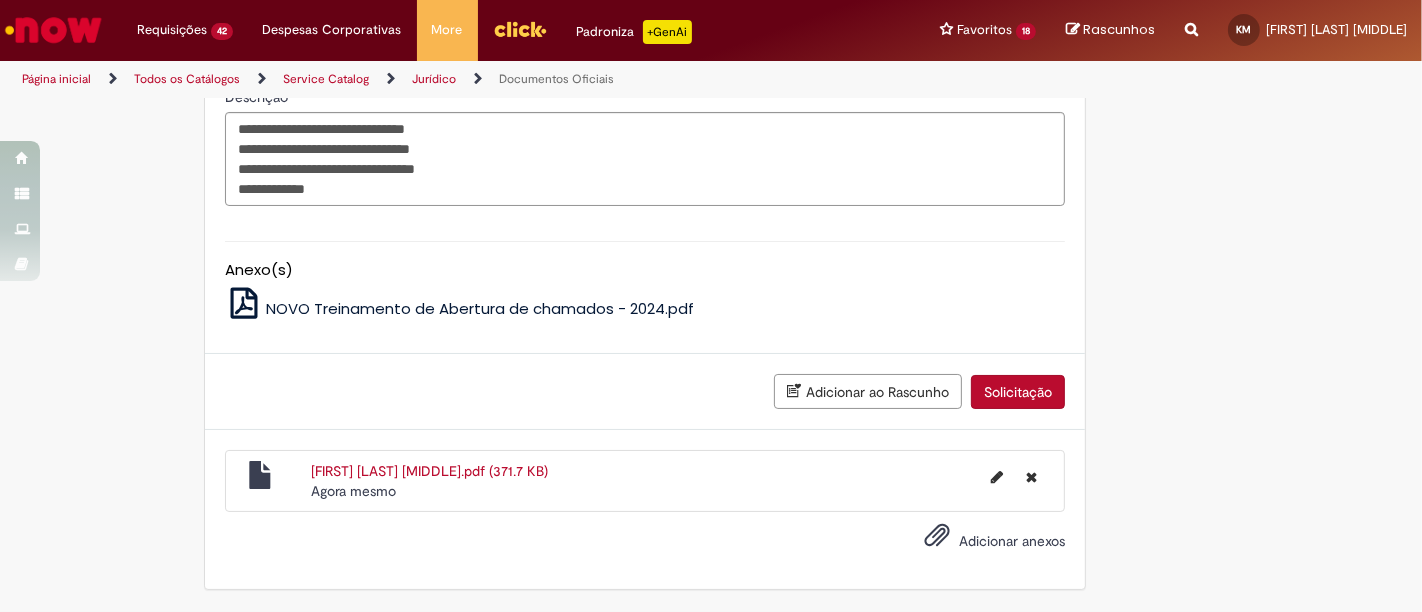 click on "Solicitação" at bounding box center (1018, 392) 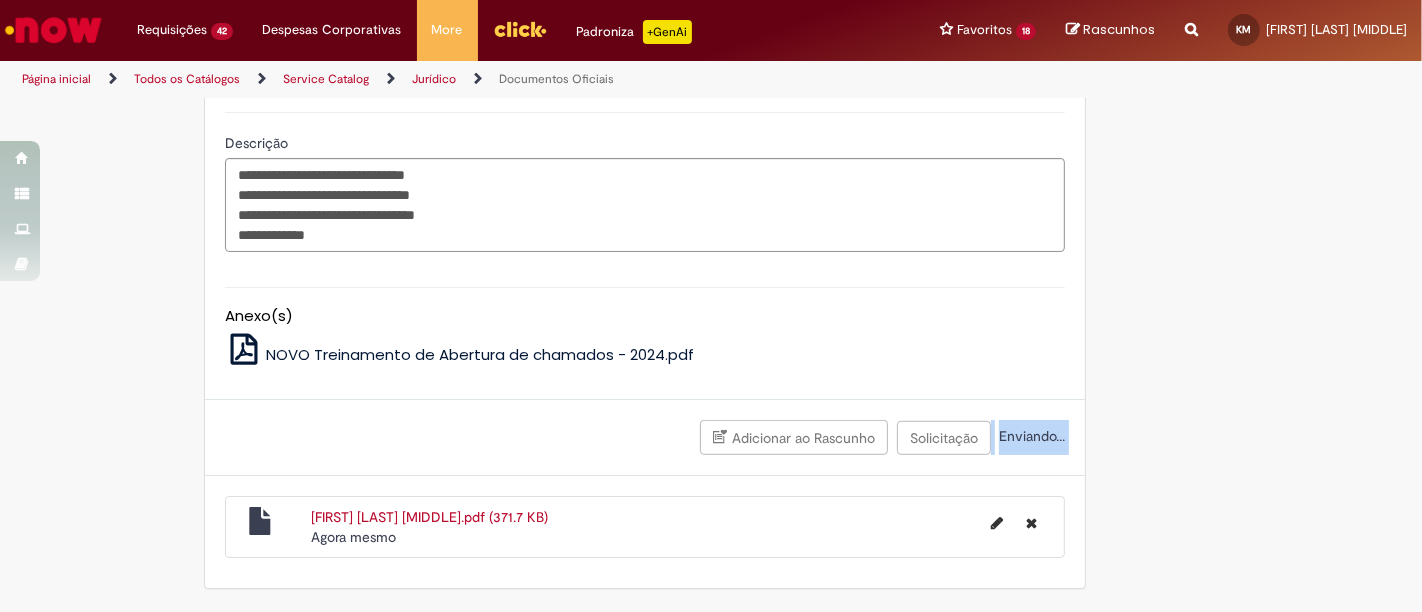 scroll, scrollTop: 1102, scrollLeft: 0, axis: vertical 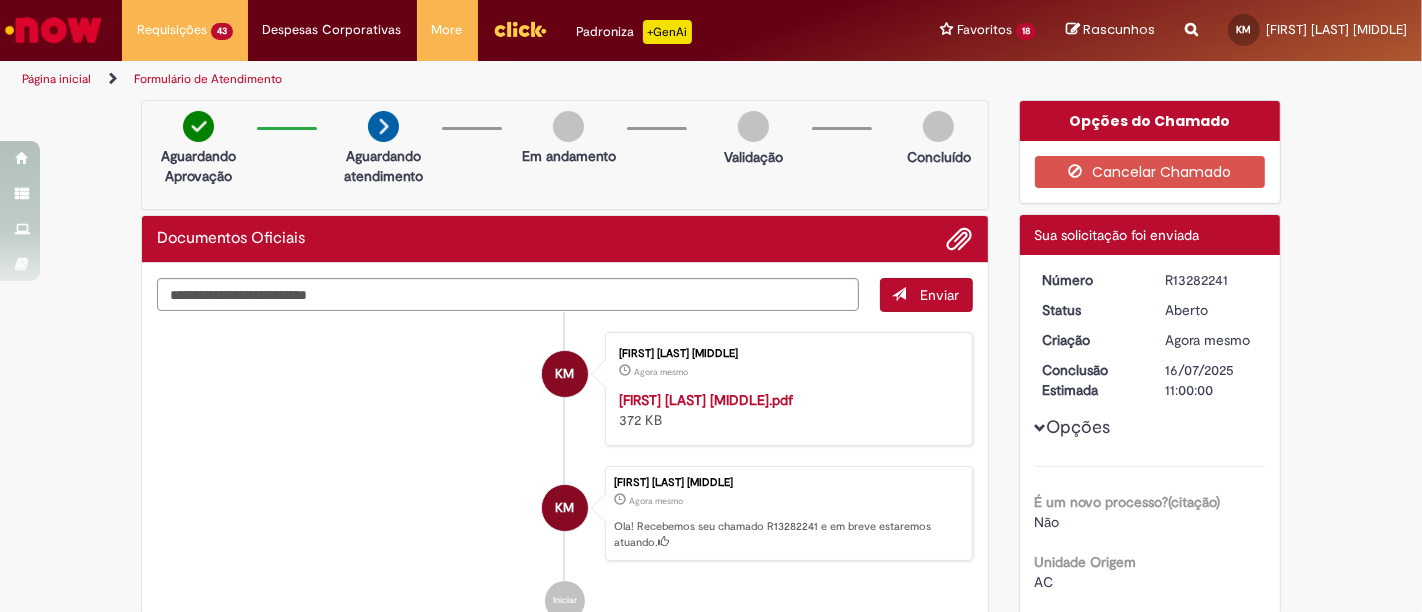 drag, startPoint x: 1224, startPoint y: 279, endPoint x: 1131, endPoint y: 272, distance: 93.26307 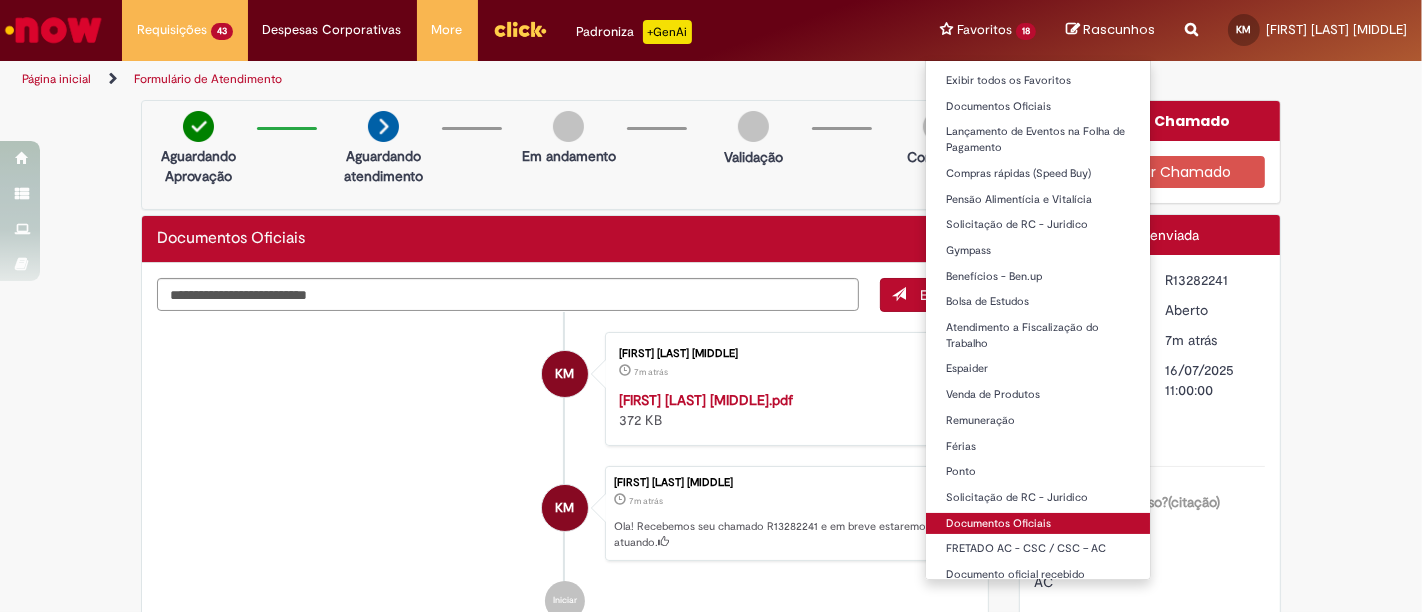 click on "Documentos Oficiais" at bounding box center [1038, 524] 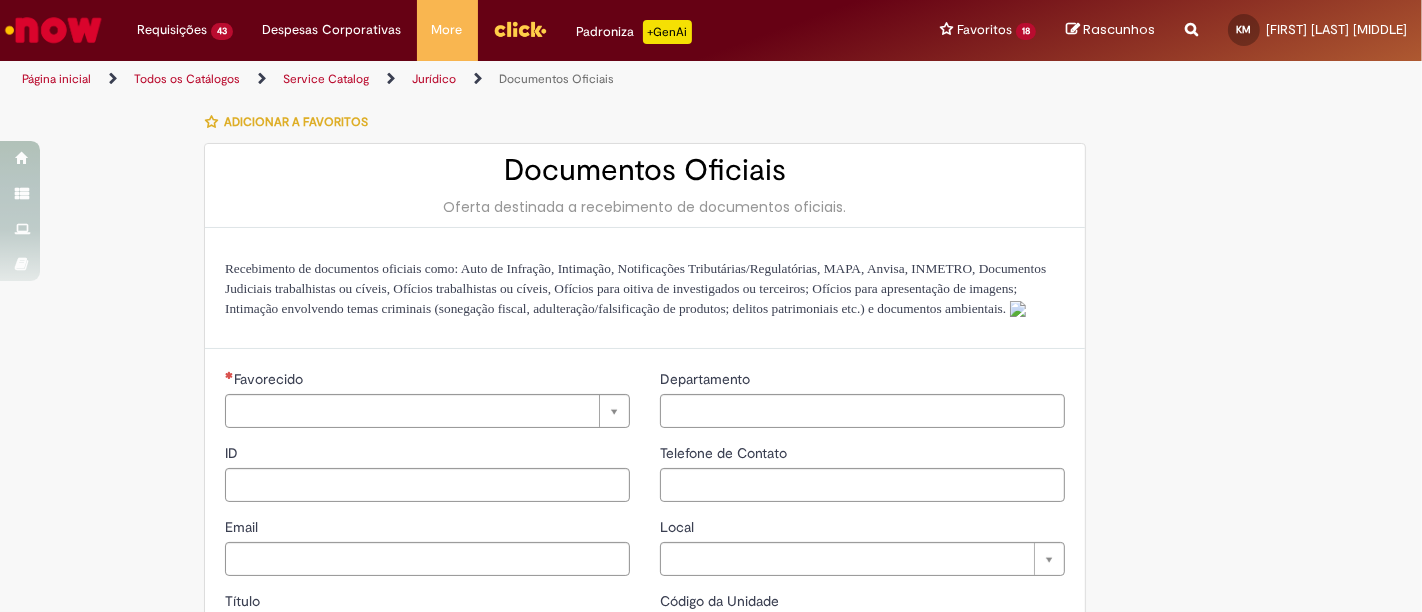 type on "********" 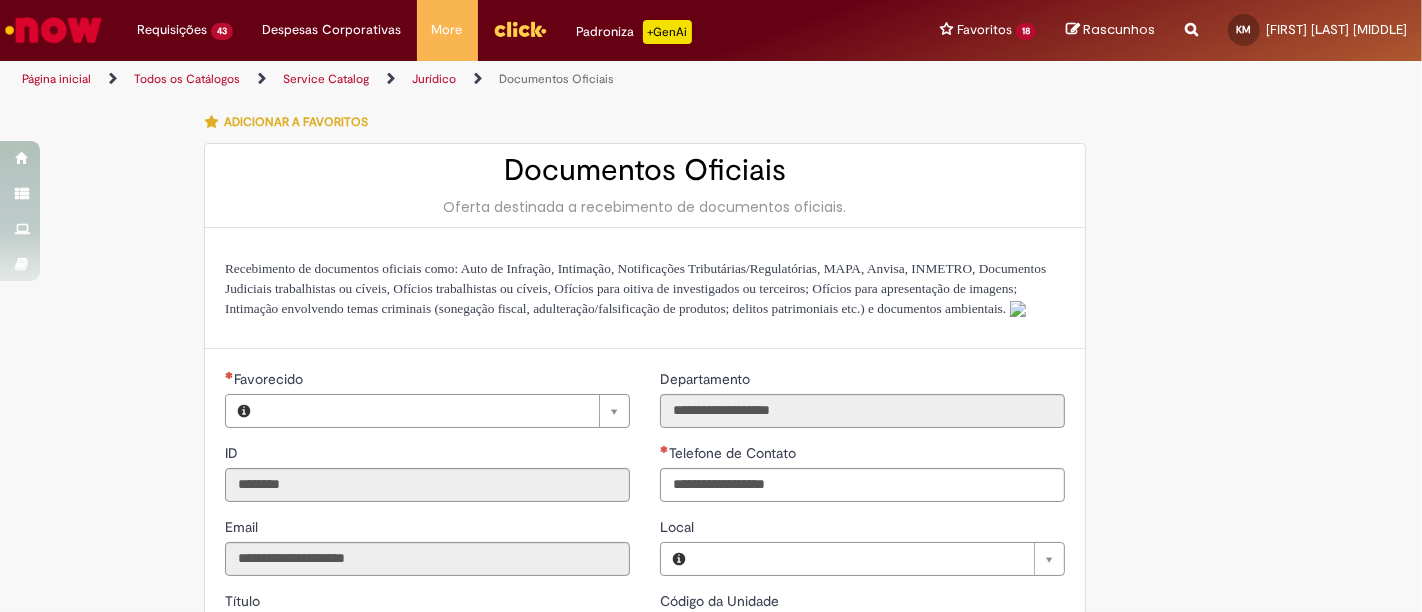type on "**********" 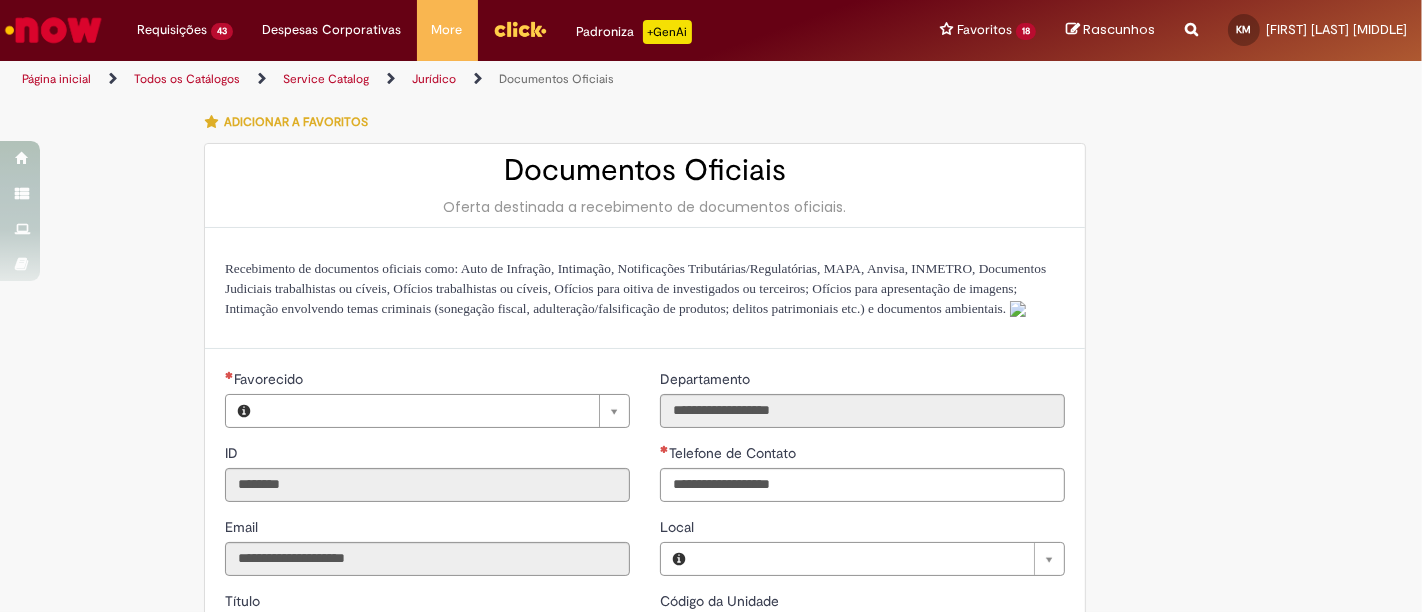type on "**********" 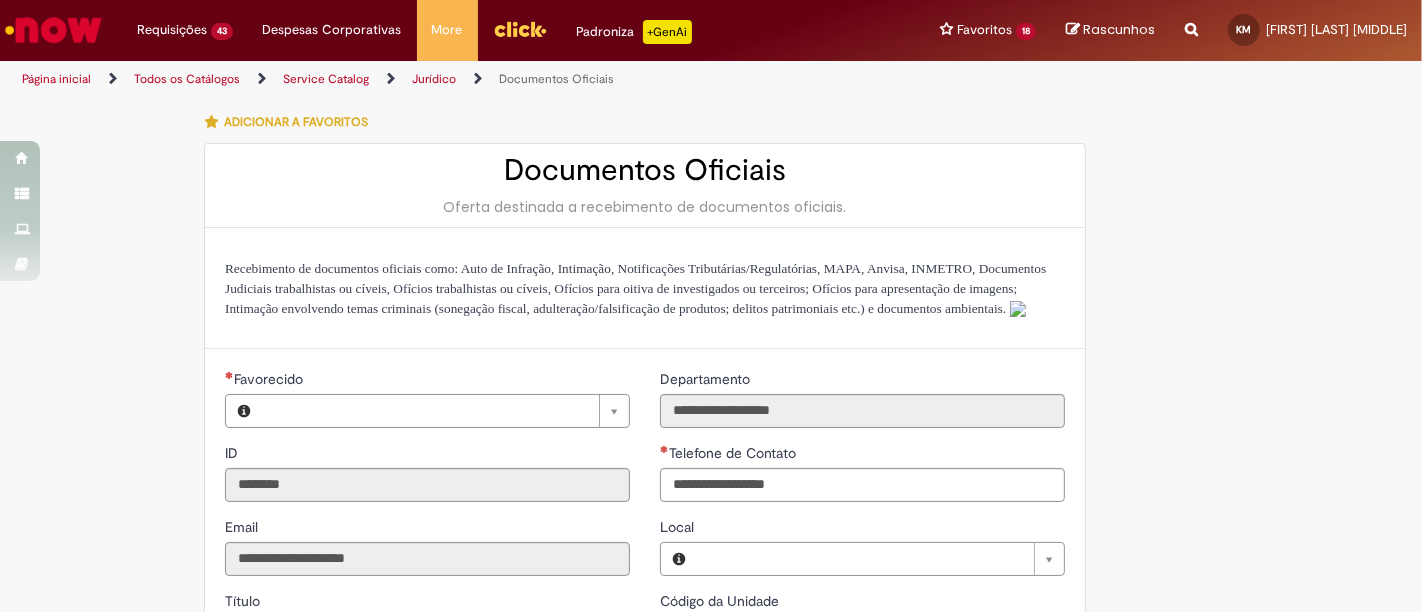type on "**********" 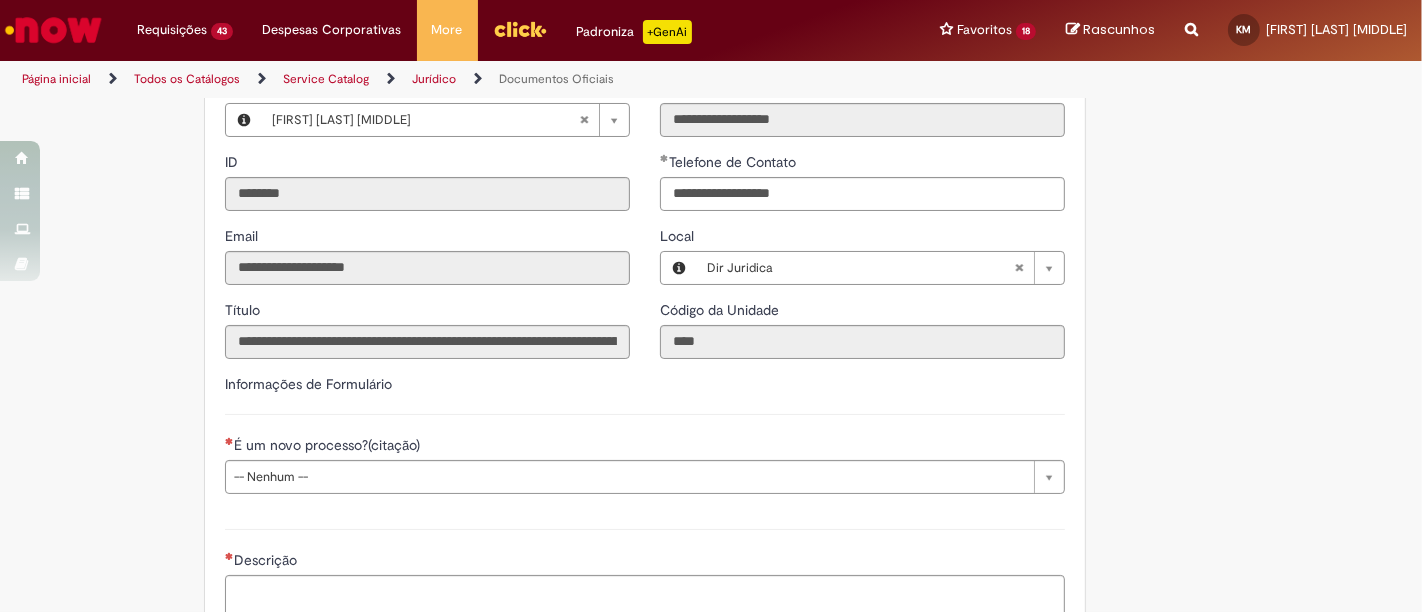 scroll, scrollTop: 444, scrollLeft: 0, axis: vertical 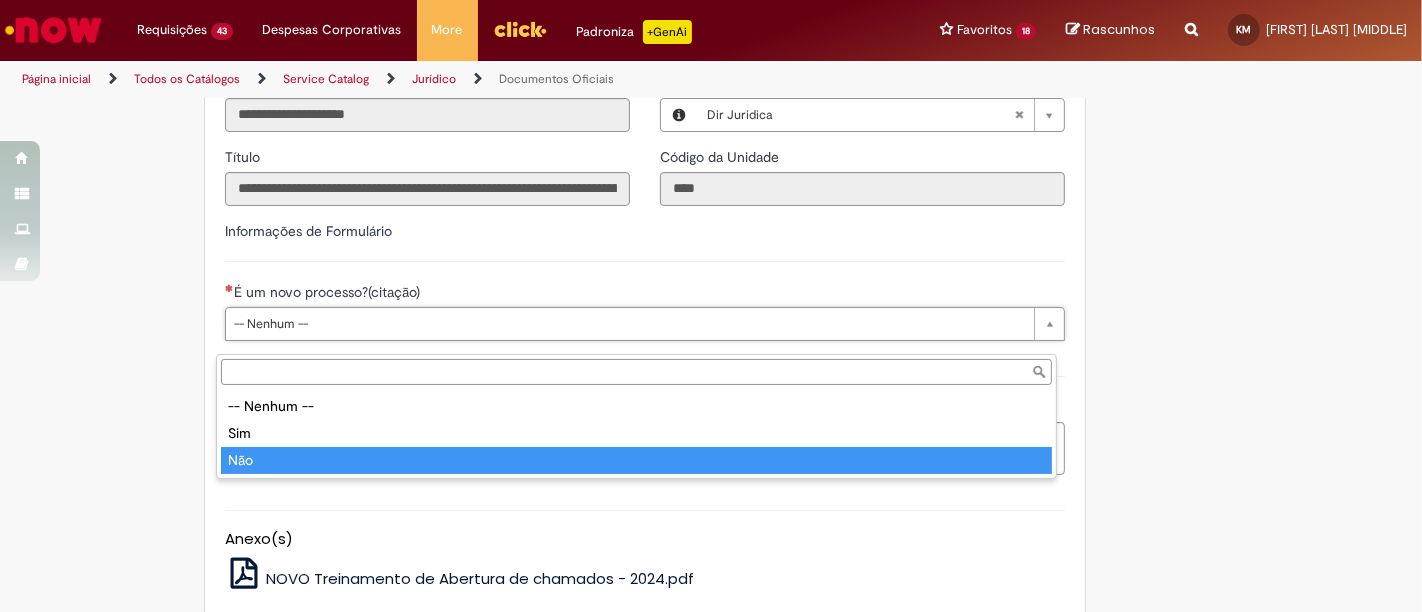 type on "***" 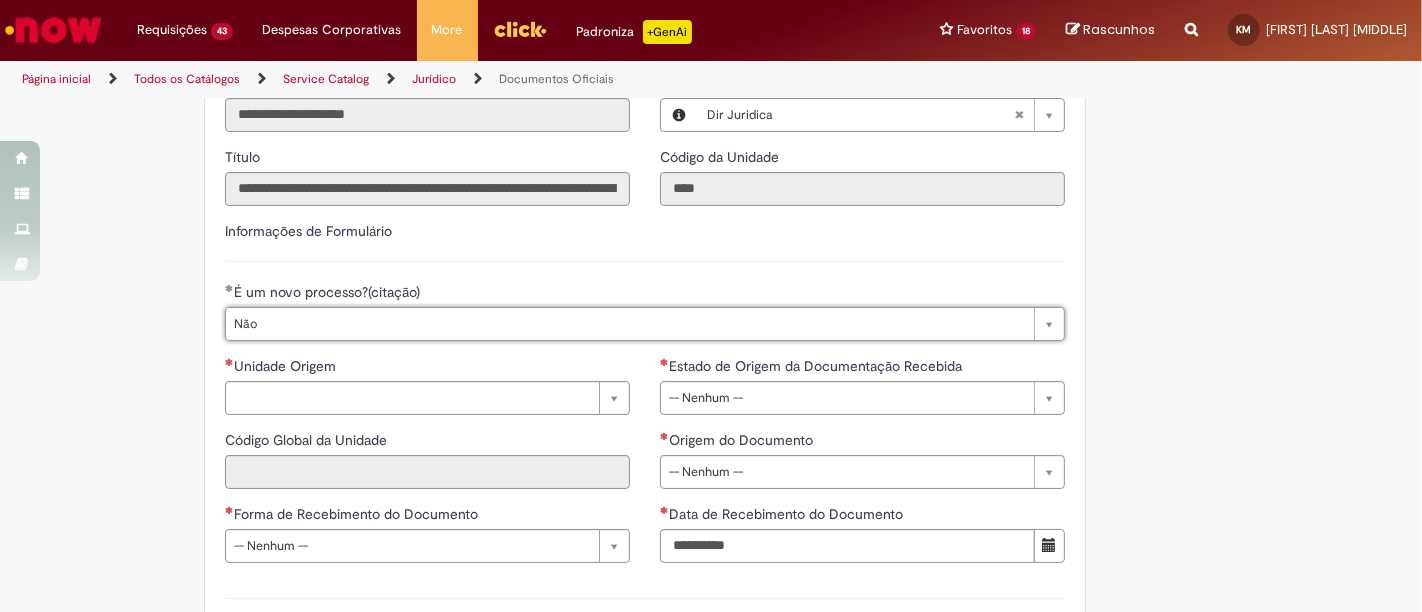 scroll, scrollTop: 777, scrollLeft: 0, axis: vertical 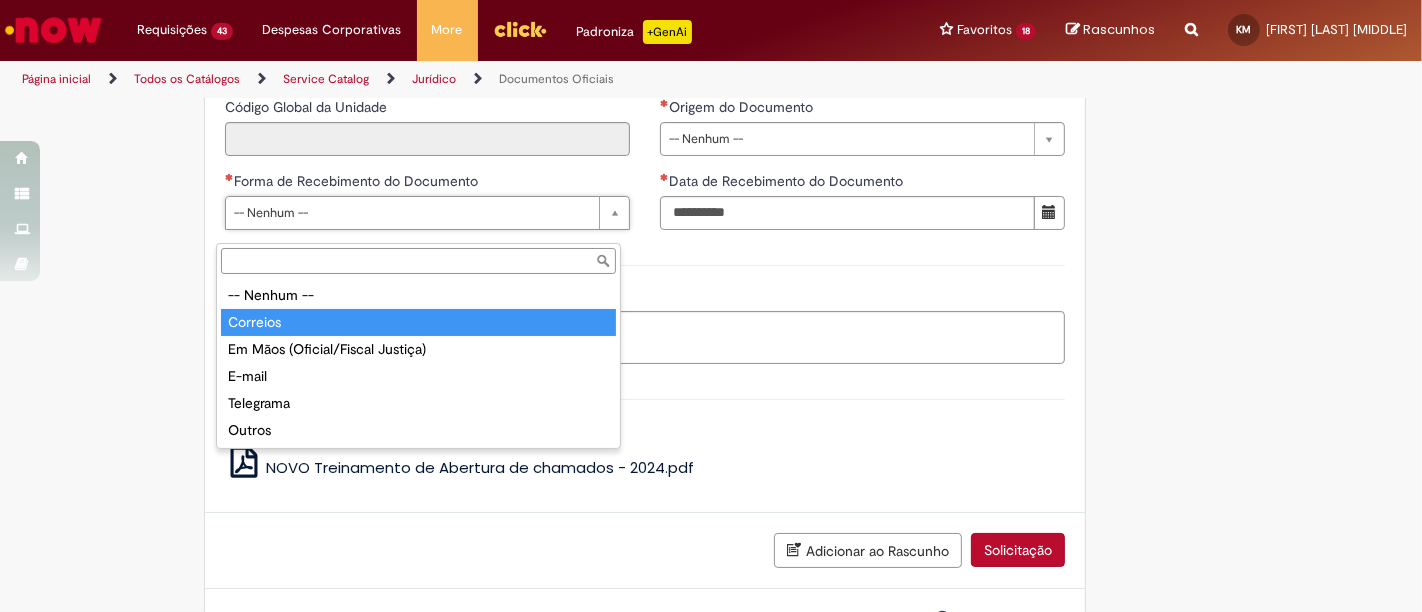type on "********" 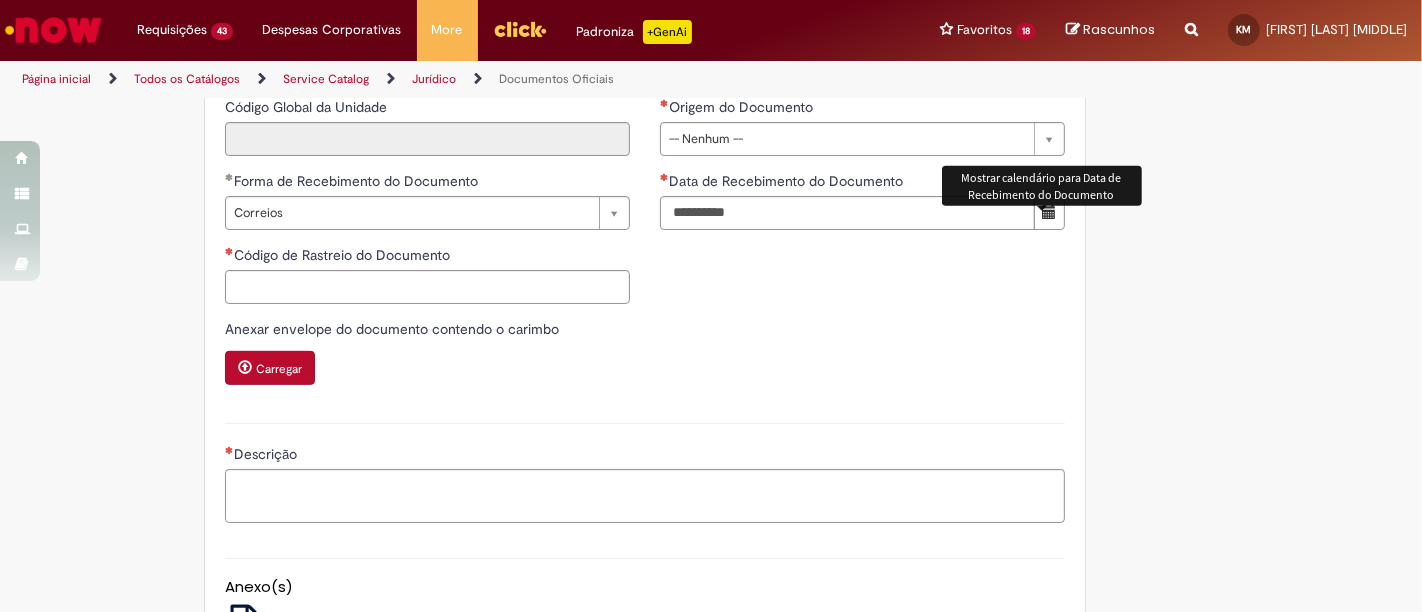 click at bounding box center [1049, 212] 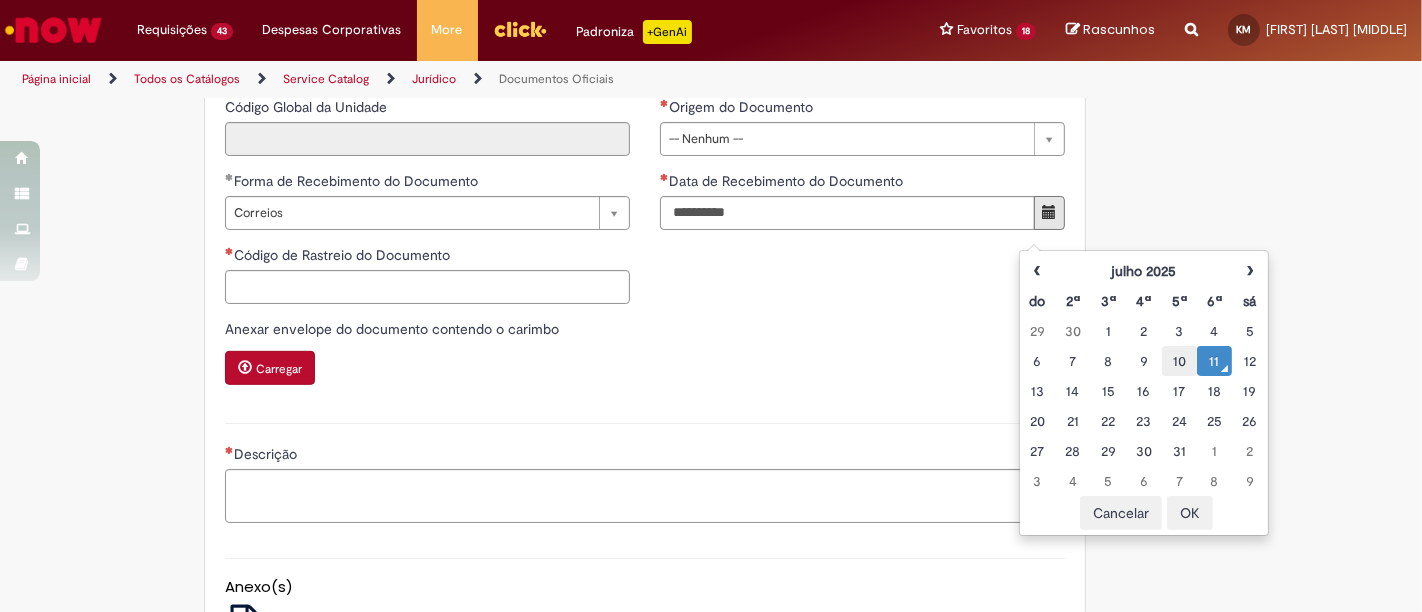 click on "10" at bounding box center [1179, 361] 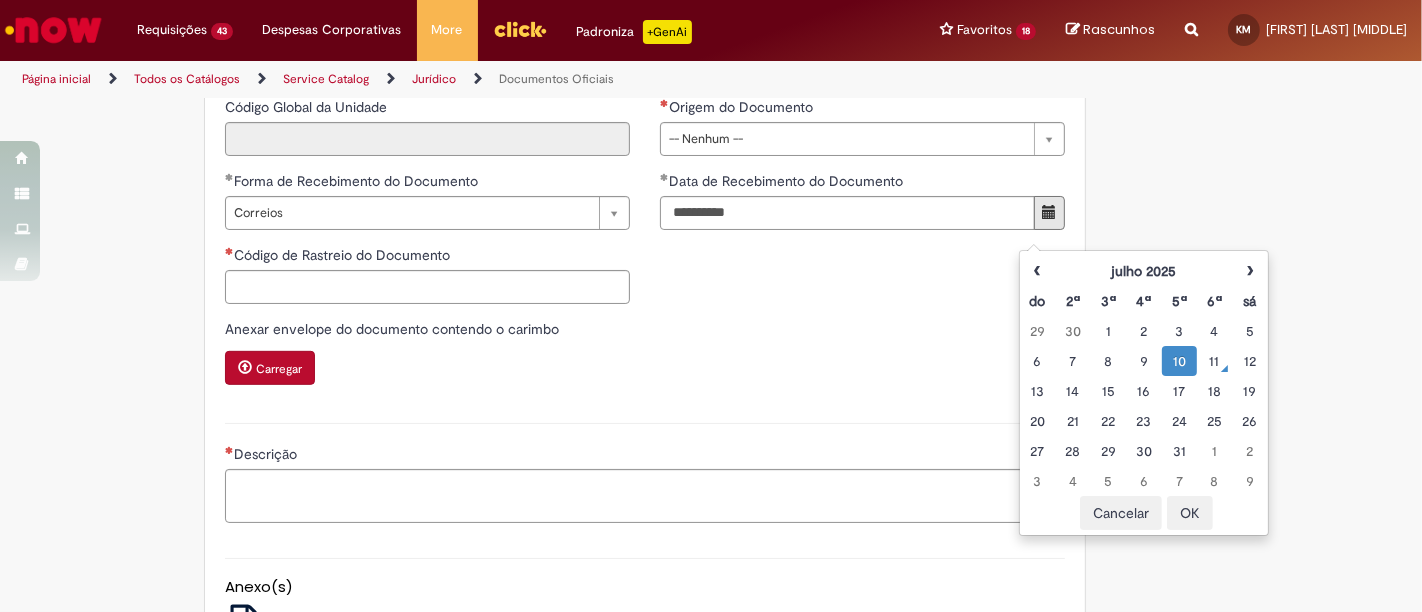drag, startPoint x: 1194, startPoint y: 524, endPoint x: 1190, endPoint y: 509, distance: 15.524175 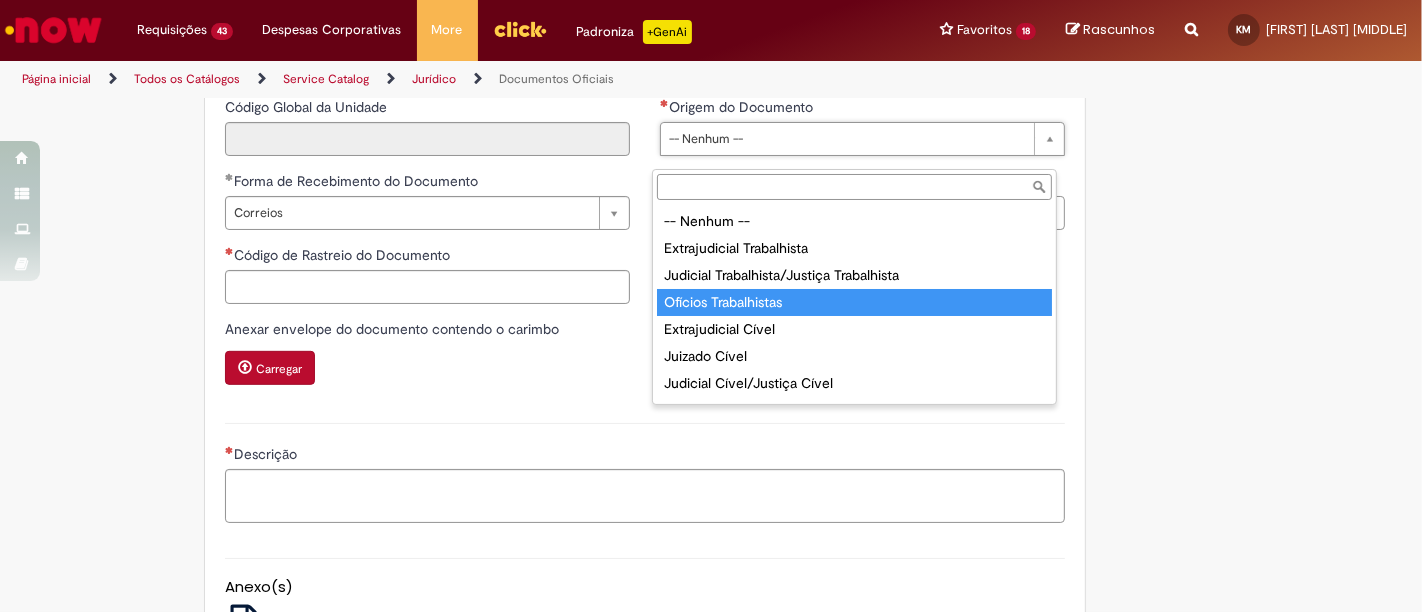 type on "**********" 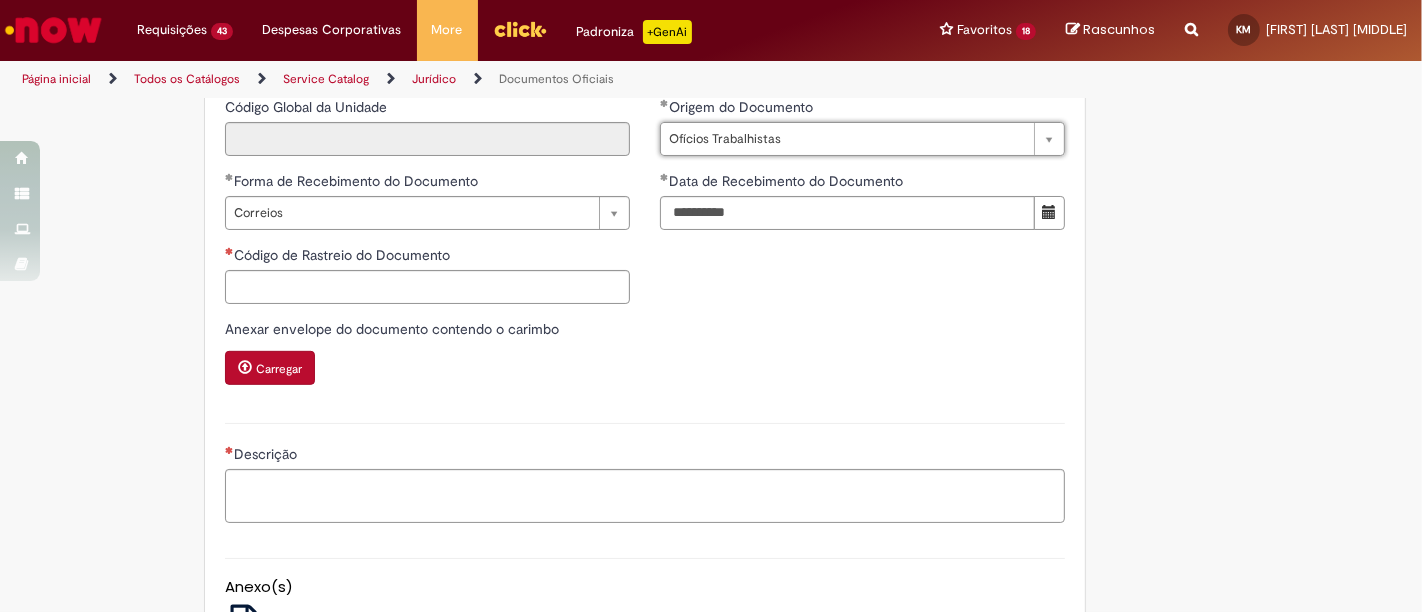 scroll, scrollTop: 444, scrollLeft: 0, axis: vertical 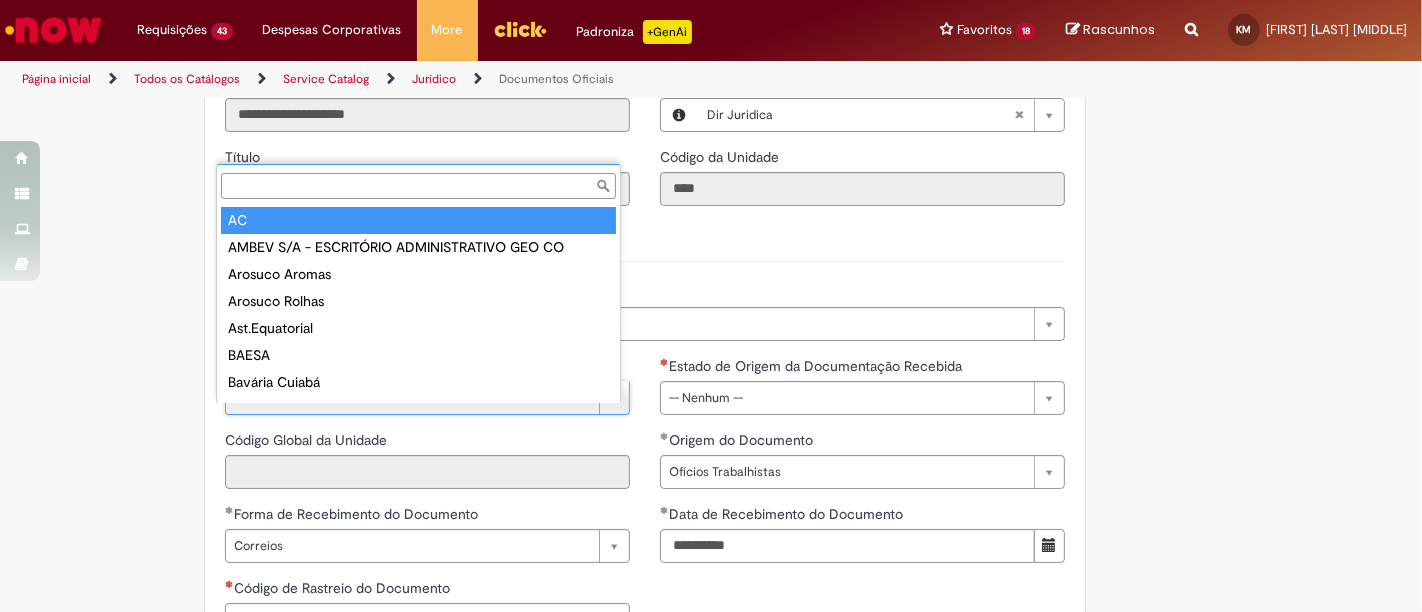 type on "**" 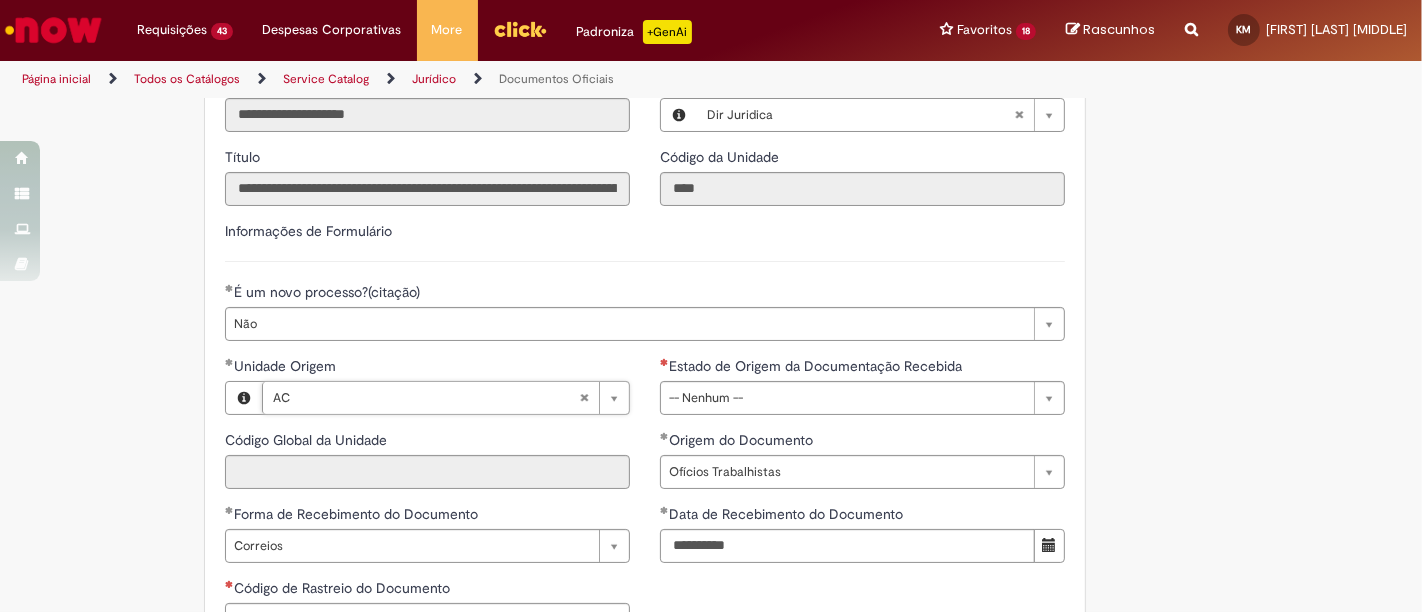 type on "****" 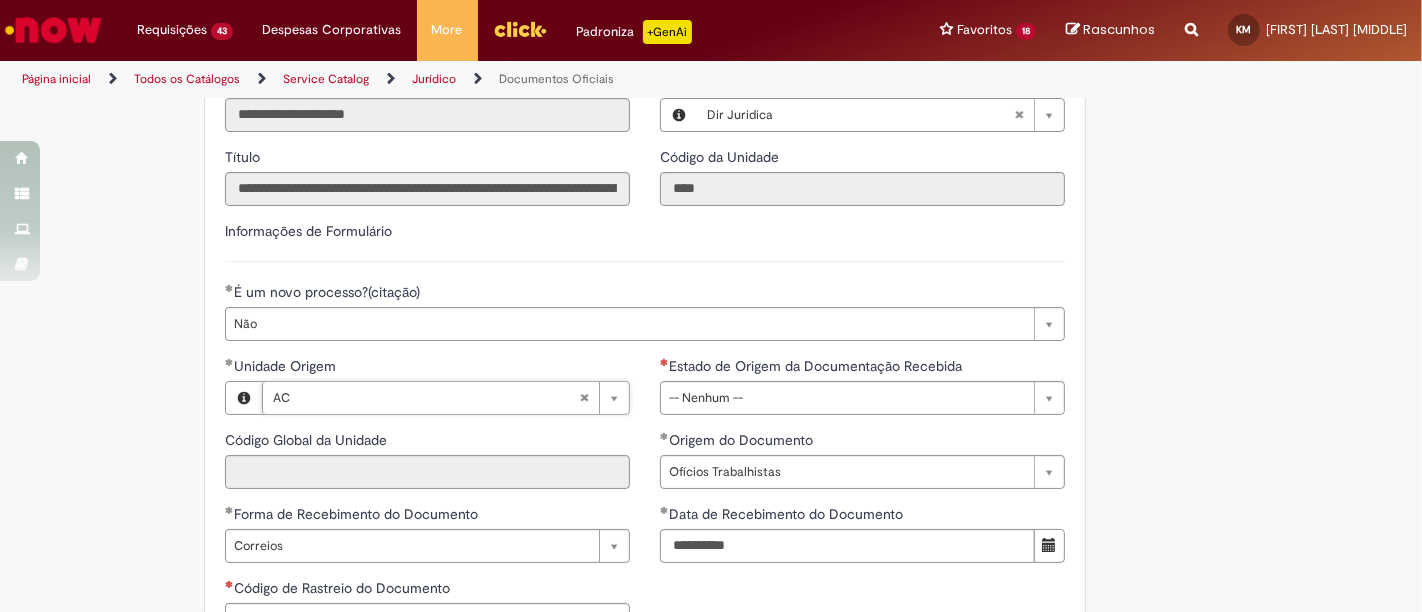 type on "**" 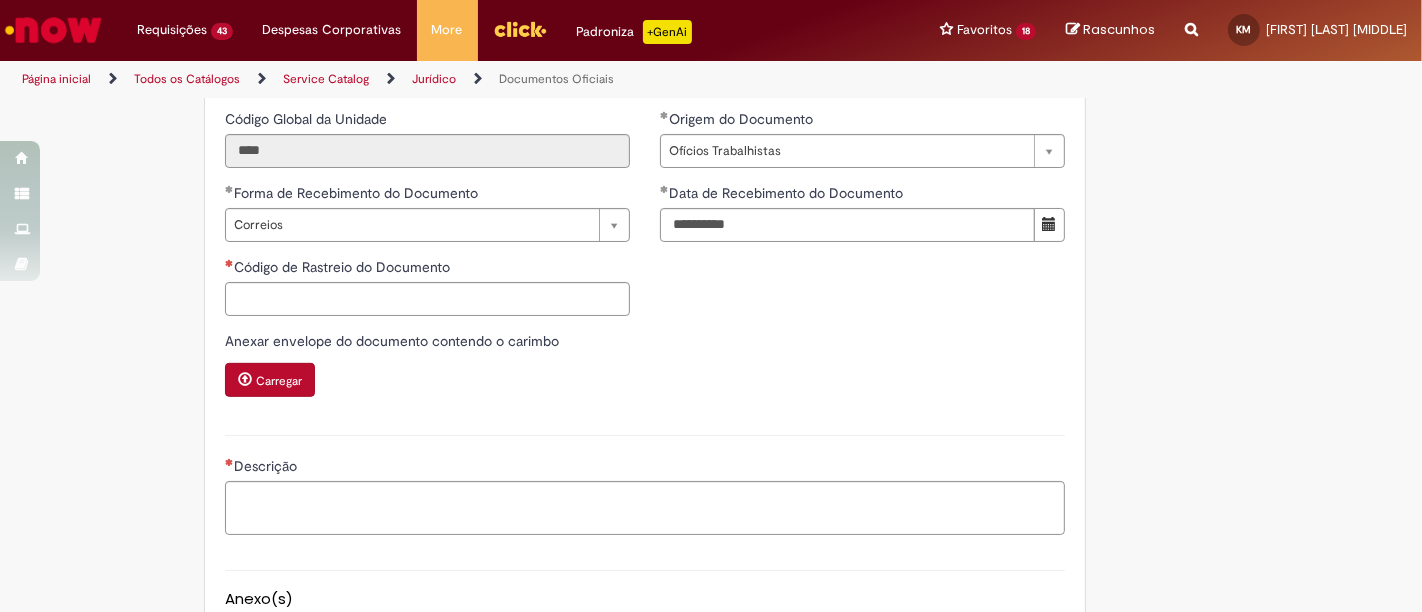 scroll, scrollTop: 888, scrollLeft: 0, axis: vertical 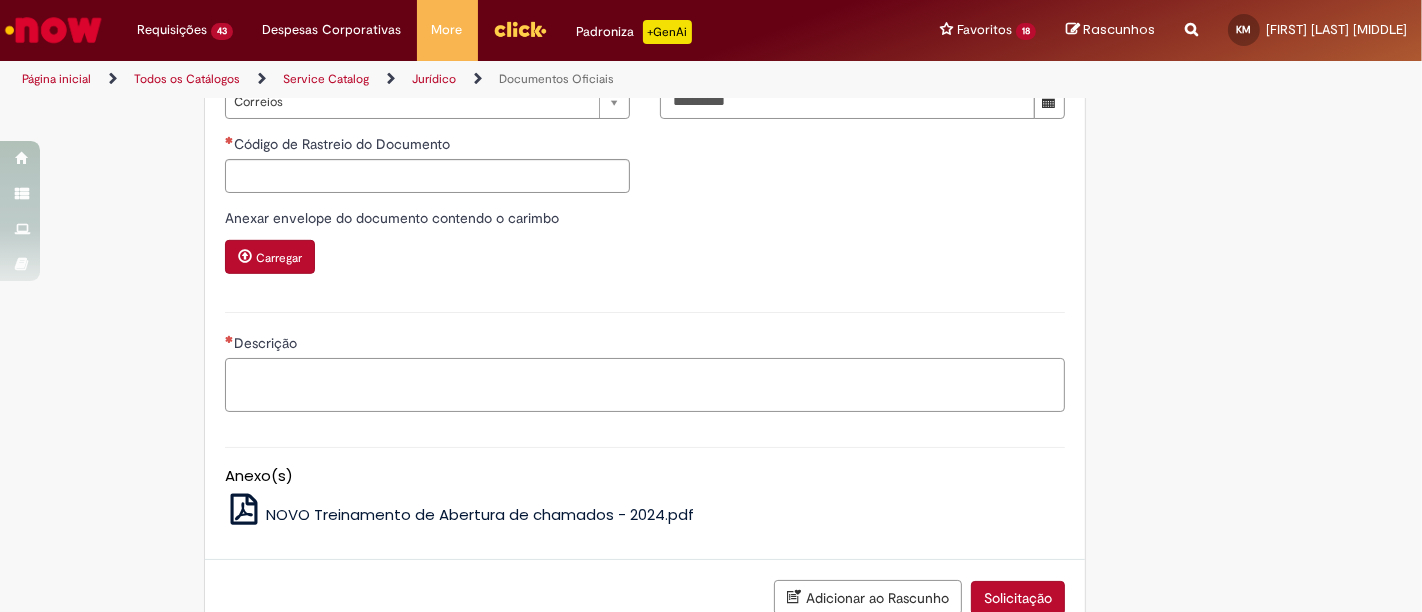 click on "Descrição" at bounding box center (645, 384) 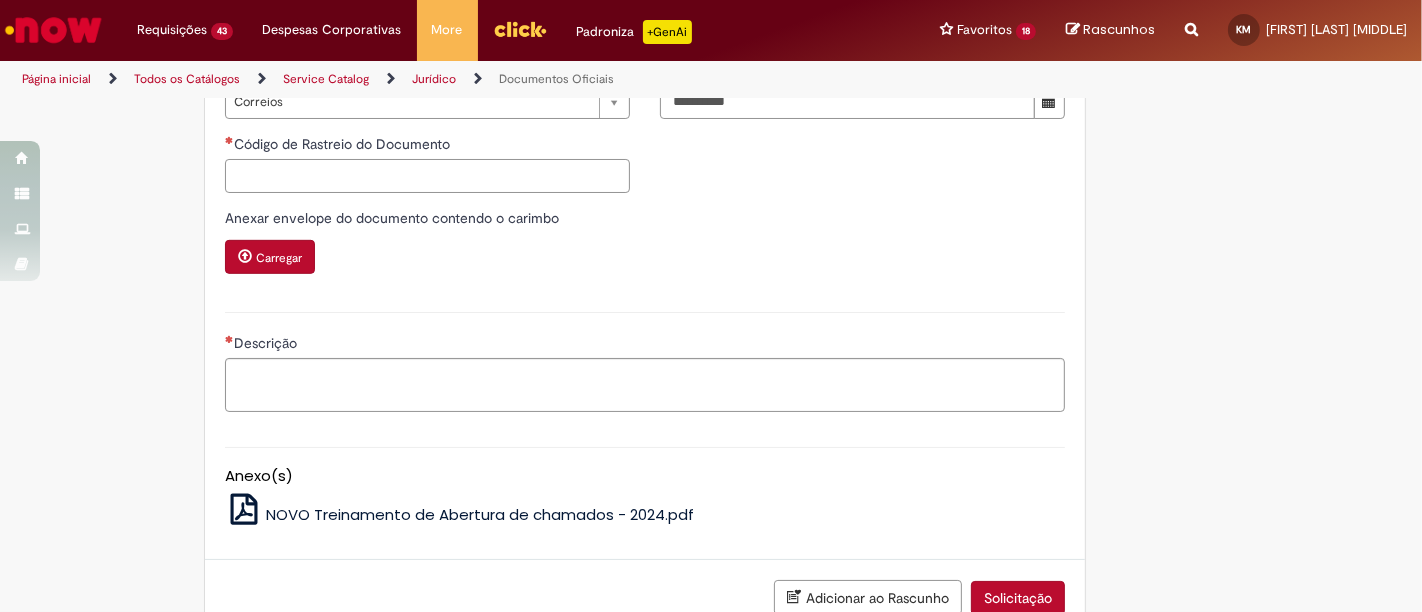 click on "Código de Rastreio do Documento" at bounding box center [427, 176] 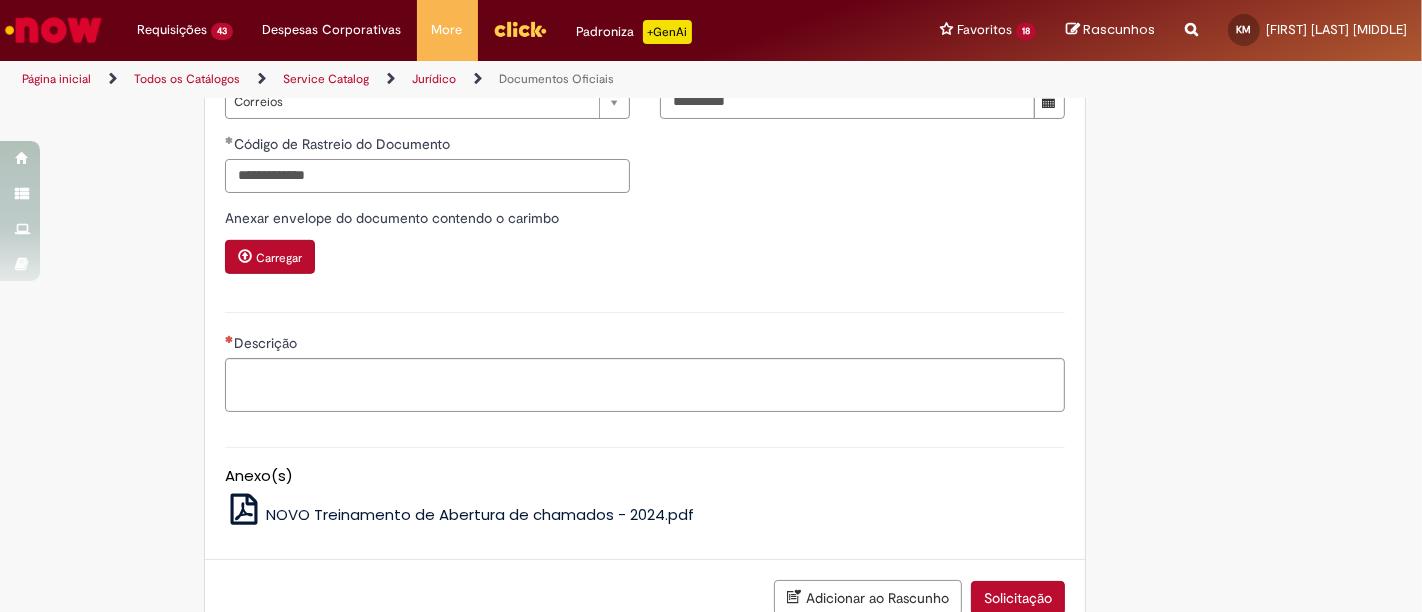 type on "**********" 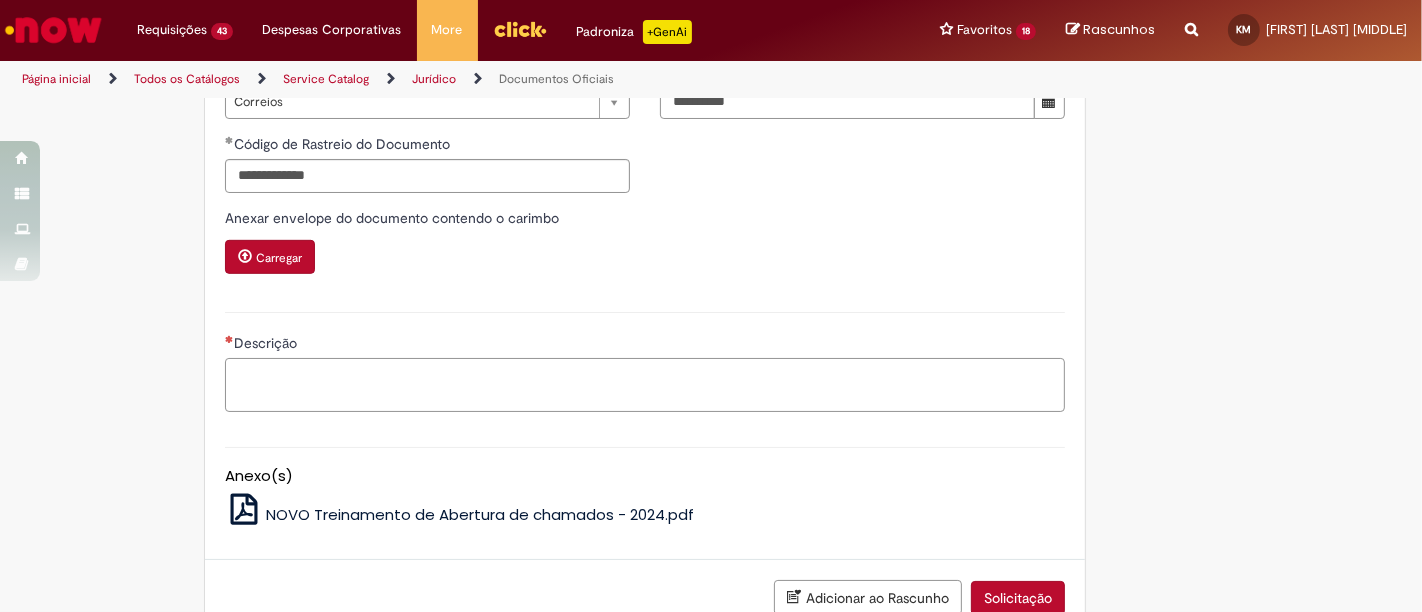 click on "Descrição" at bounding box center [645, 384] 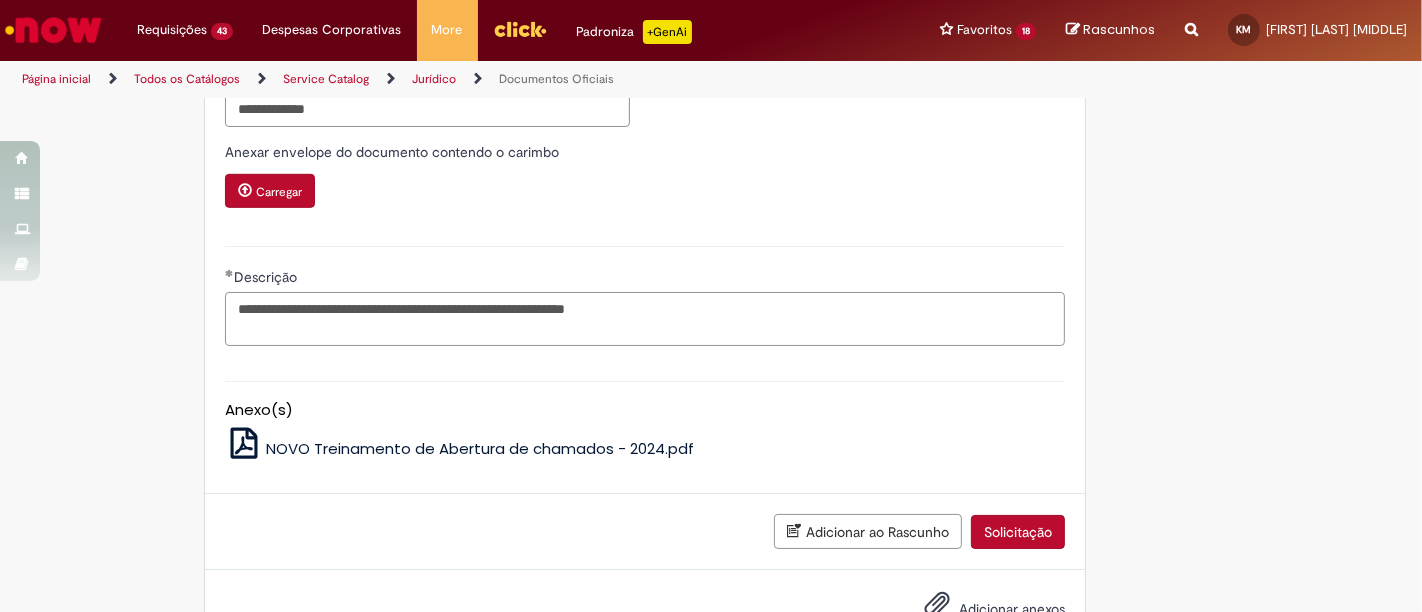 scroll, scrollTop: 1037, scrollLeft: 0, axis: vertical 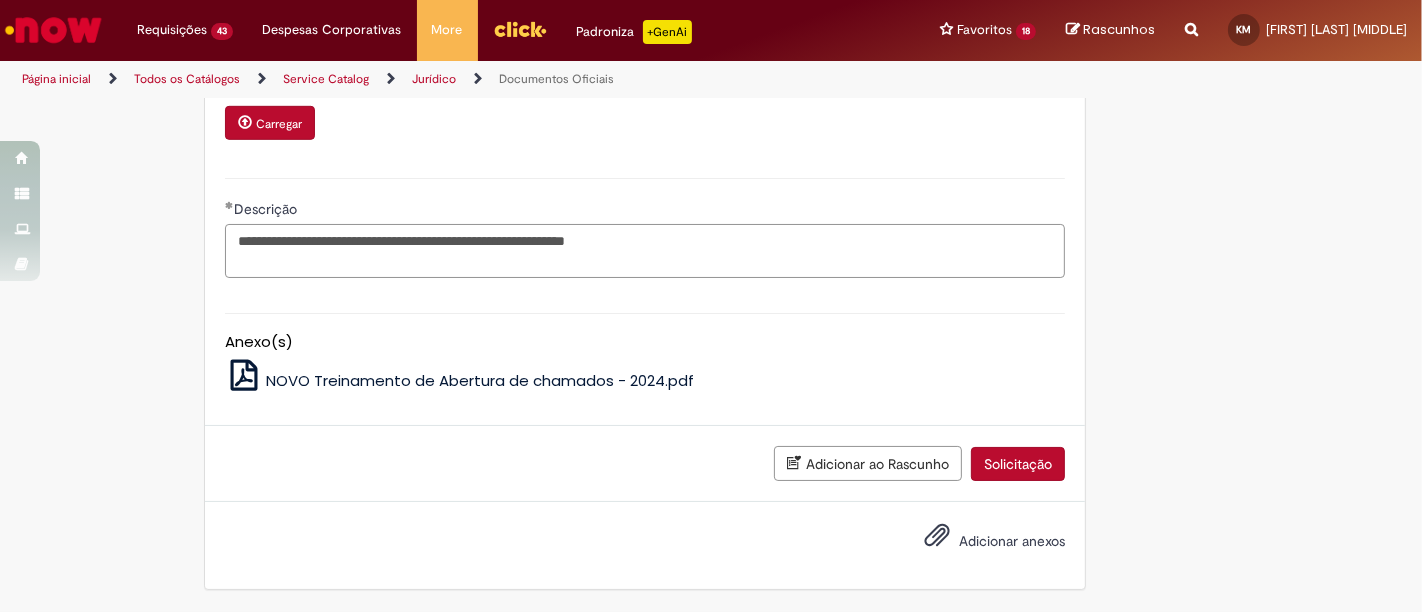 click on "**********" at bounding box center (645, 250) 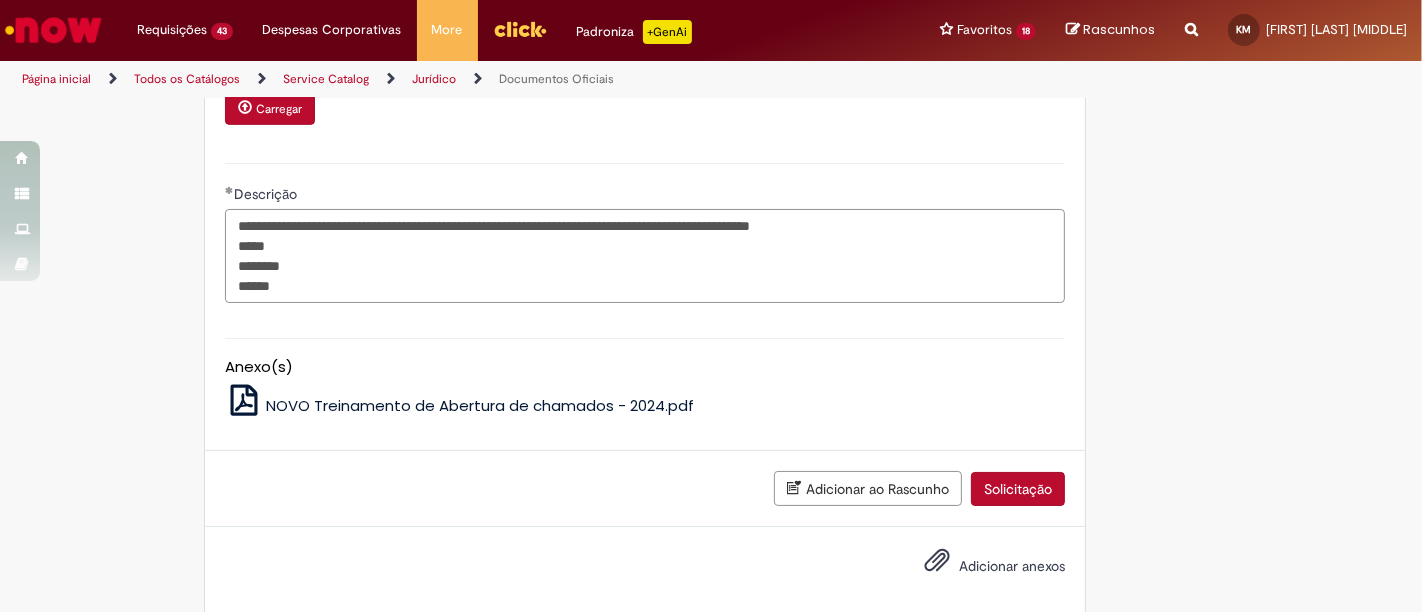 click on "**********" at bounding box center [645, 255] 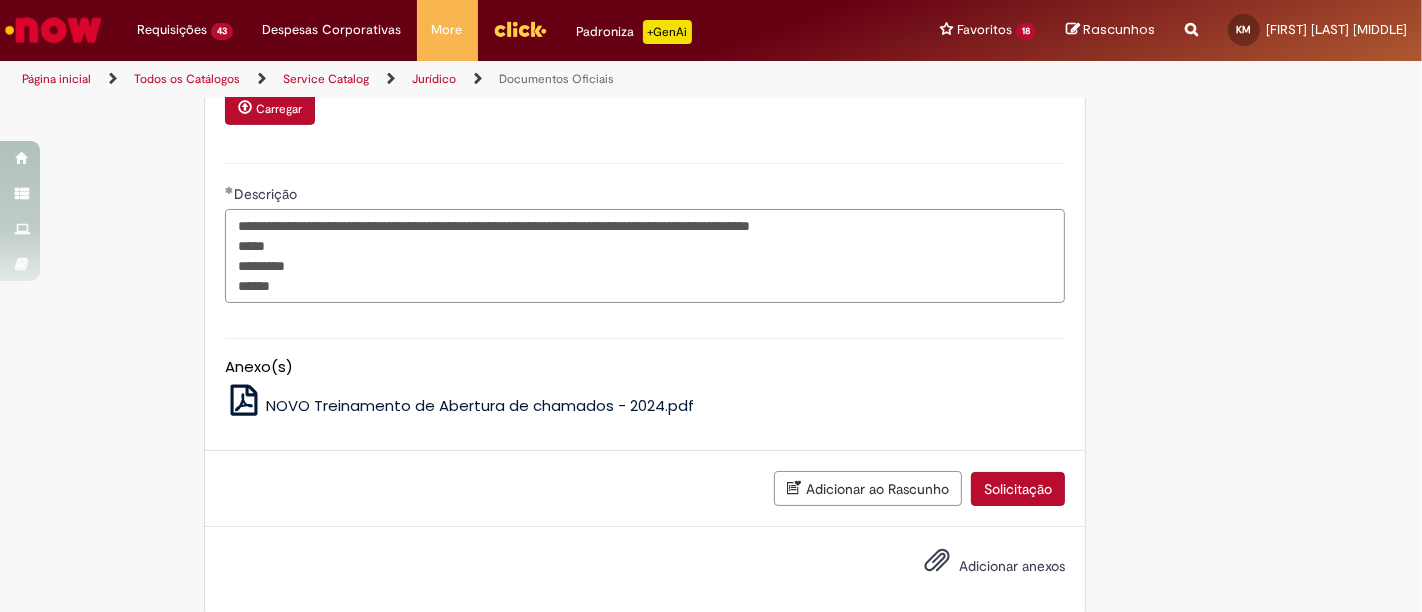 click on "**********" at bounding box center (645, 255) 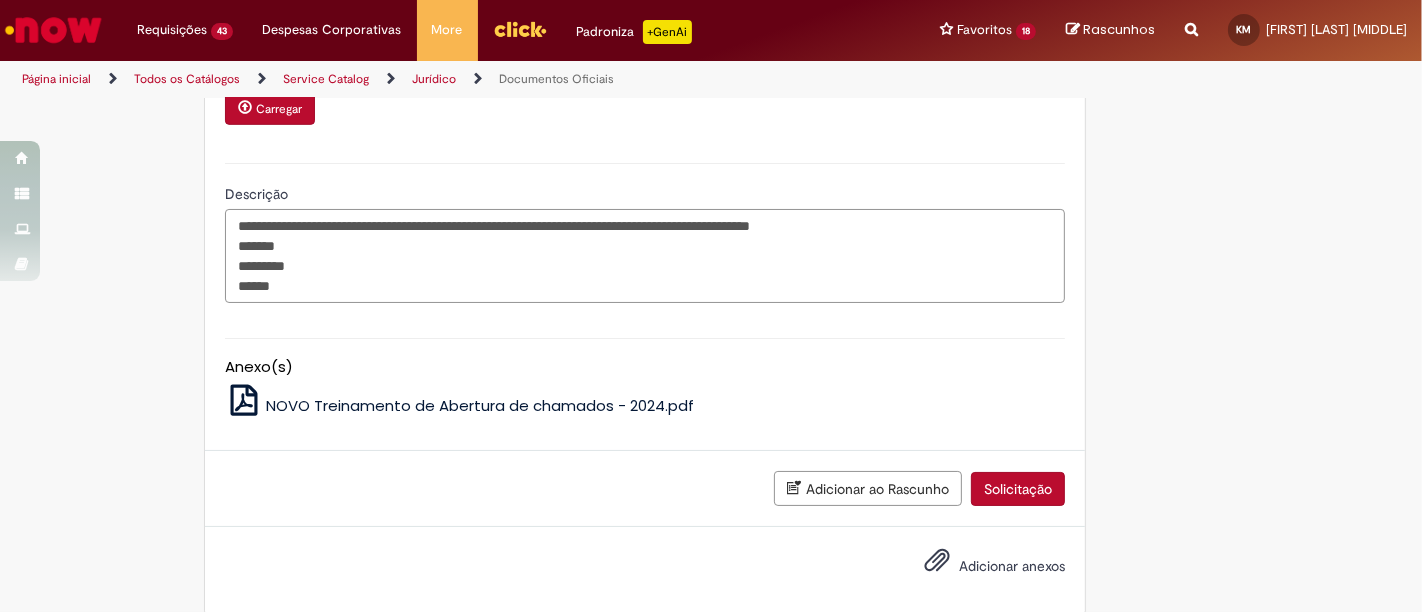 click on "**********" at bounding box center [645, 255] 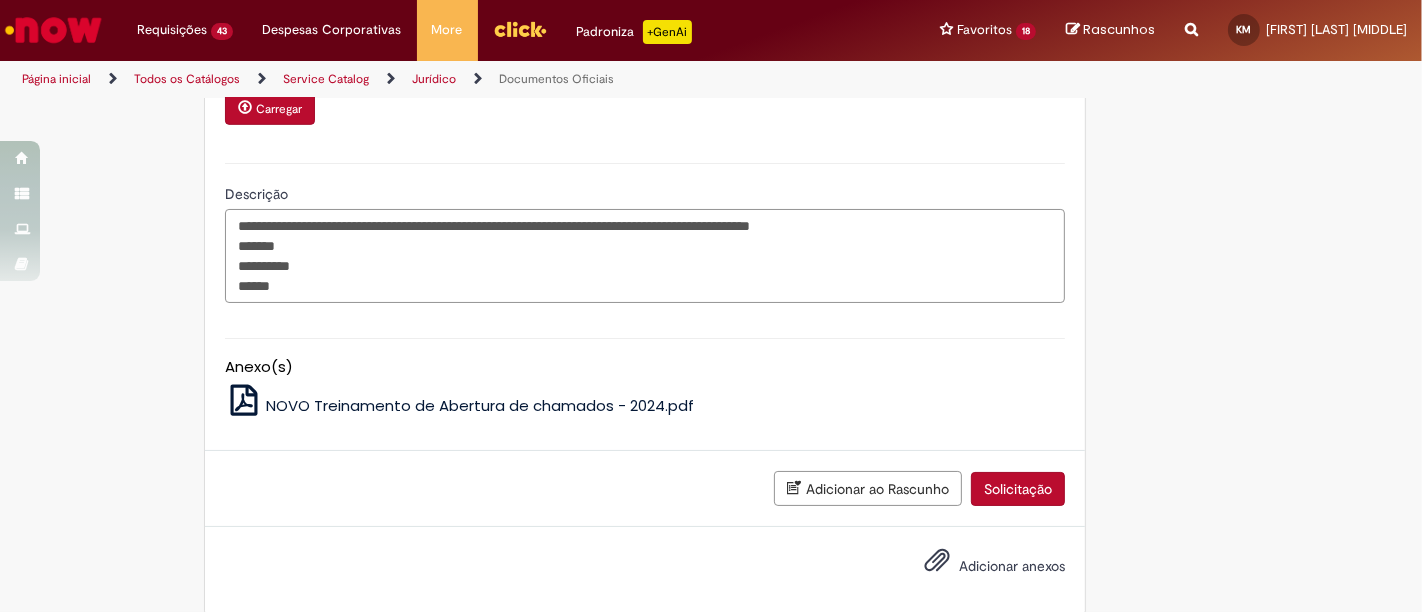 click on "**********" at bounding box center [645, 255] 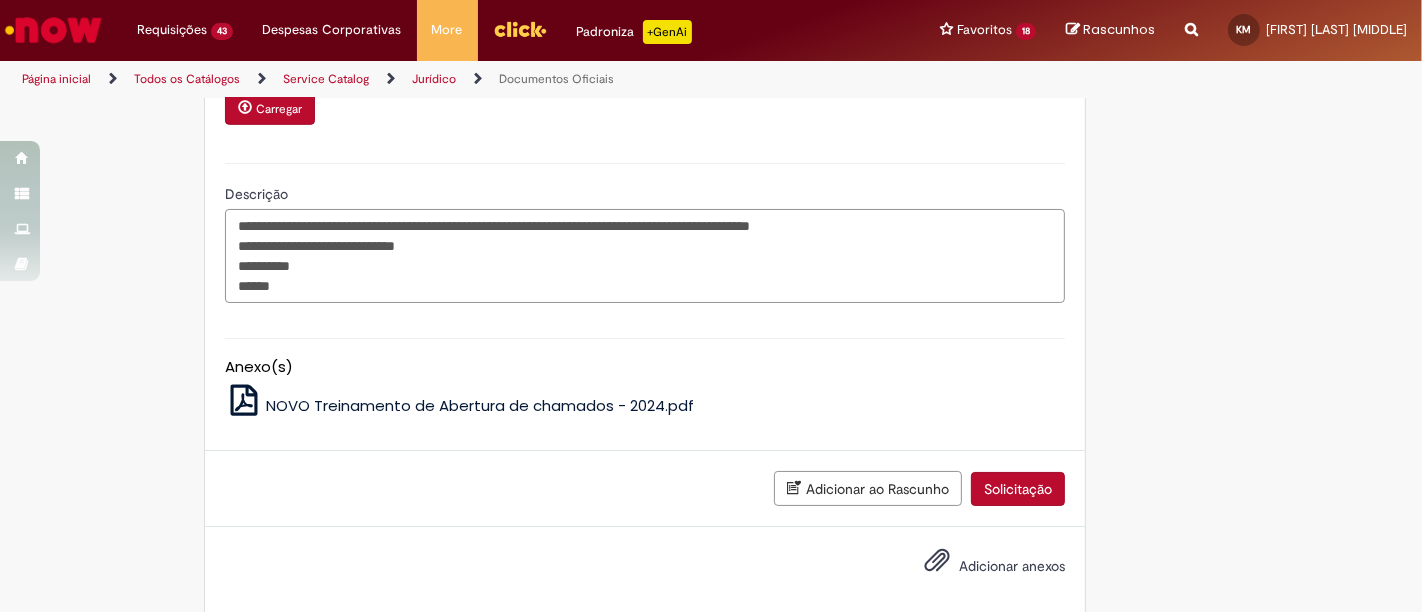 click on "**********" at bounding box center (645, 255) 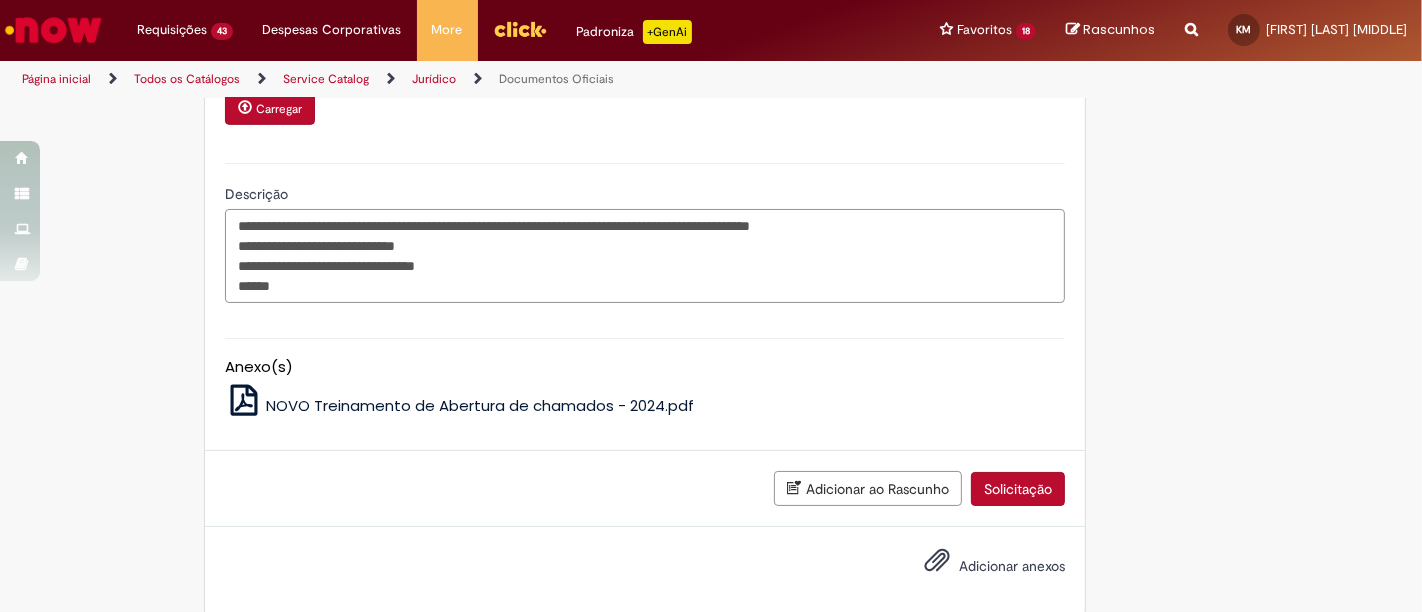 drag, startPoint x: 271, startPoint y: 256, endPoint x: 507, endPoint y: 264, distance: 236.13556 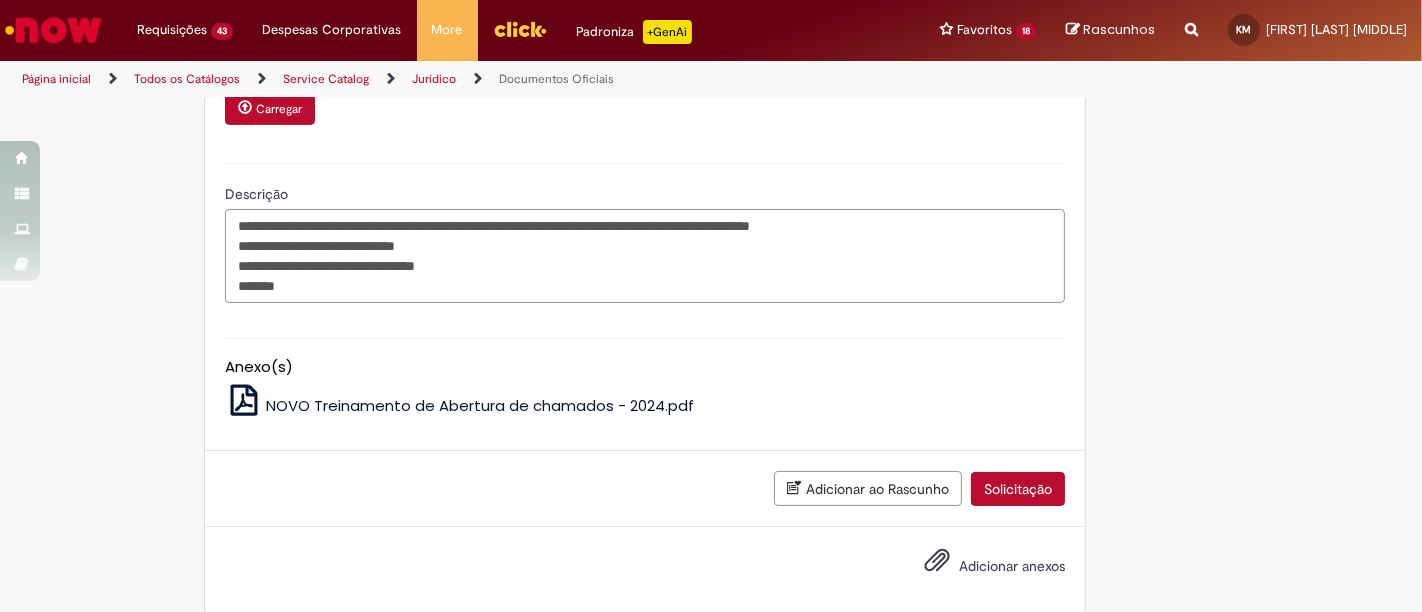 paste on "*******" 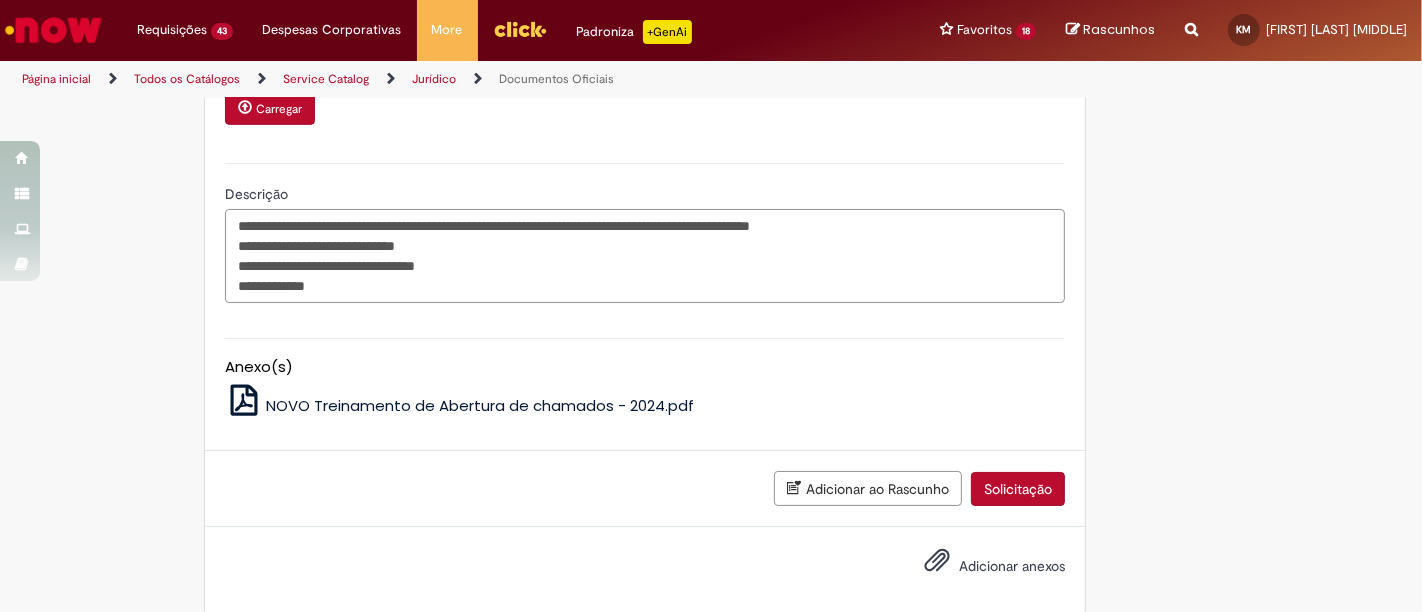 click on "**********" at bounding box center [645, 255] 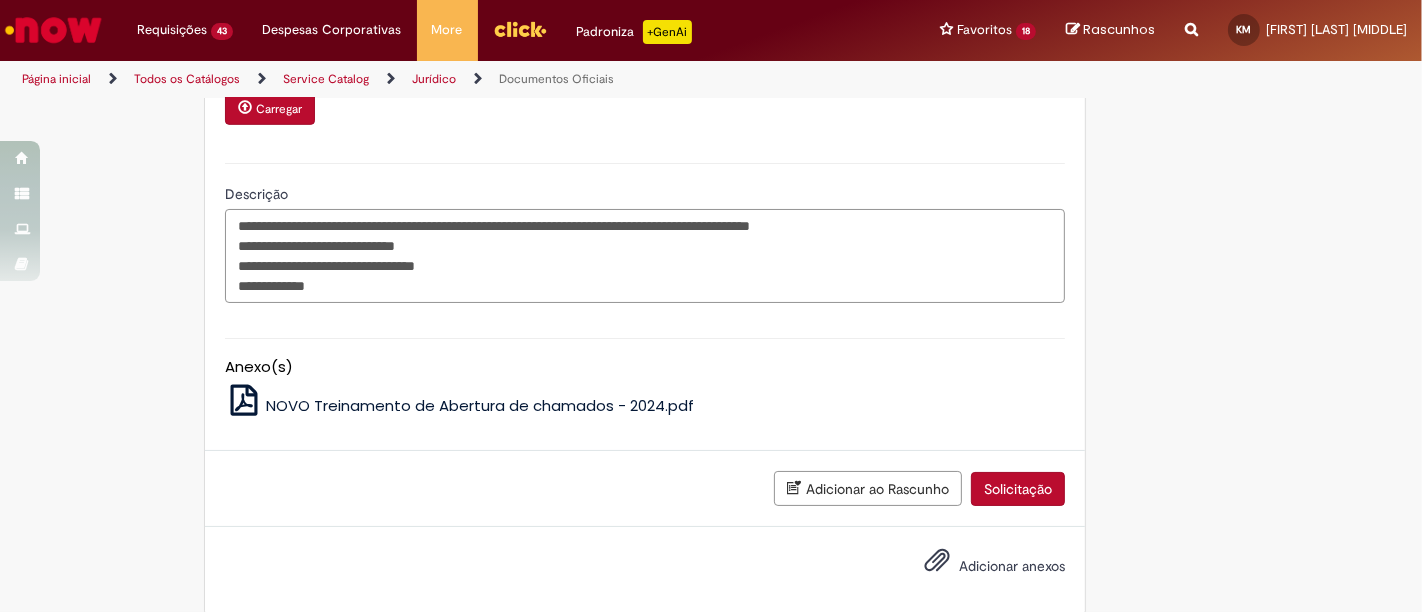 type on "**********" 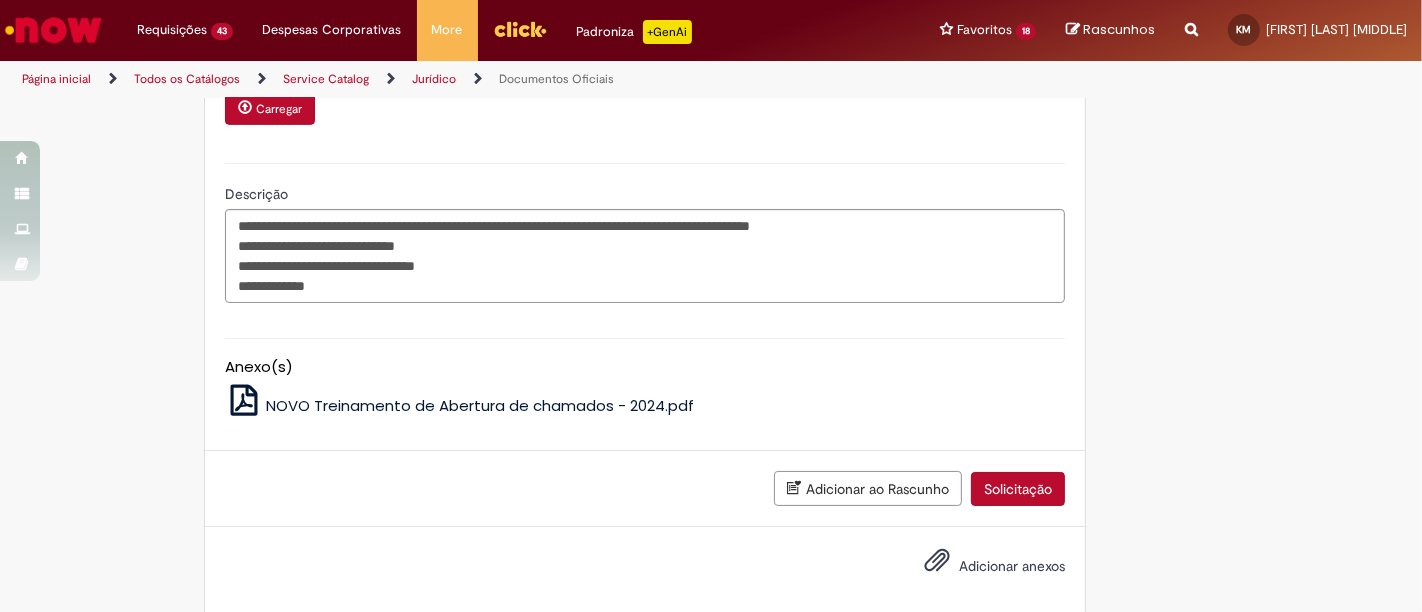 click on "Adicionar anexos" at bounding box center [1012, 566] 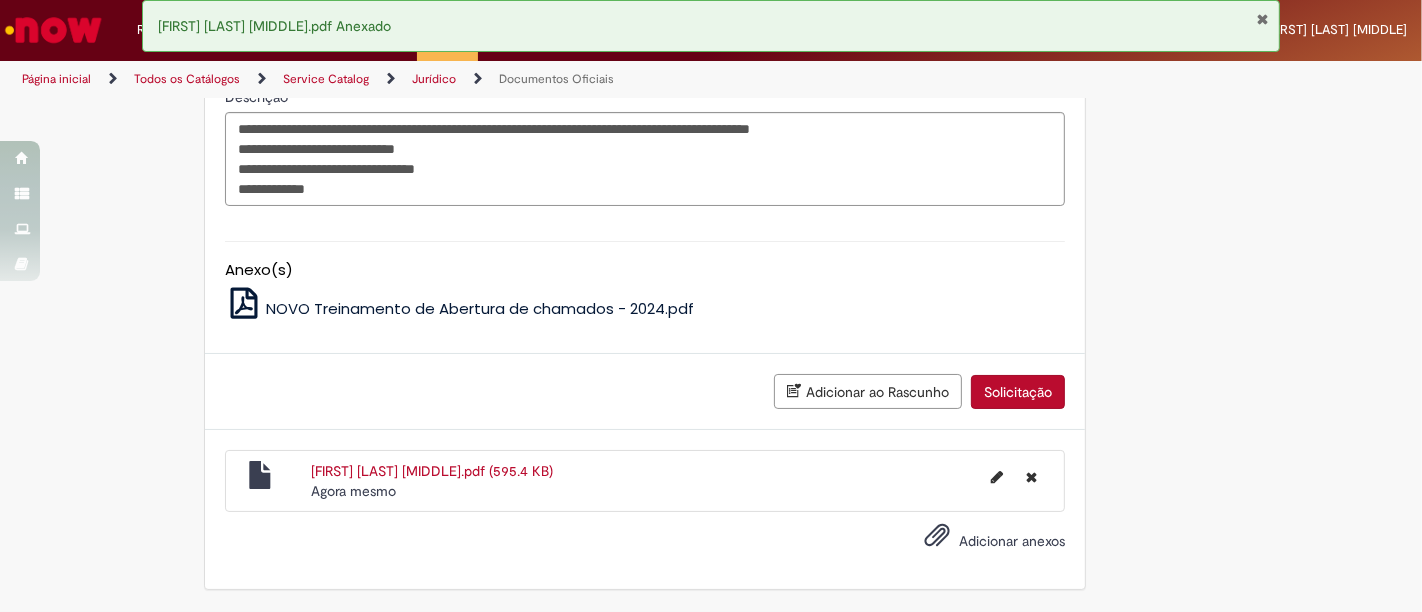 click on "Solicitação" at bounding box center (1018, 392) 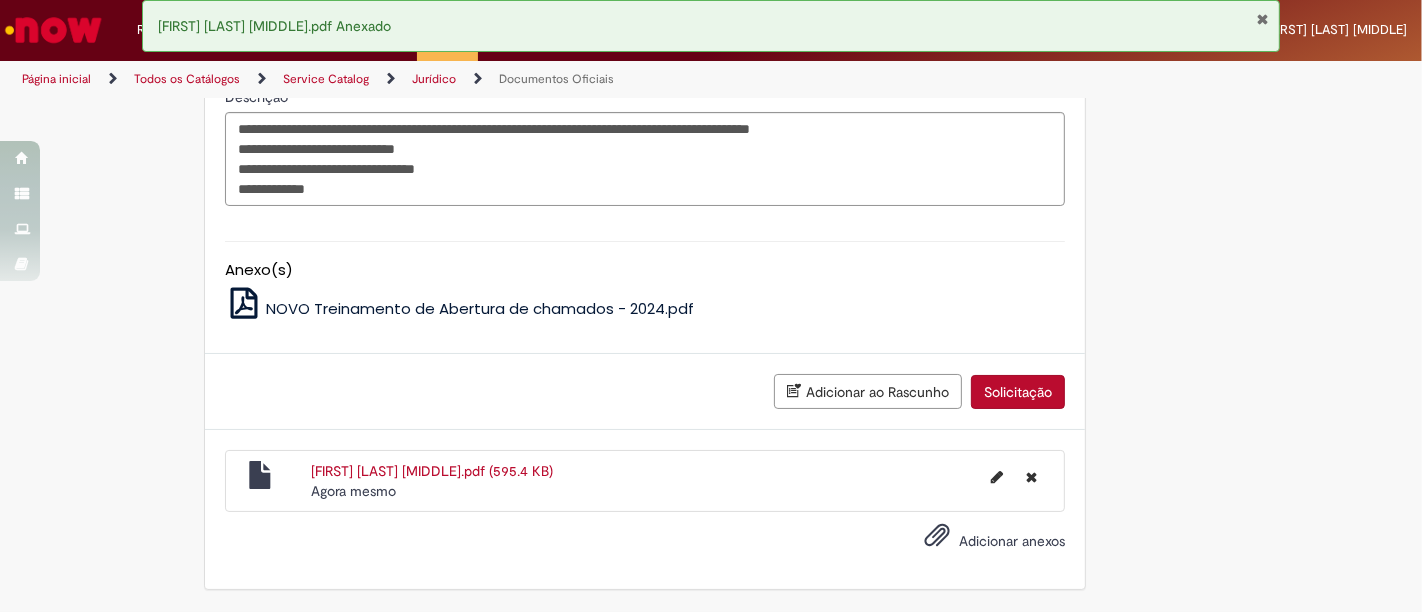 scroll, scrollTop: 1102, scrollLeft: 0, axis: vertical 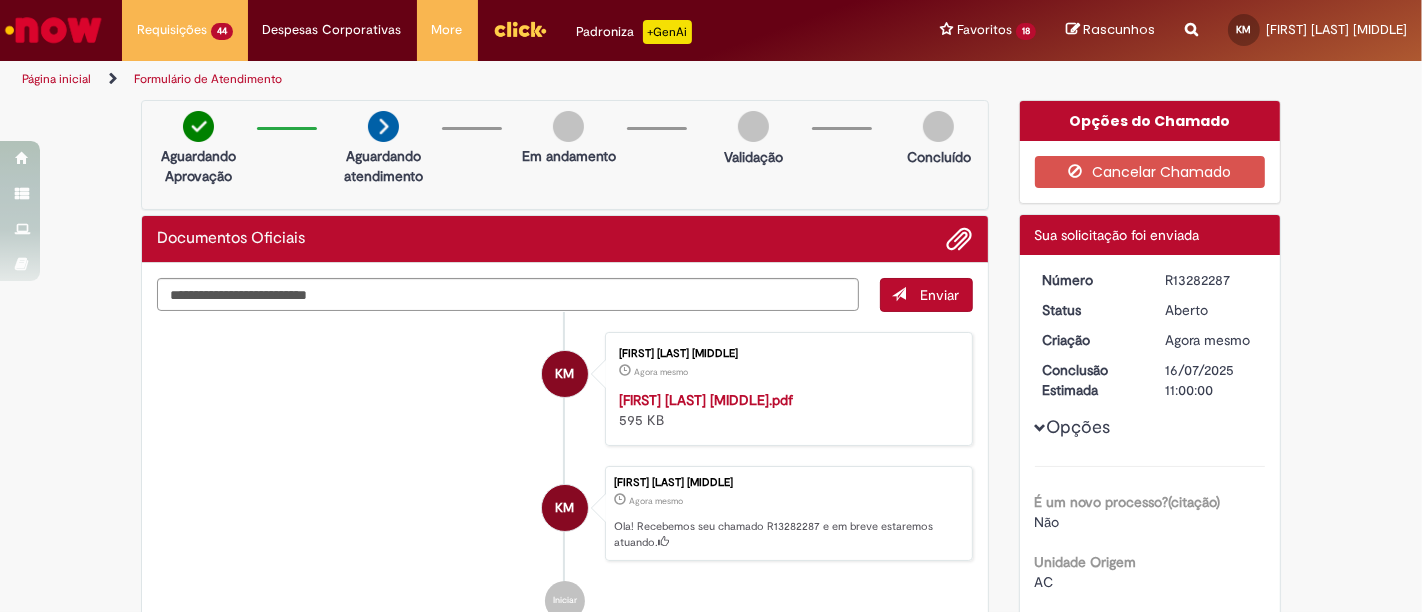 drag, startPoint x: 1228, startPoint y: 279, endPoint x: 1132, endPoint y: 281, distance: 96.02083 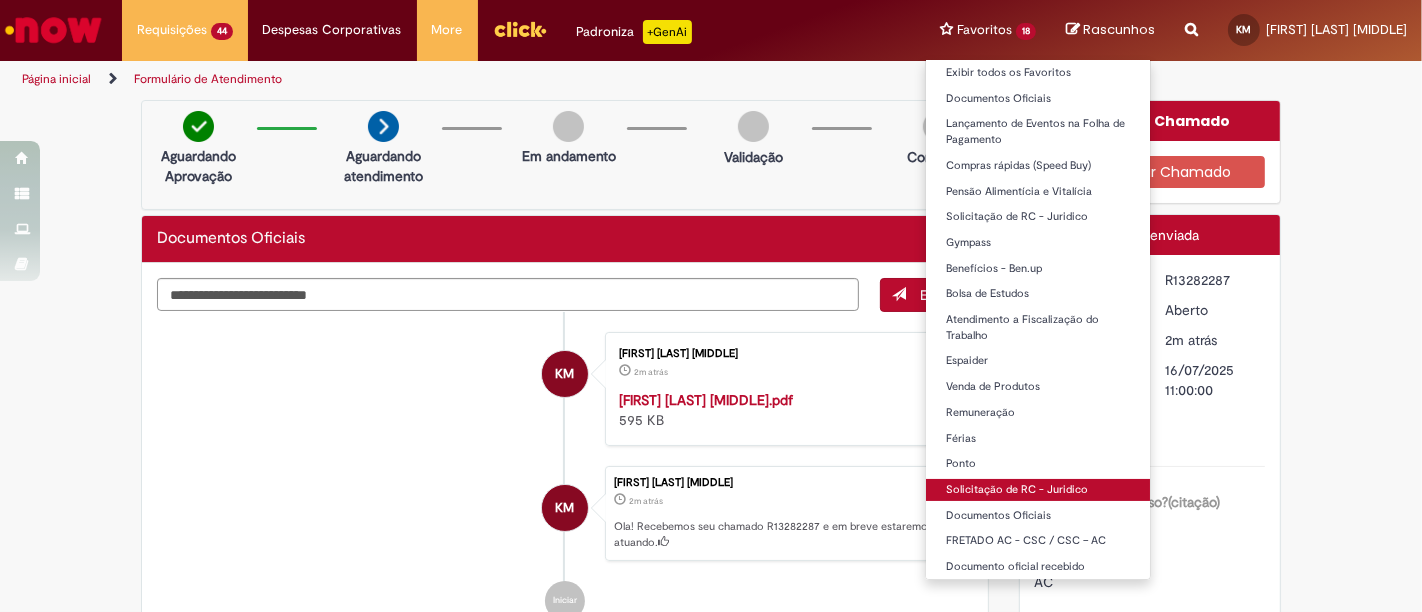 scroll, scrollTop: 10, scrollLeft: 0, axis: vertical 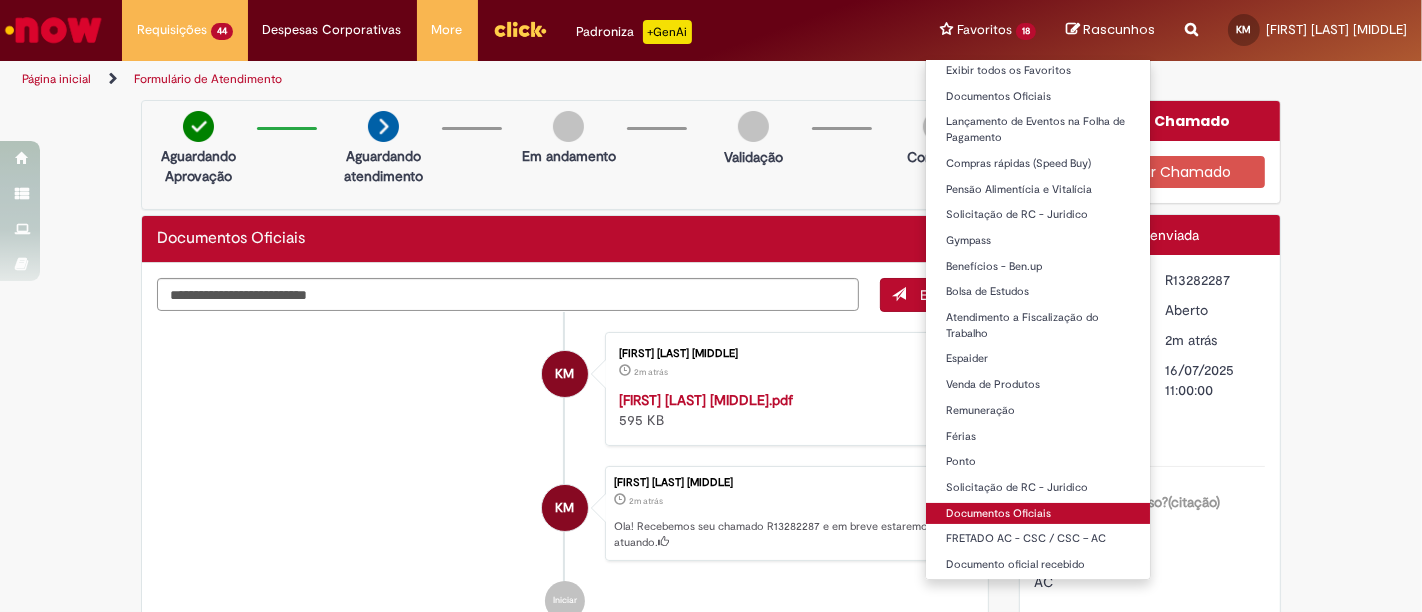click on "Documentos Oficiais" at bounding box center (1038, 514) 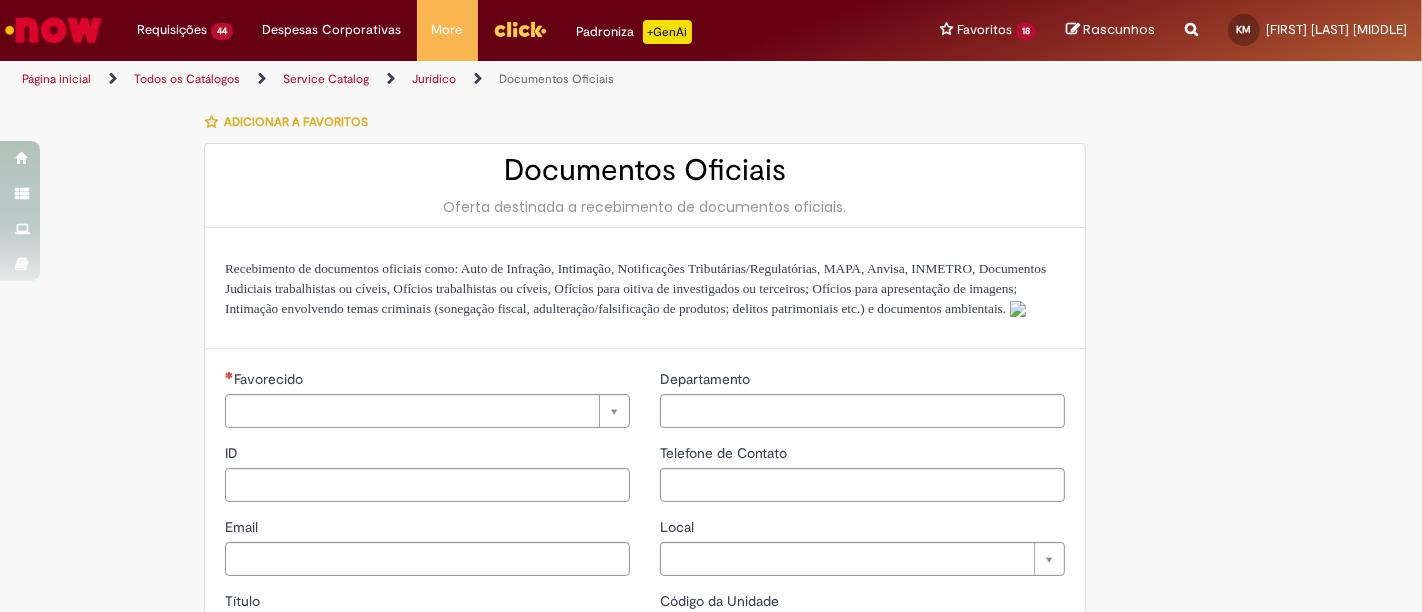 type on "********" 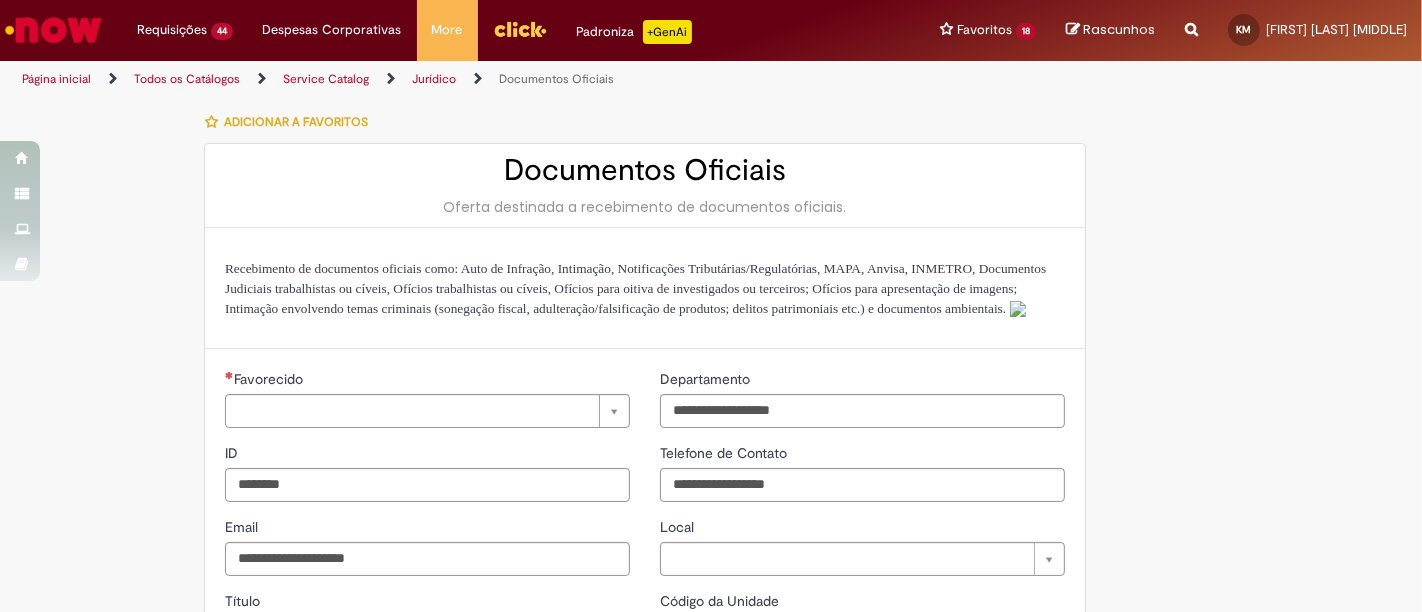 type on "**********" 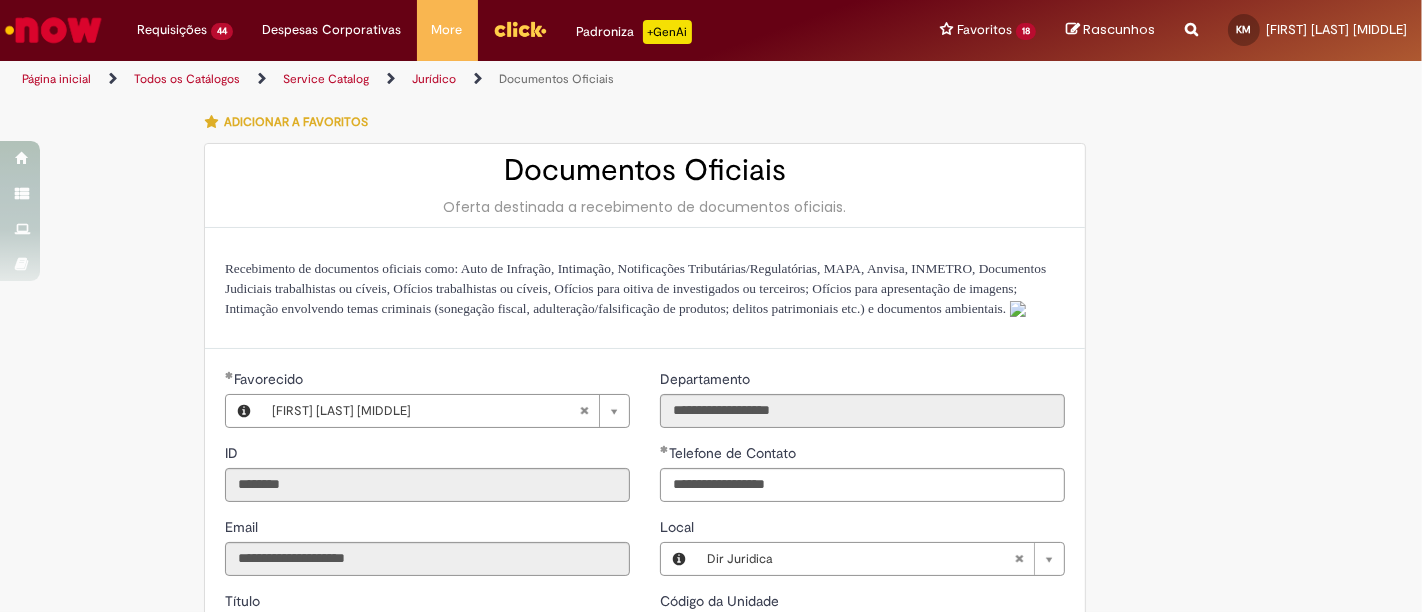 type on "**********" 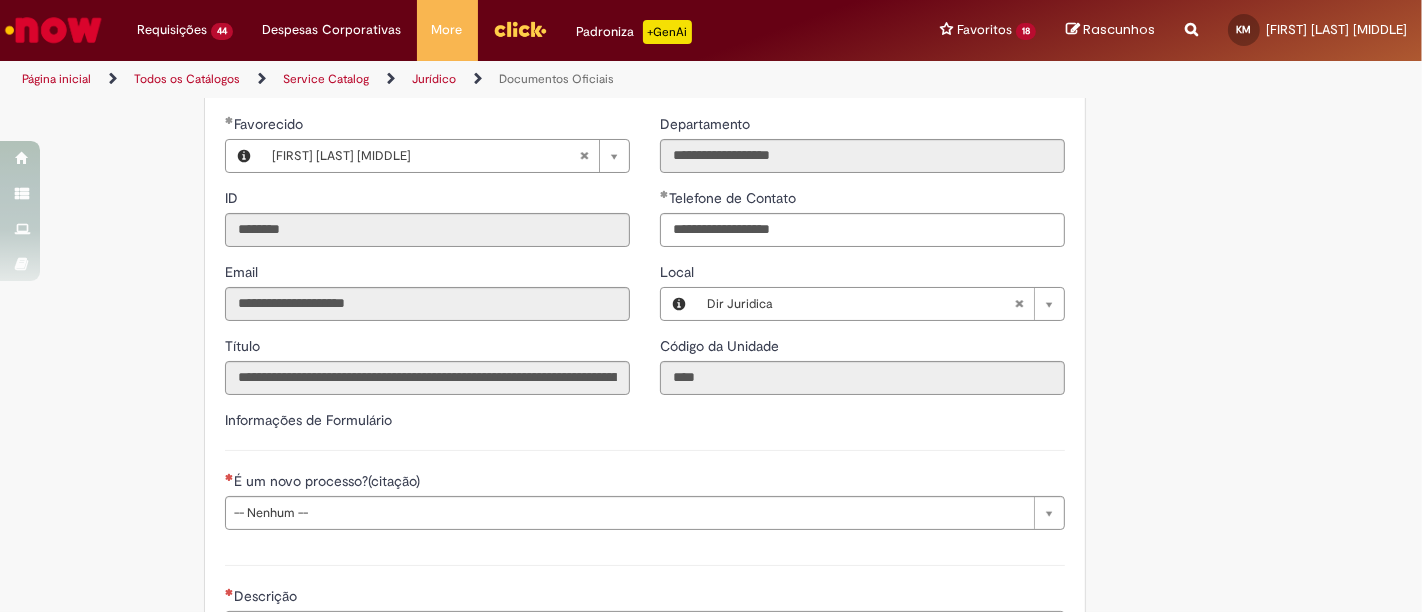 scroll, scrollTop: 222, scrollLeft: 0, axis: vertical 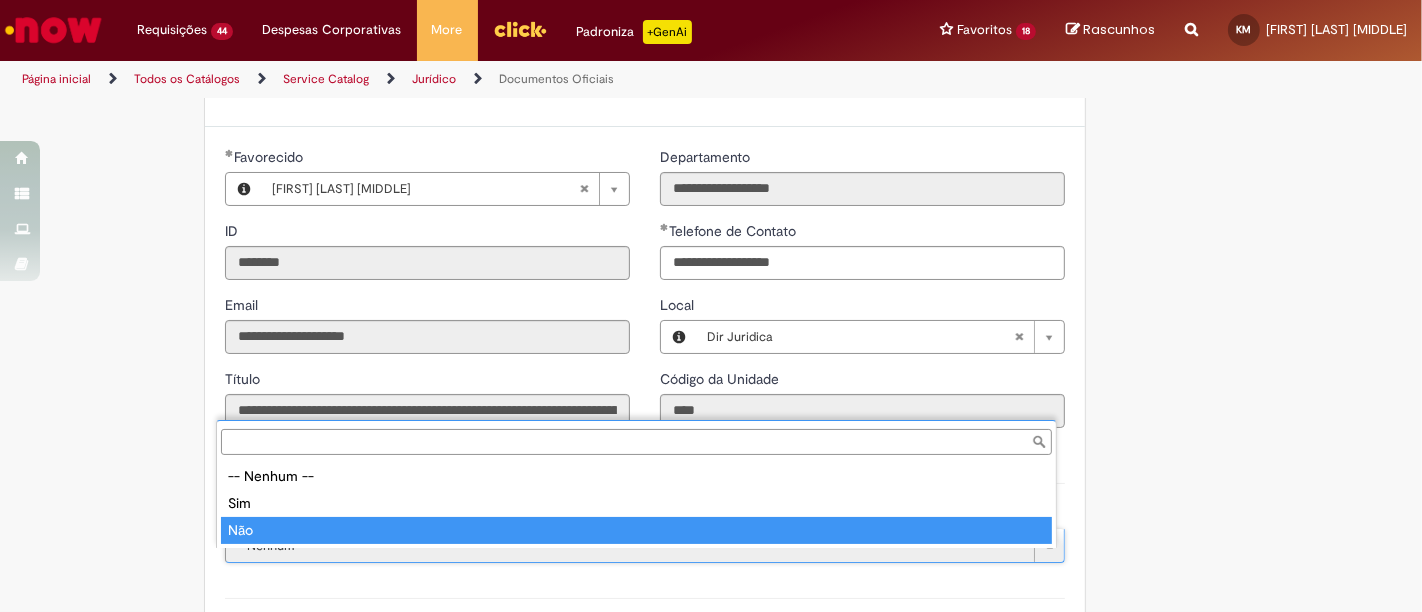 type on "***" 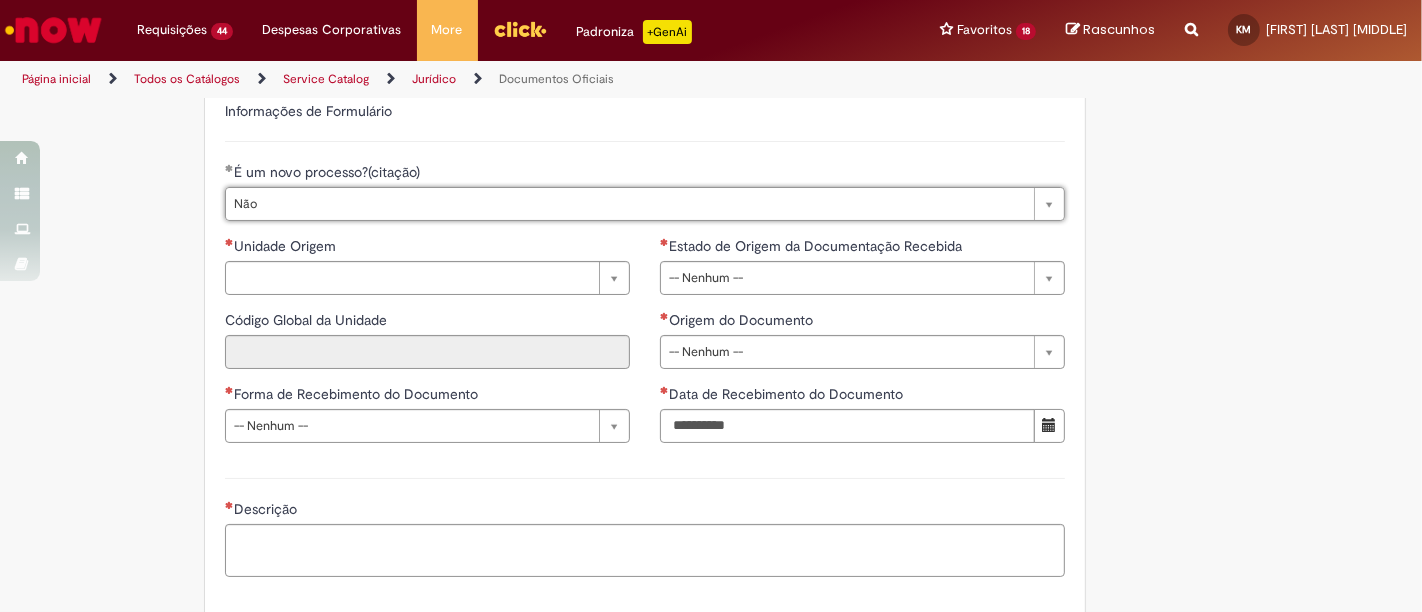 scroll, scrollTop: 666, scrollLeft: 0, axis: vertical 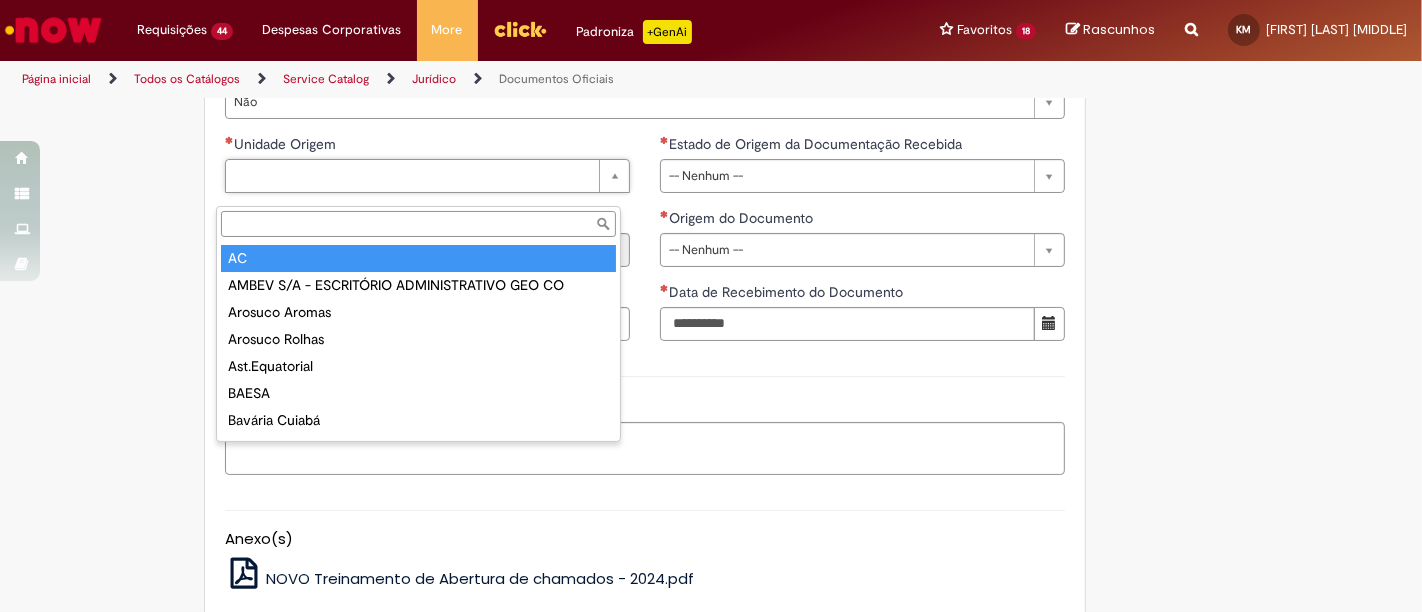 type on "**" 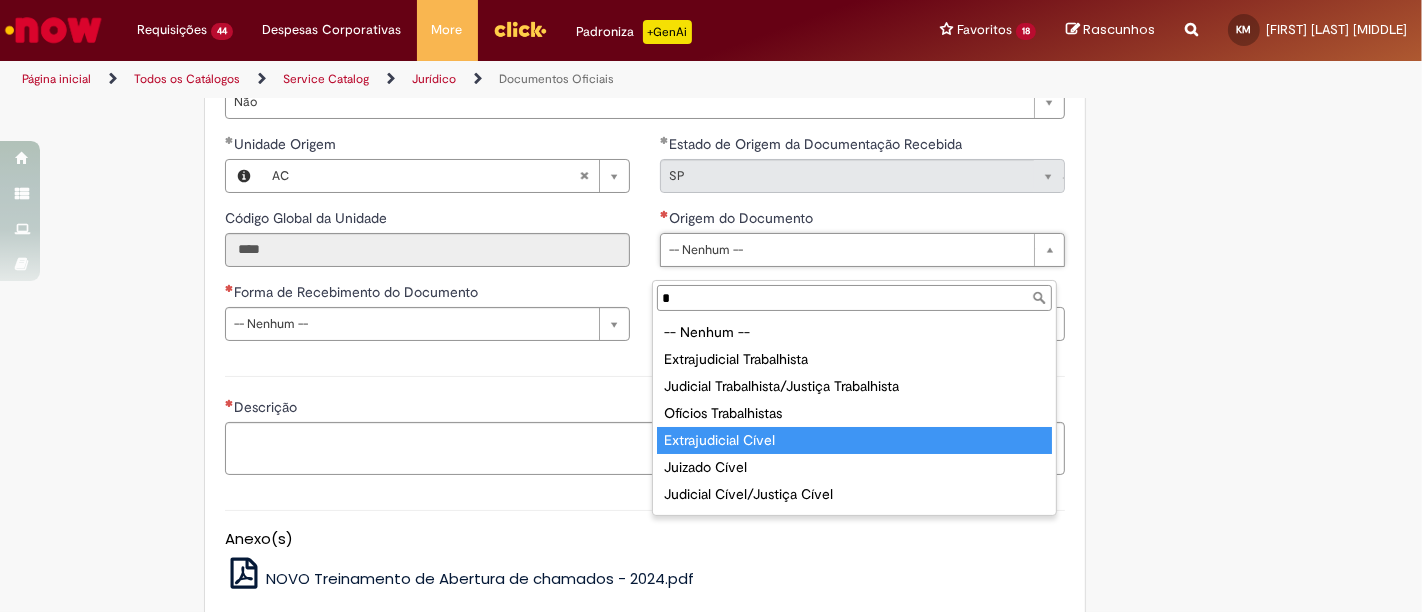 type on "**" 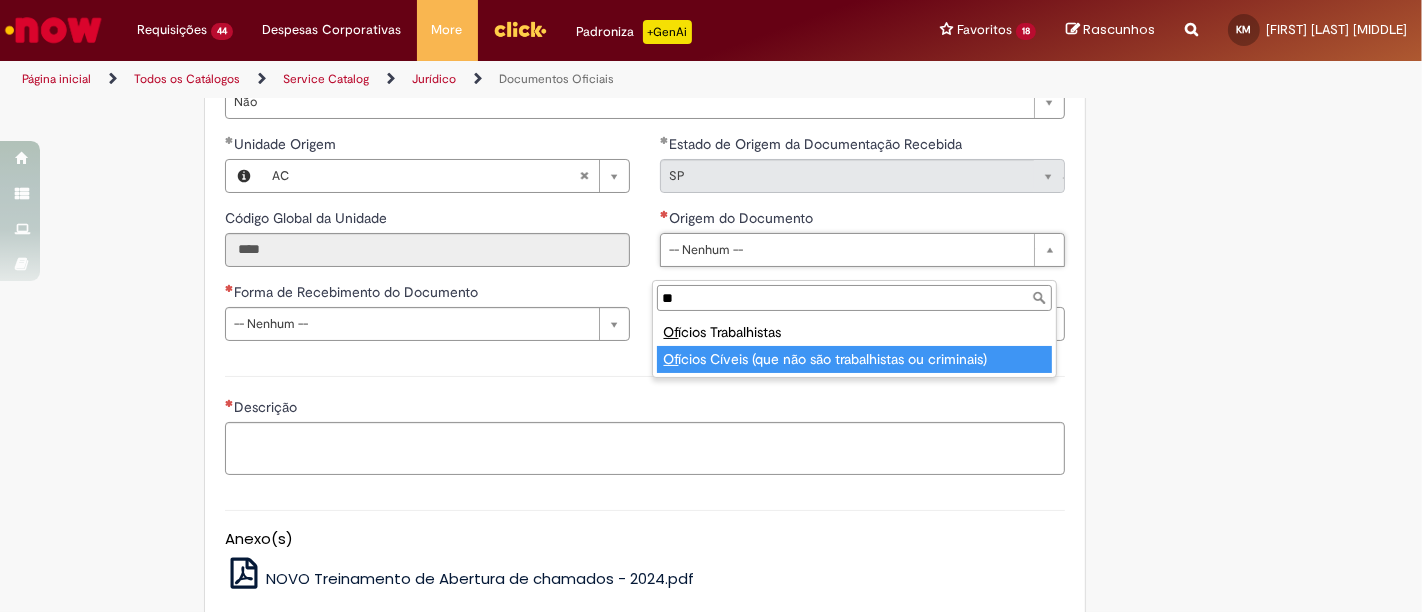 type on "**********" 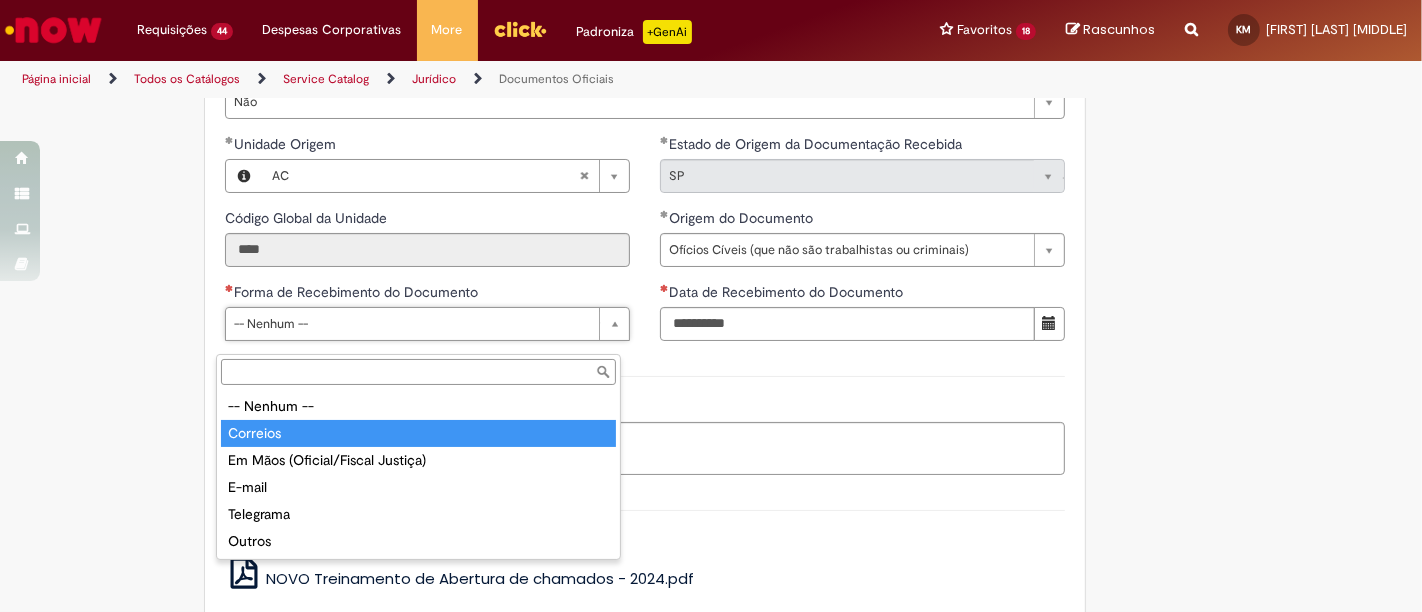 type on "********" 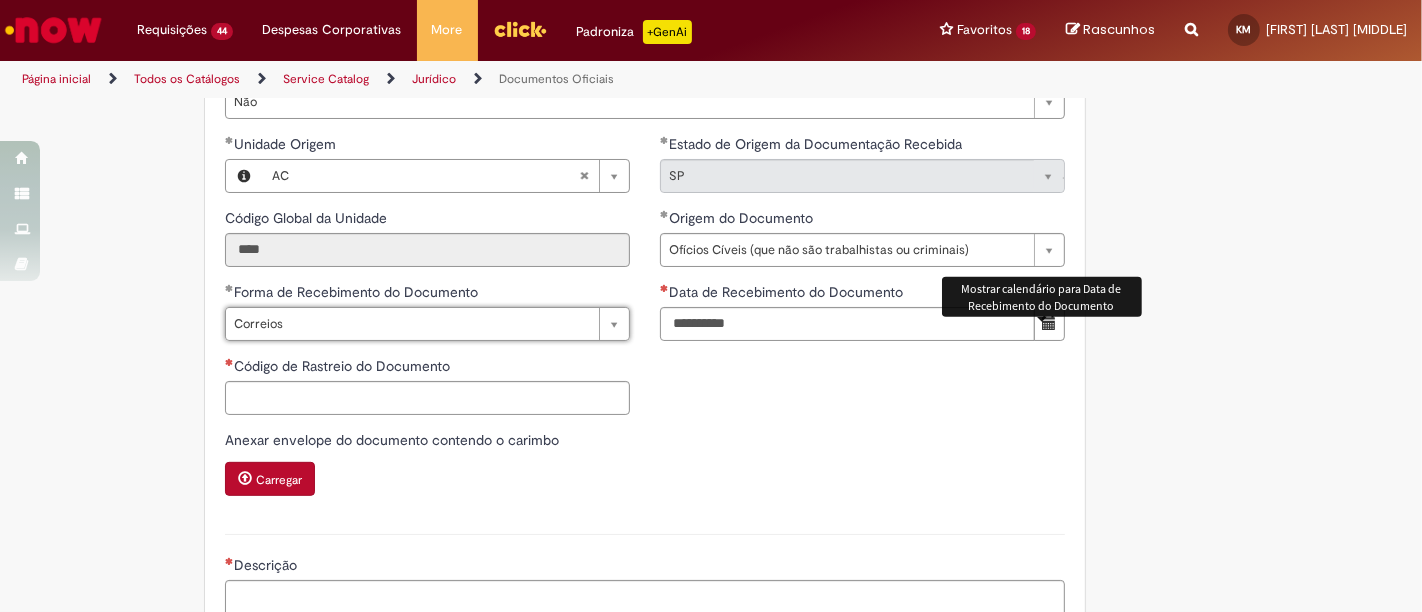 click at bounding box center [1049, 324] 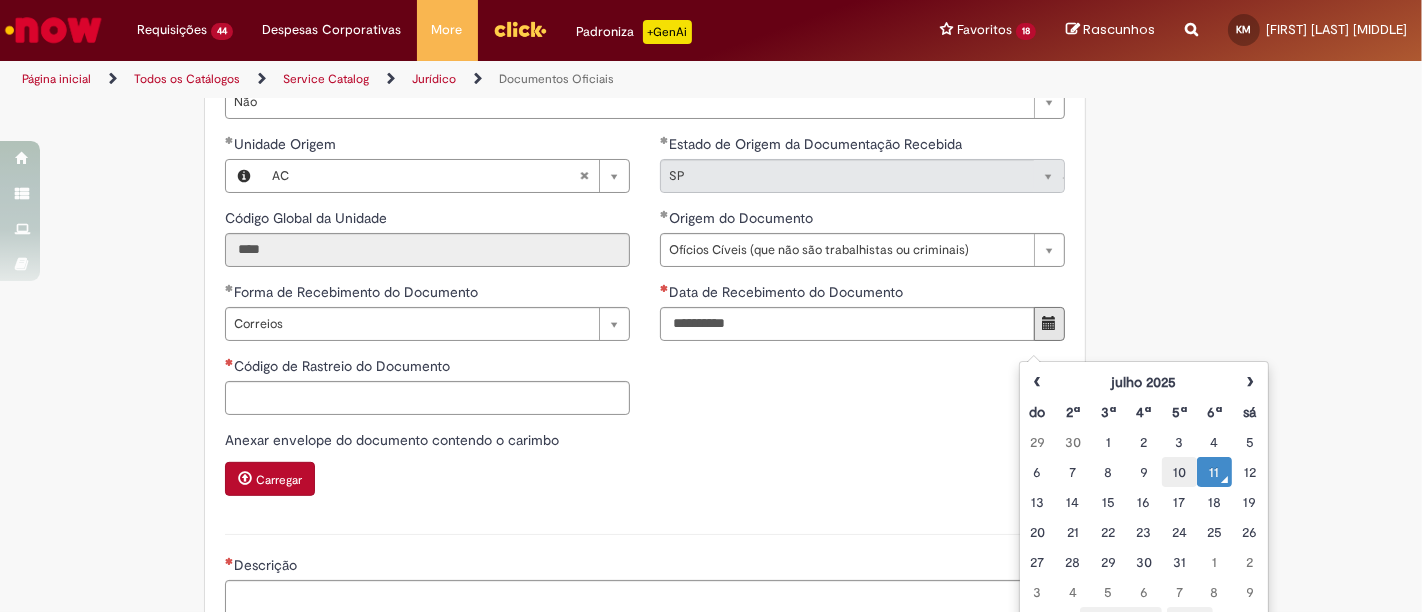 click on "10" at bounding box center [1179, 472] 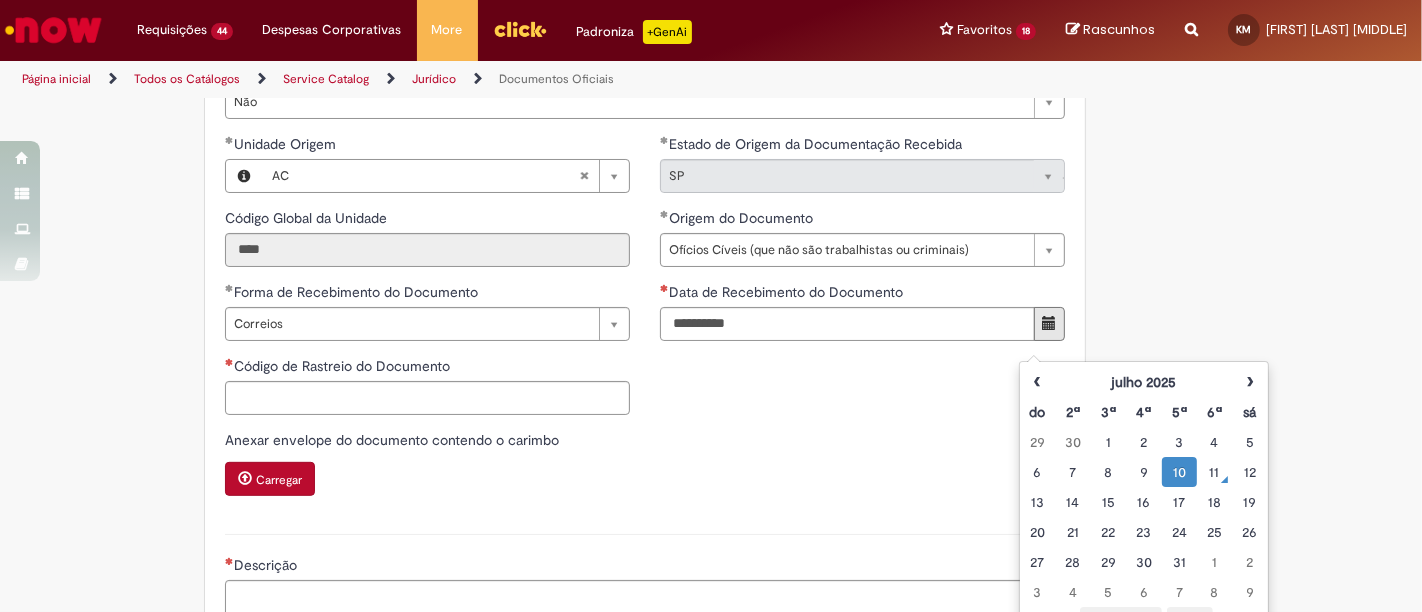 type on "**********" 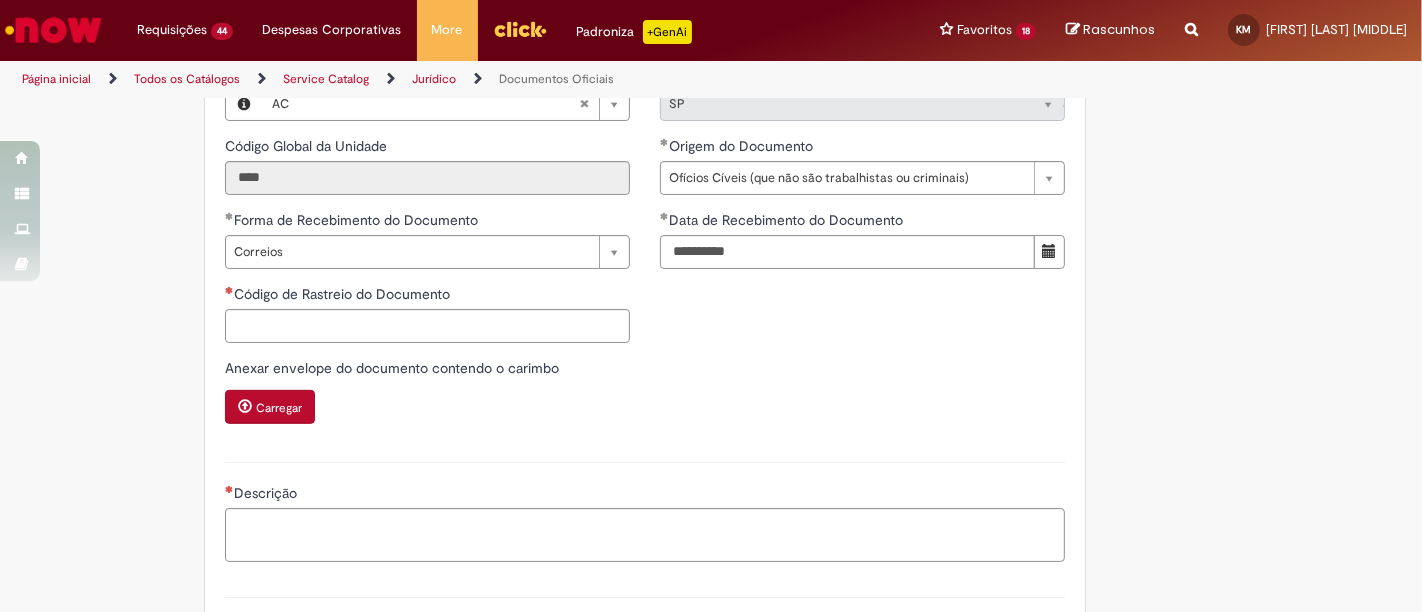 scroll, scrollTop: 703, scrollLeft: 0, axis: vertical 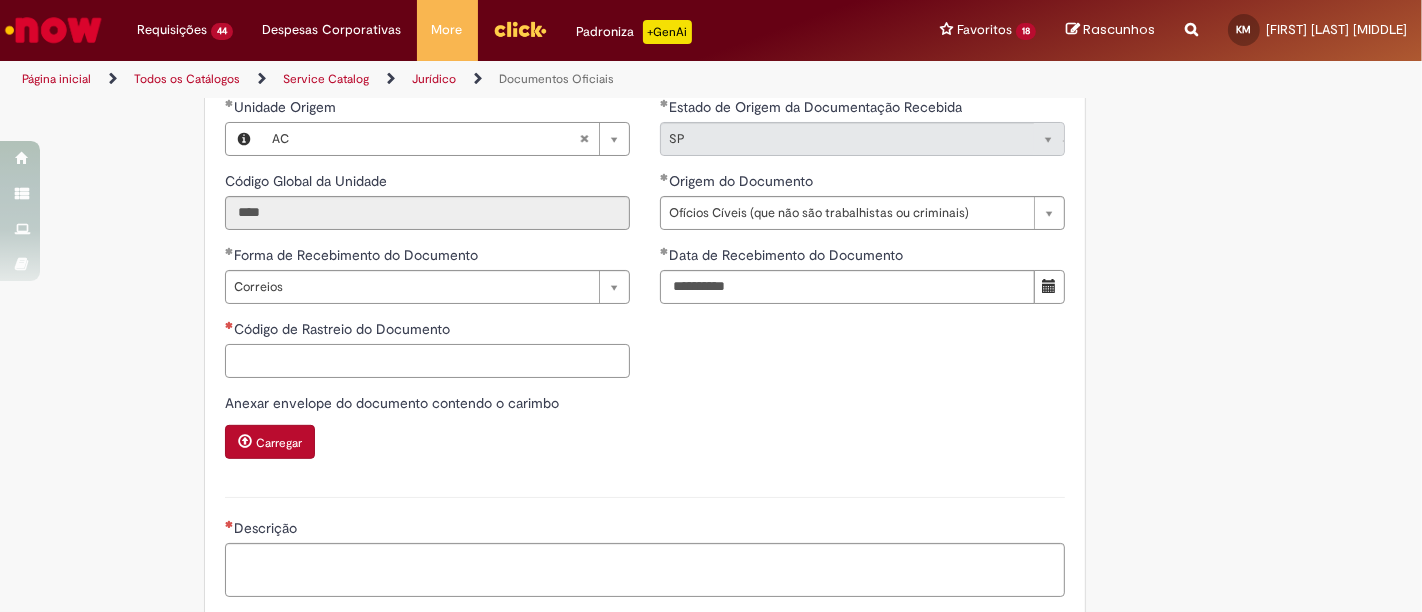 click on "Código de Rastreio do Documento" at bounding box center (427, 361) 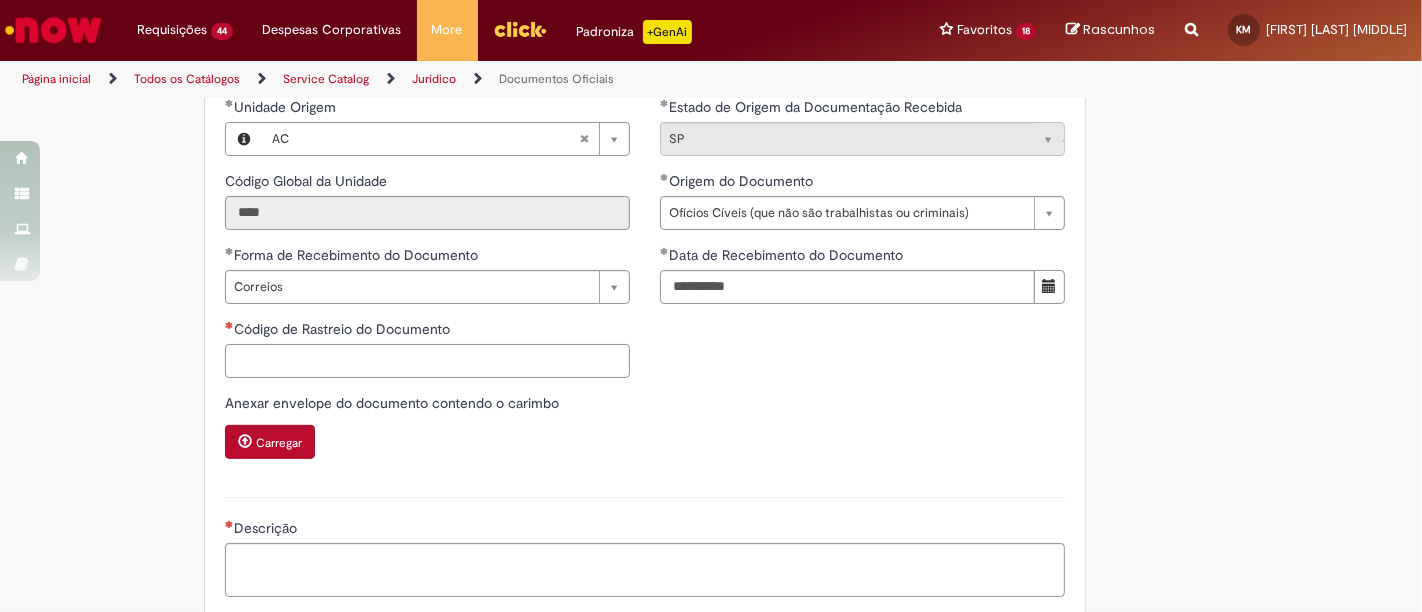 type on "*" 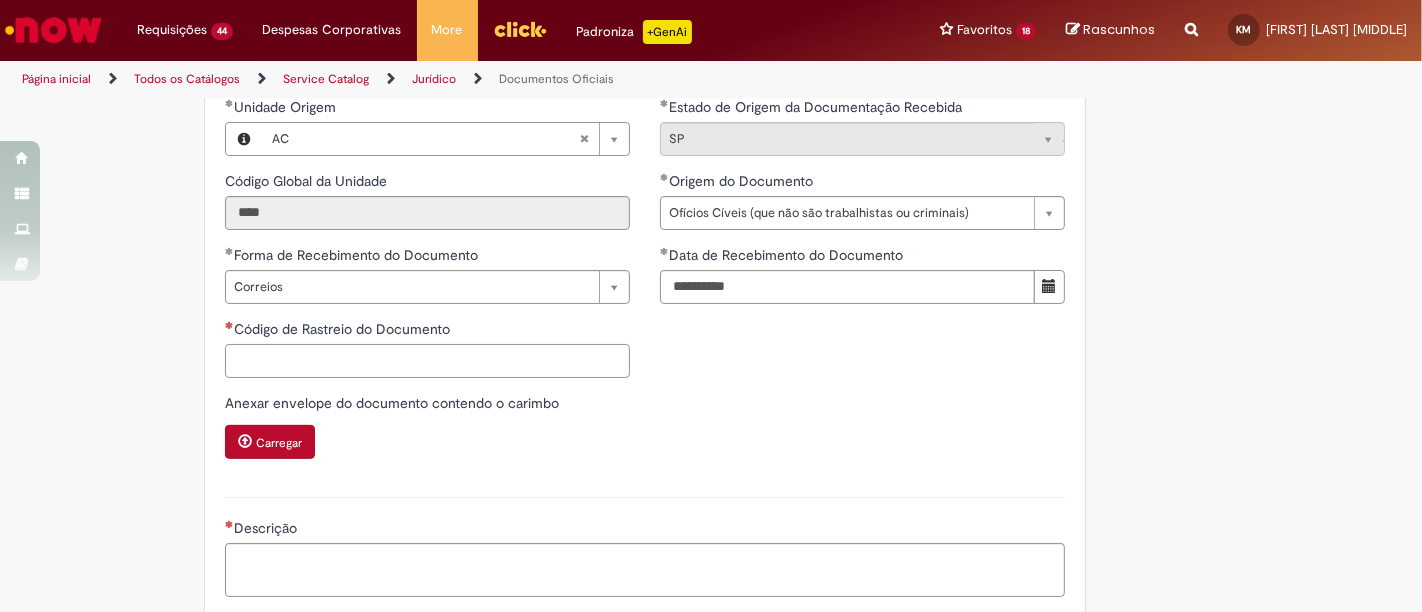 type on "*" 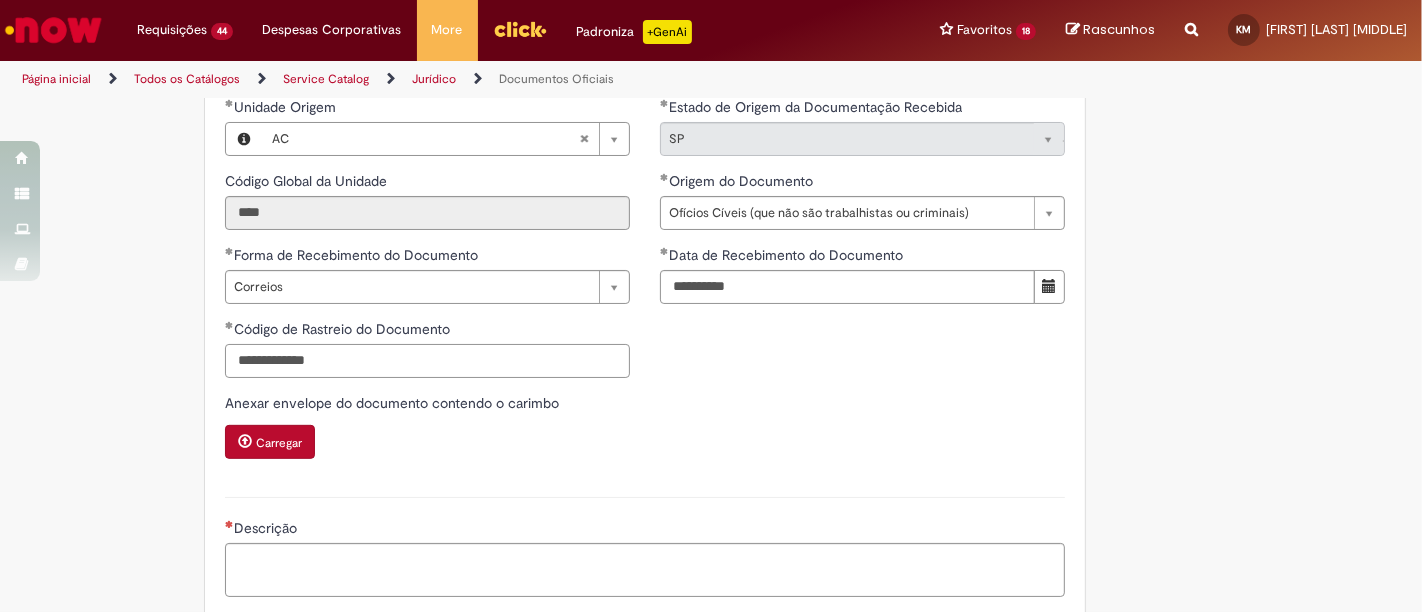 type on "**********" 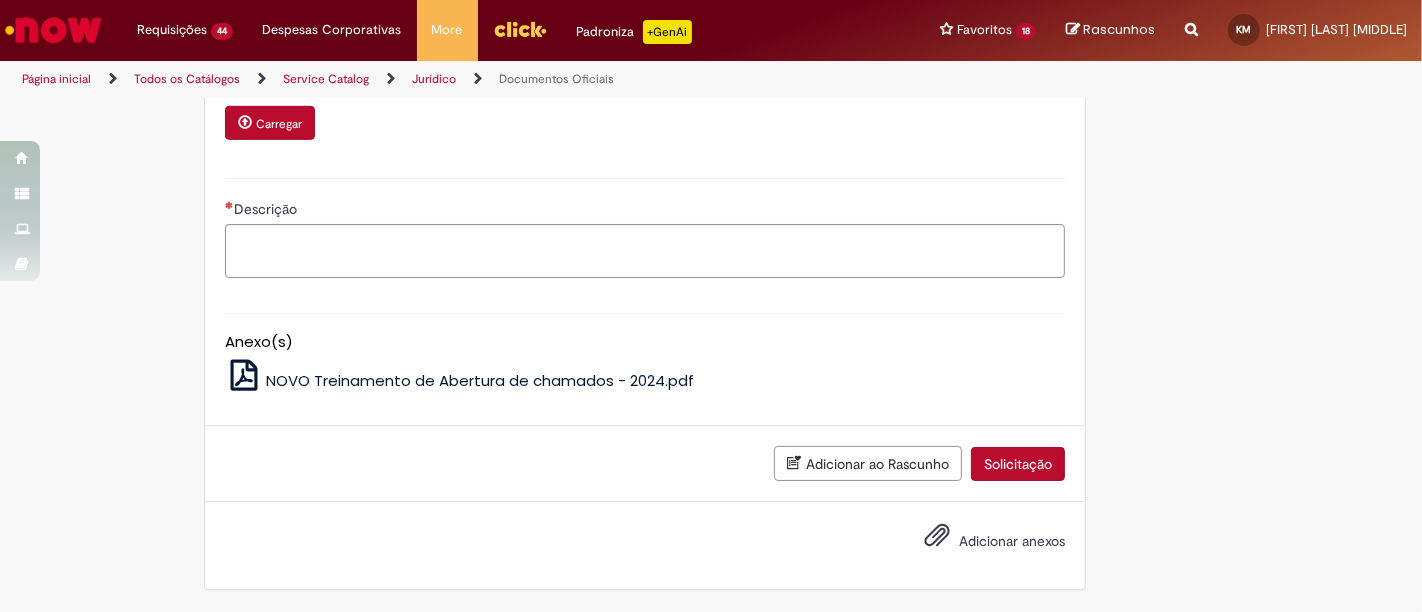 scroll, scrollTop: 814, scrollLeft: 0, axis: vertical 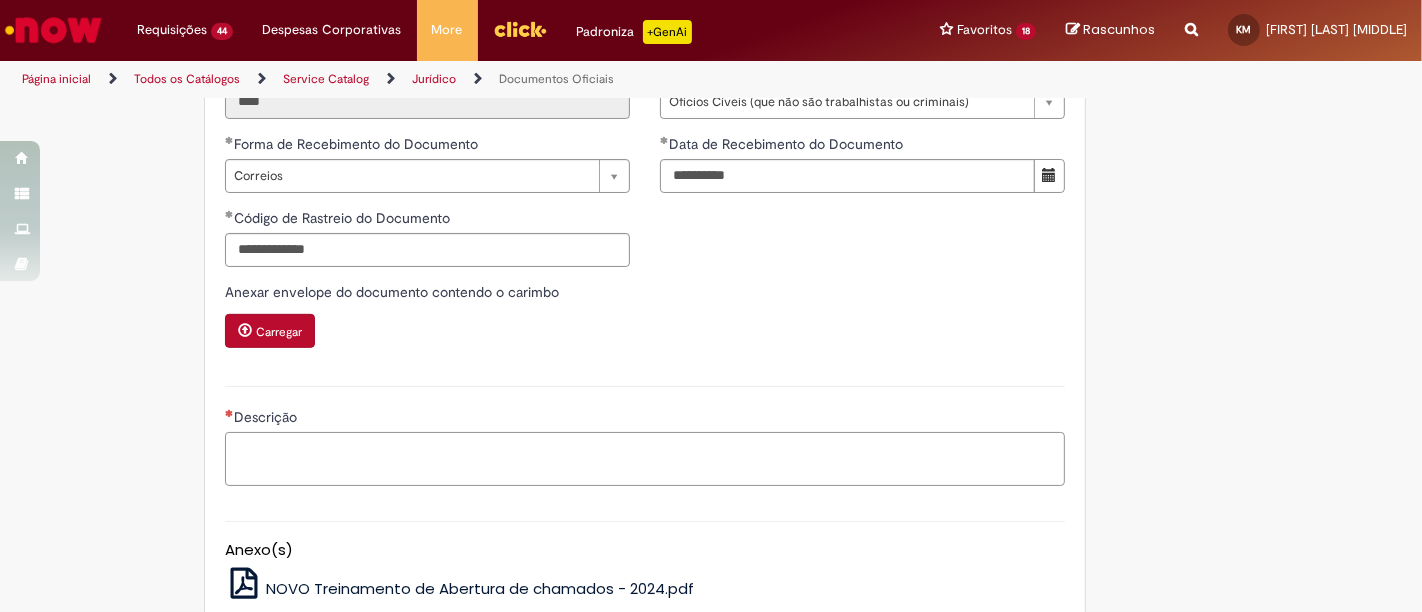 click on "Descrição" at bounding box center (645, 458) 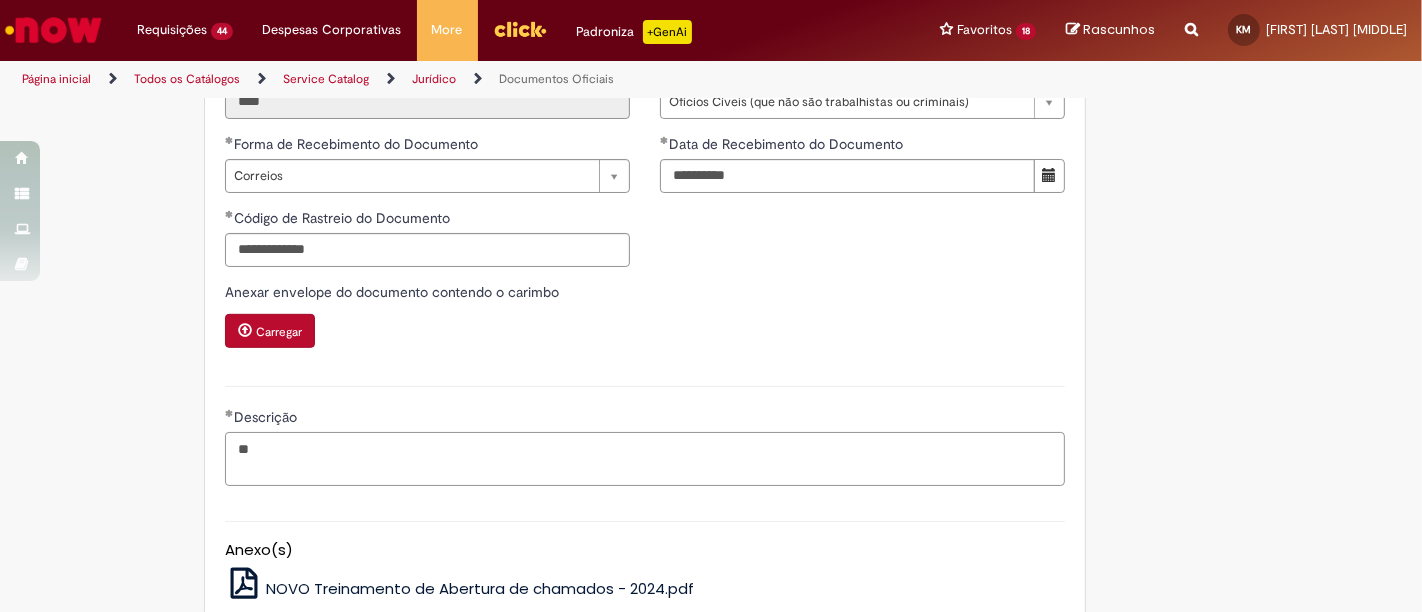 type on "*" 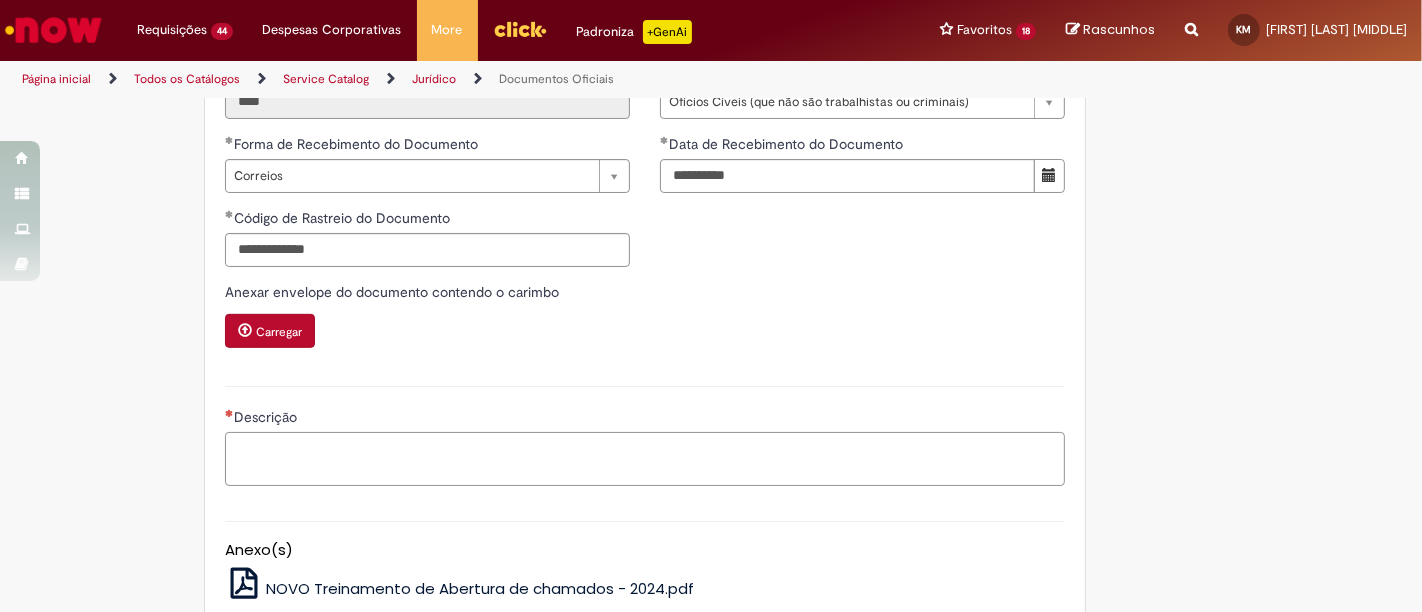 type on "*" 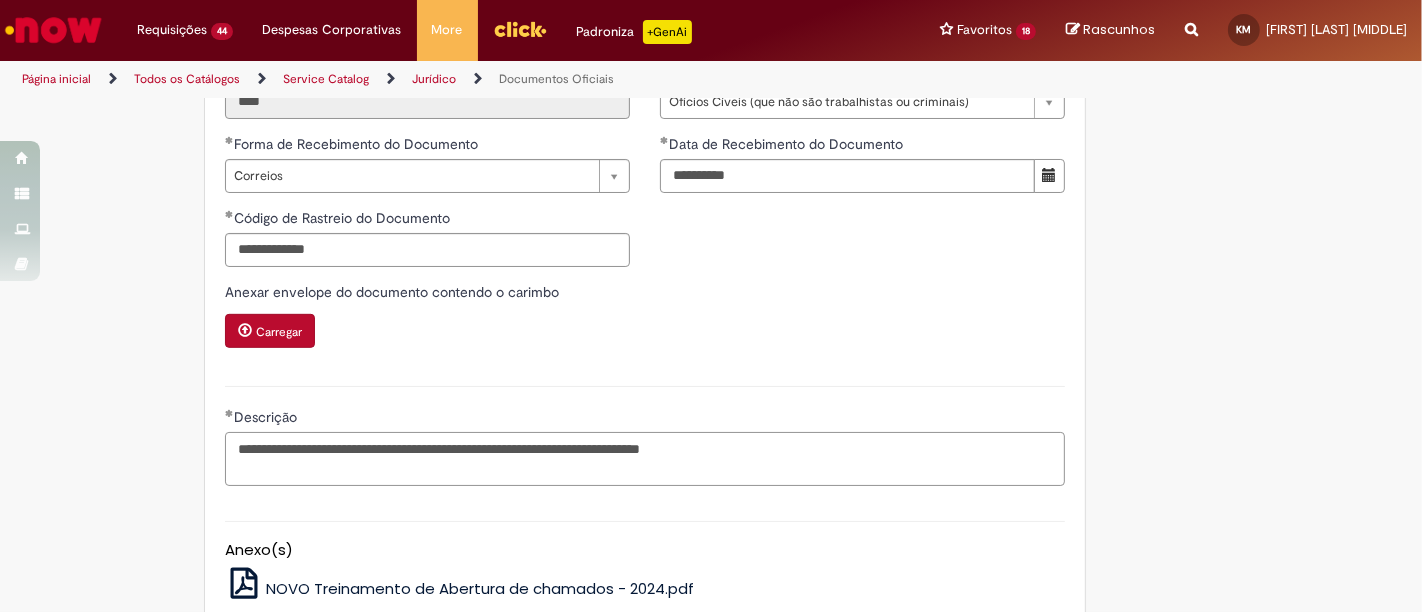type on "**********" 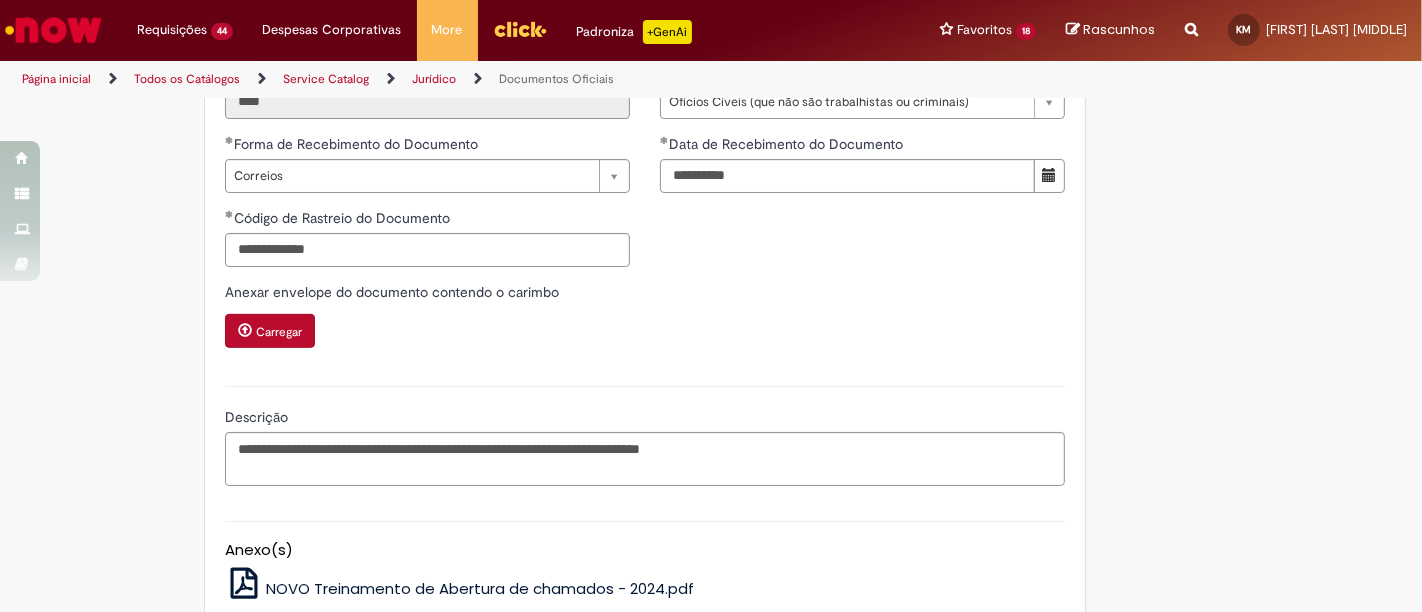 click on "**********" at bounding box center (645, 176) 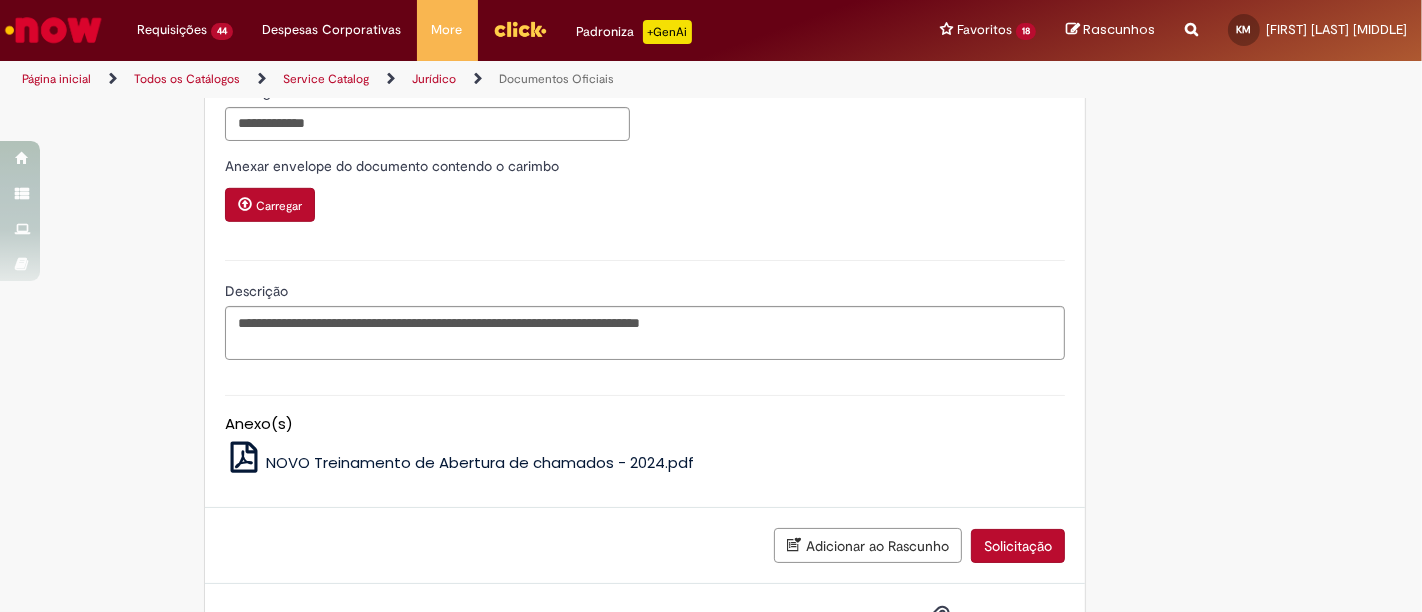 scroll, scrollTop: 1037, scrollLeft: 0, axis: vertical 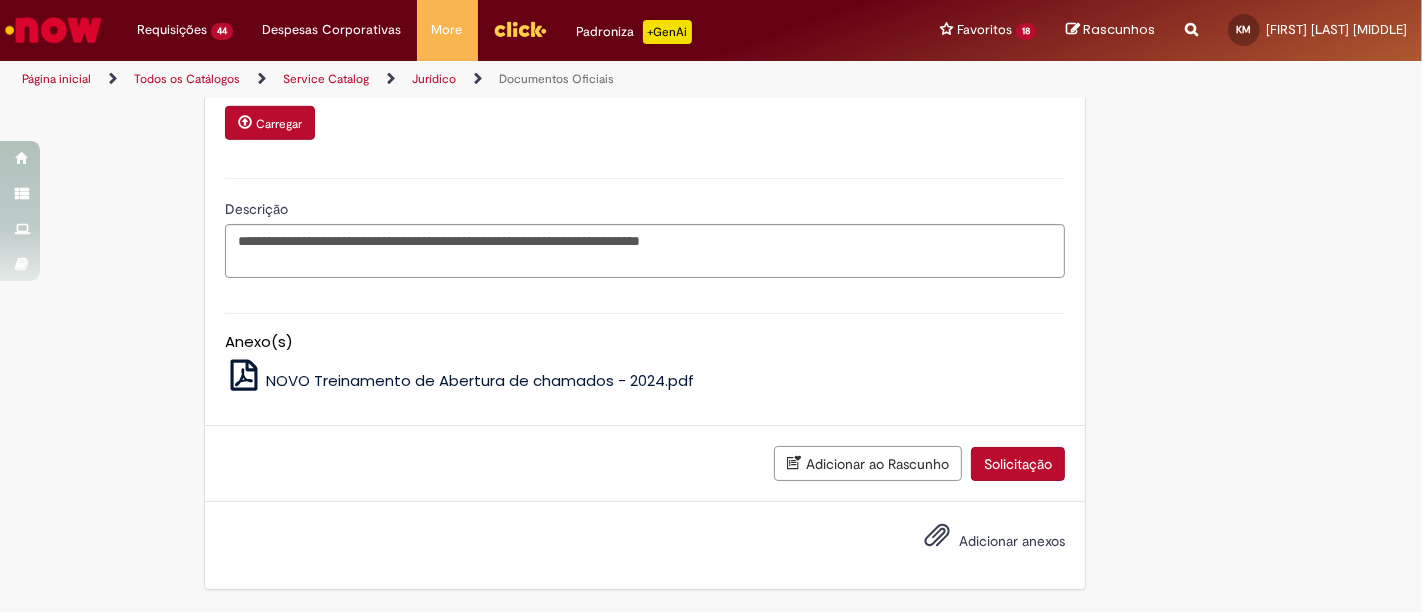 click on "Adicionar anexos" at bounding box center [1012, 541] 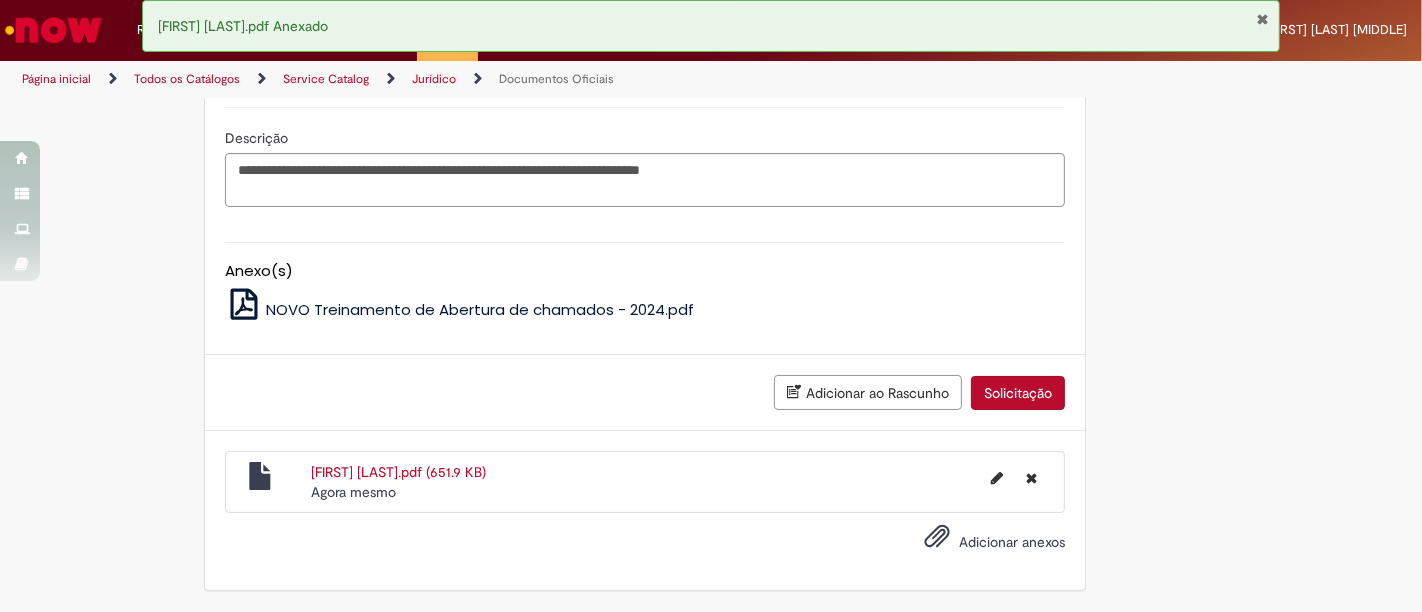 scroll, scrollTop: 1108, scrollLeft: 0, axis: vertical 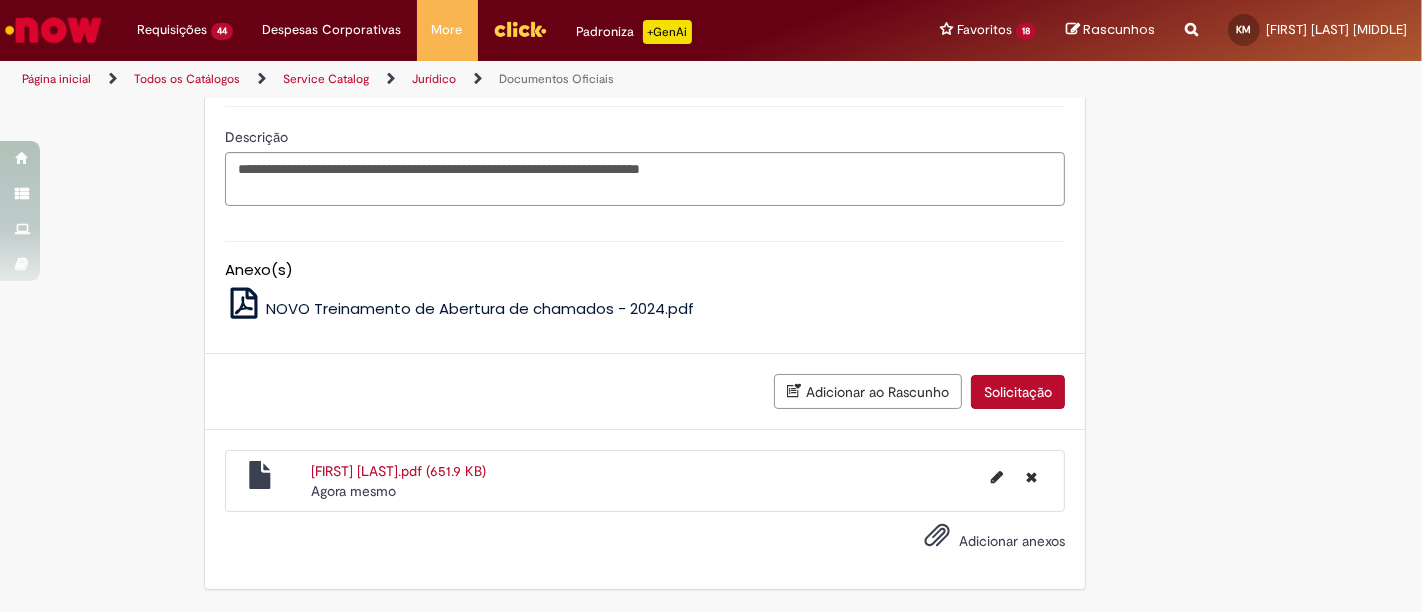 click on "Solicitação" at bounding box center [1018, 392] 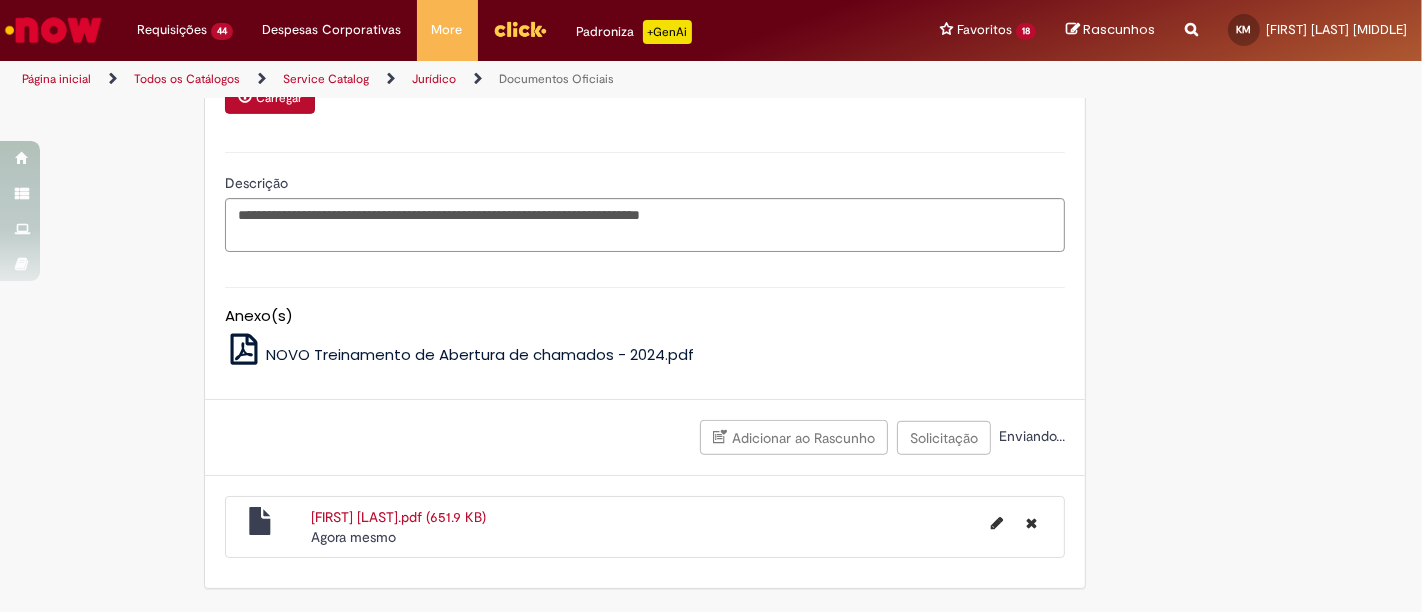 scroll, scrollTop: 507, scrollLeft: 0, axis: vertical 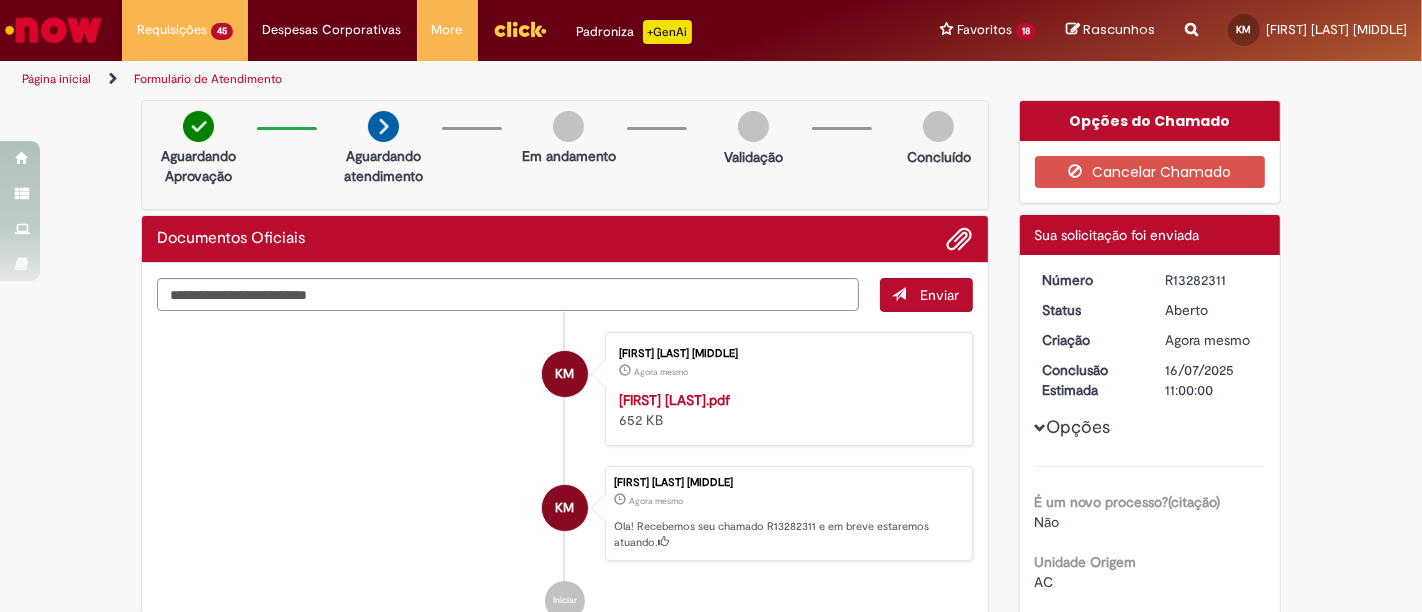 drag, startPoint x: 1204, startPoint y: 276, endPoint x: 1105, endPoint y: 271, distance: 99.12618 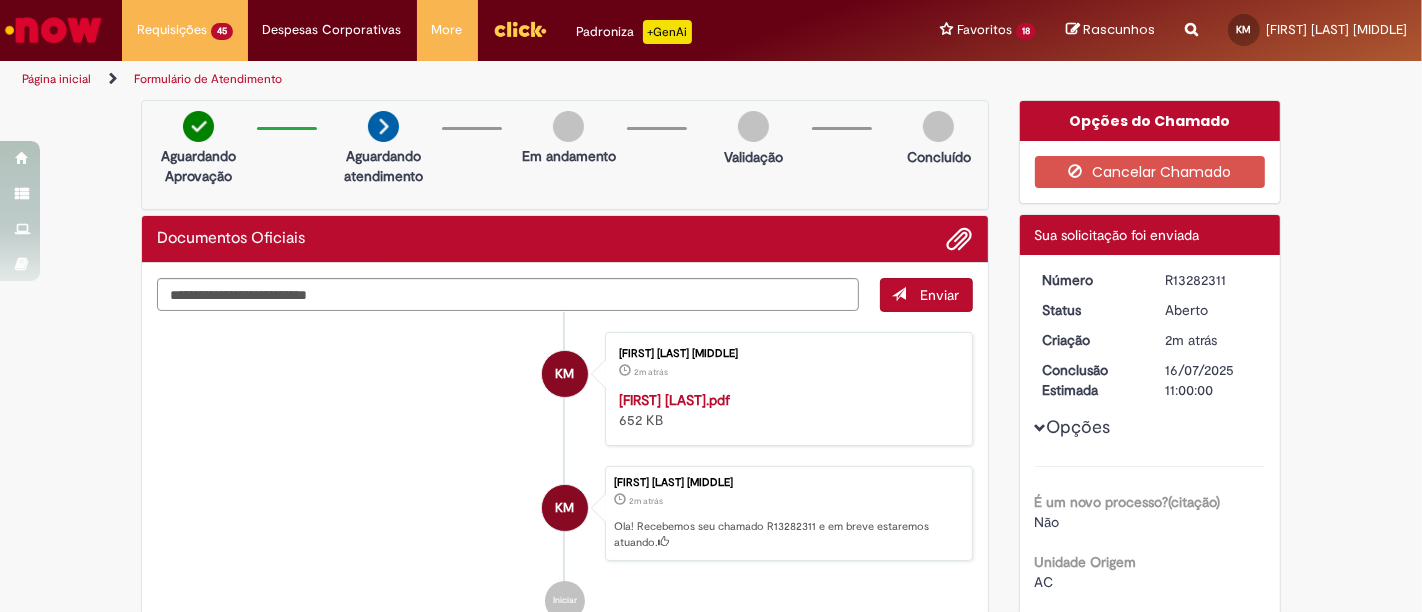 click on "KM
Kalid Jose Pereira Monteiro
2m atrás 2 minutos atrás
Lindomar Jose de Souza.pdf  652 KB" at bounding box center [565, 389] 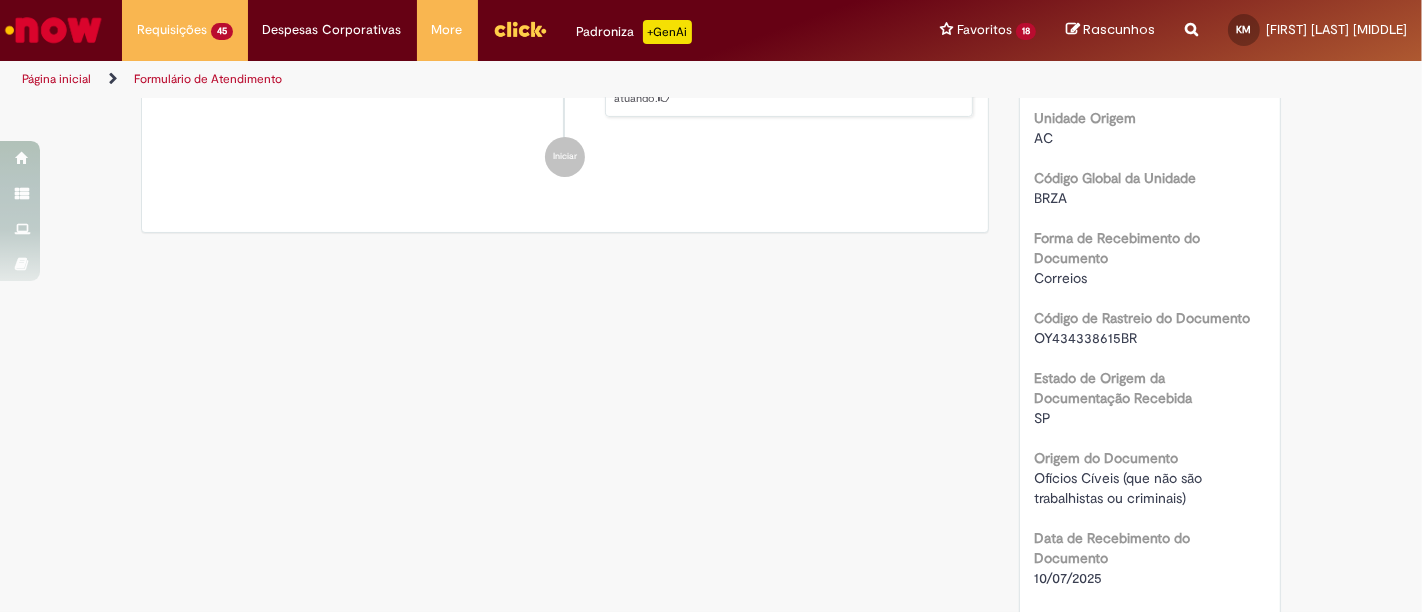 scroll, scrollTop: 0, scrollLeft: 0, axis: both 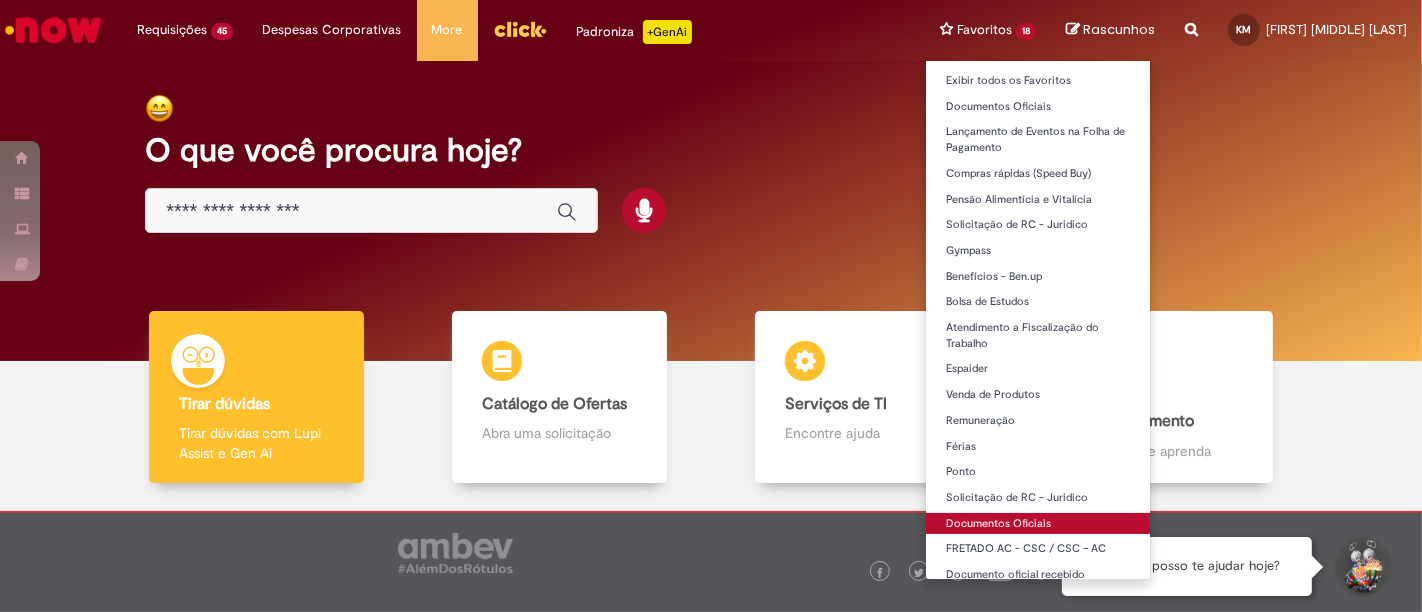 click on "Documentos Oficiais" at bounding box center (1038, 524) 